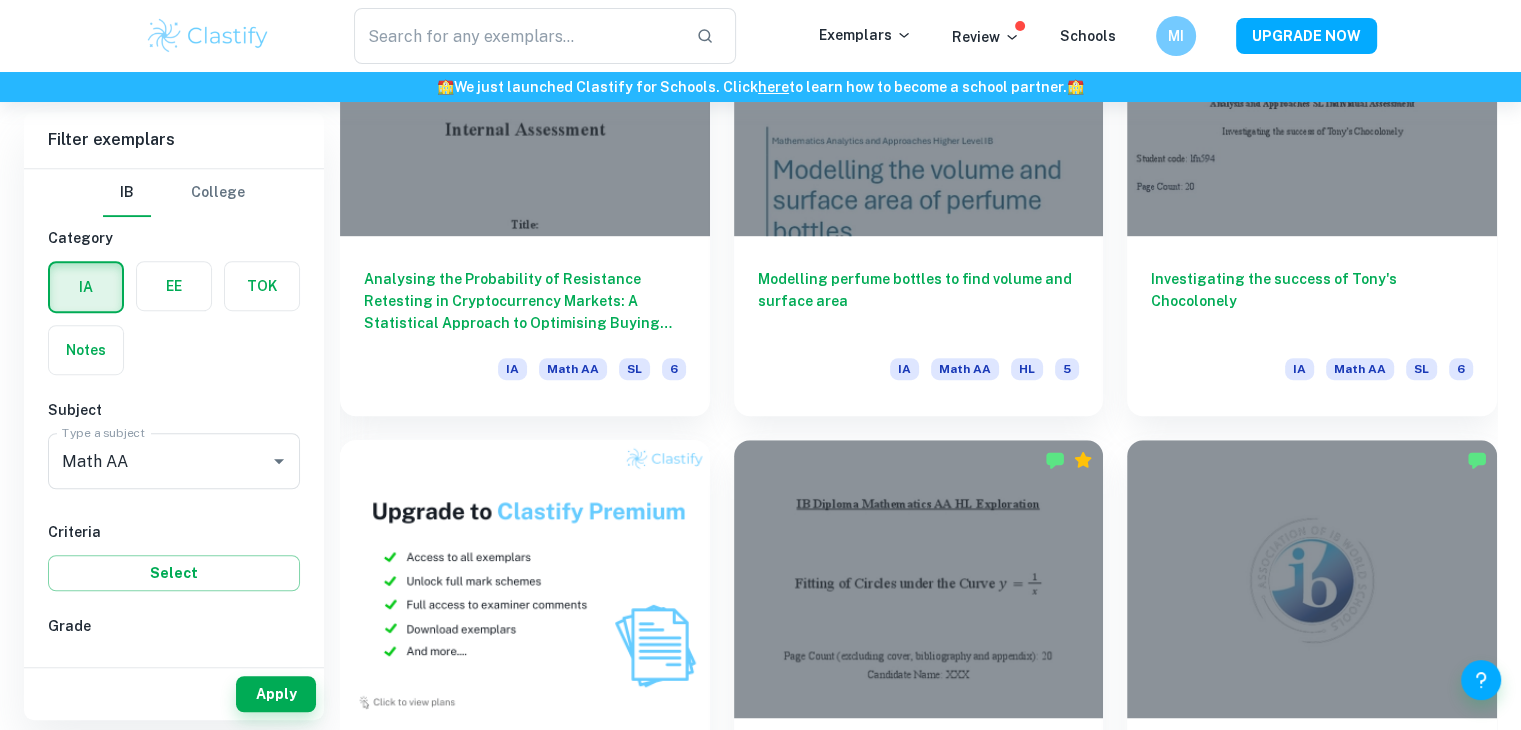 scroll, scrollTop: 0, scrollLeft: 0, axis: both 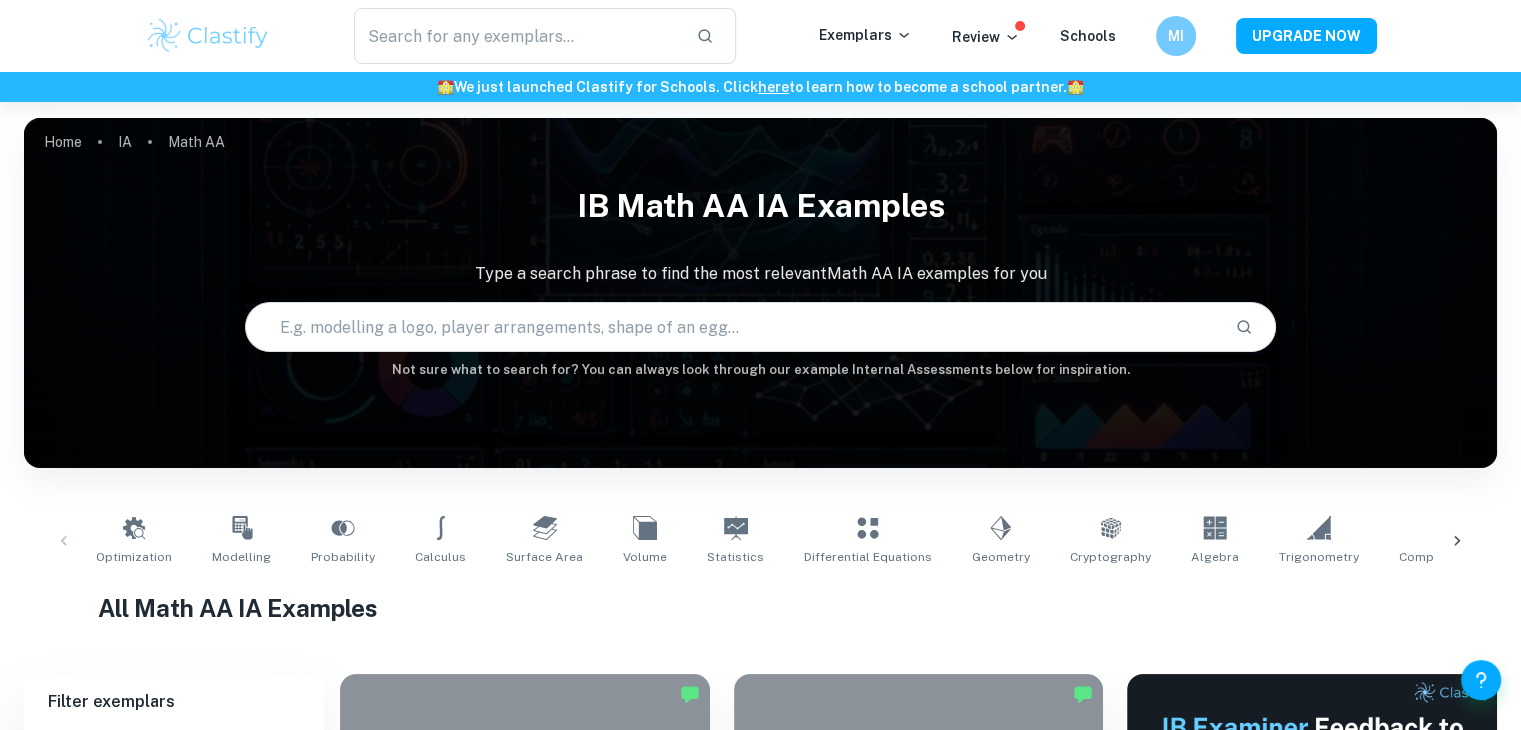 click at bounding box center (208, 36) 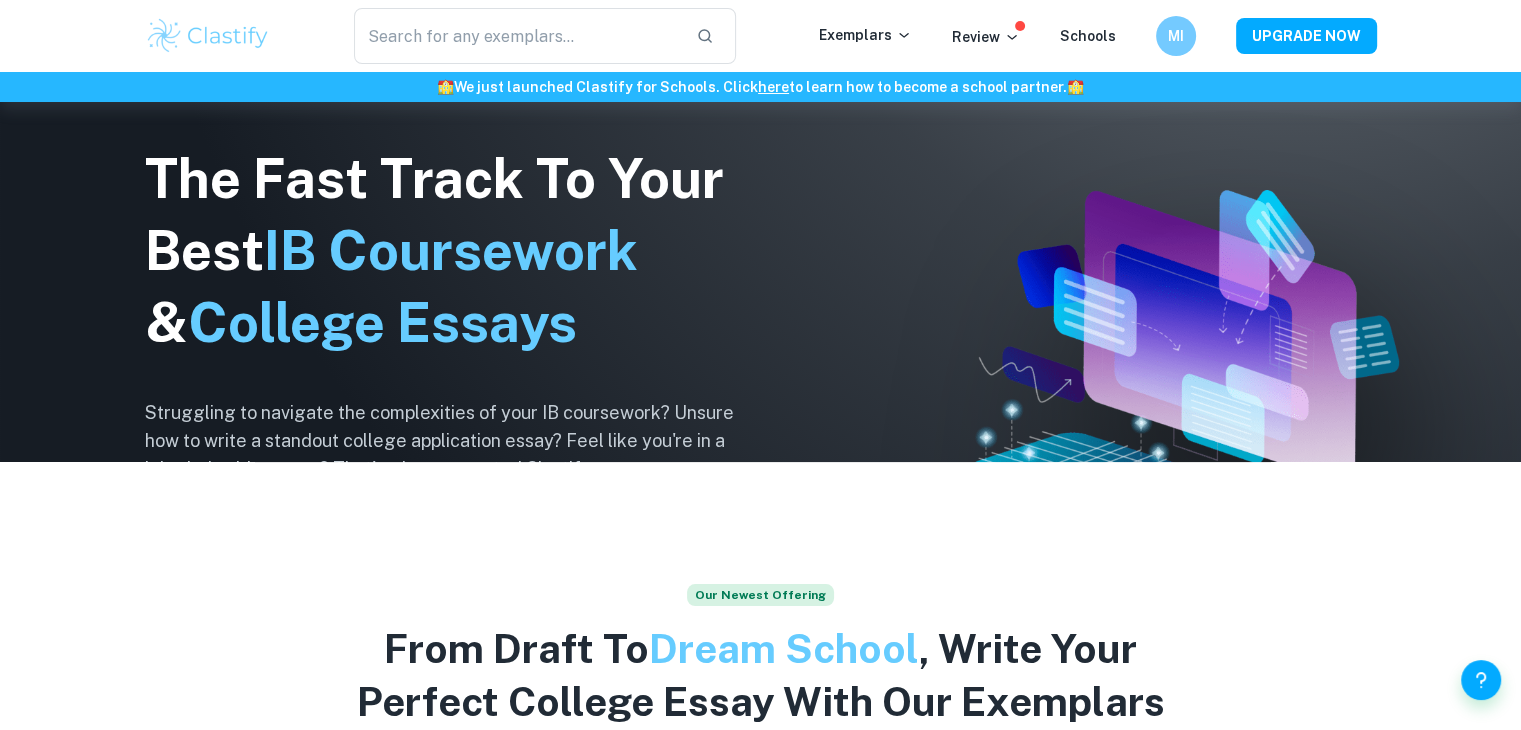 scroll, scrollTop: 0, scrollLeft: 0, axis: both 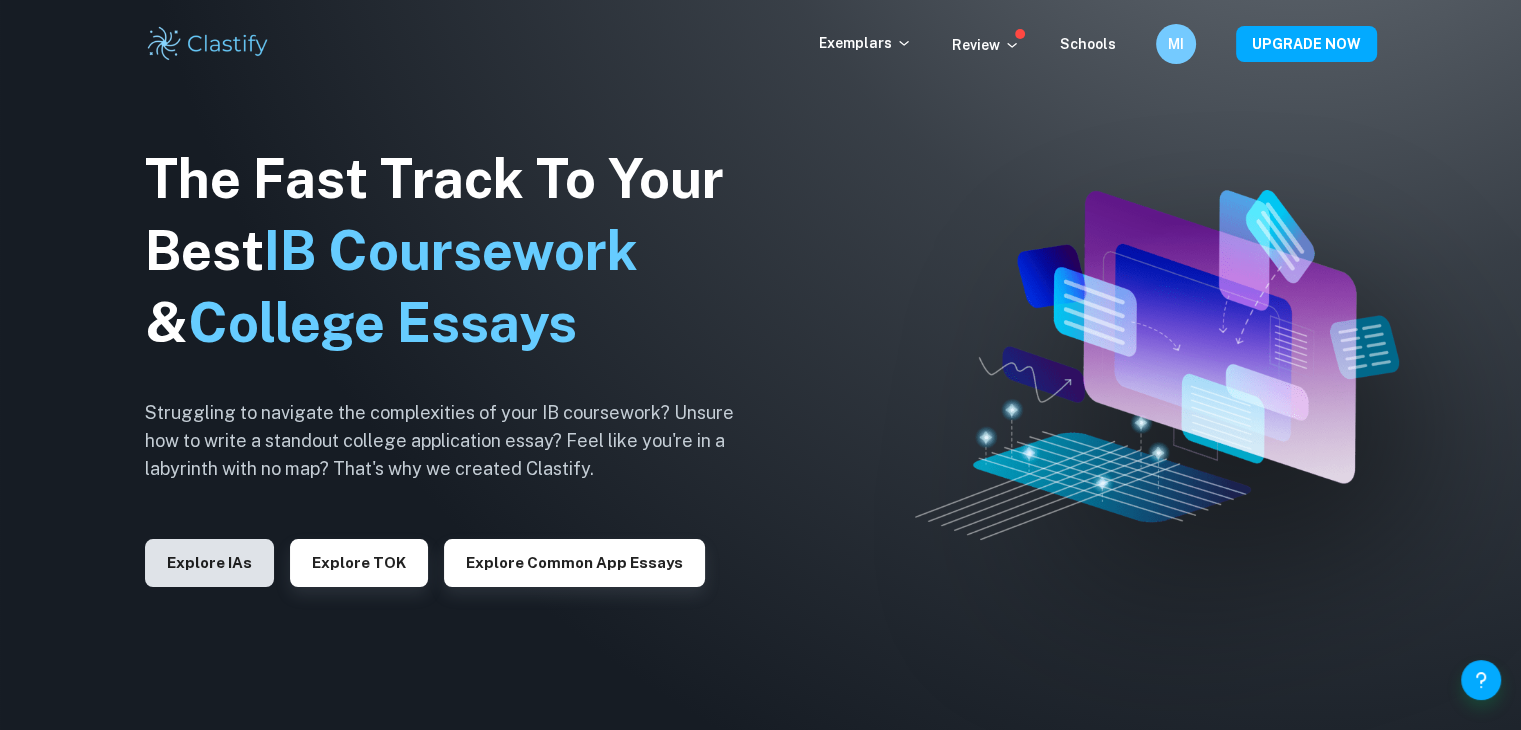 click on "Explore IAs" at bounding box center (209, 563) 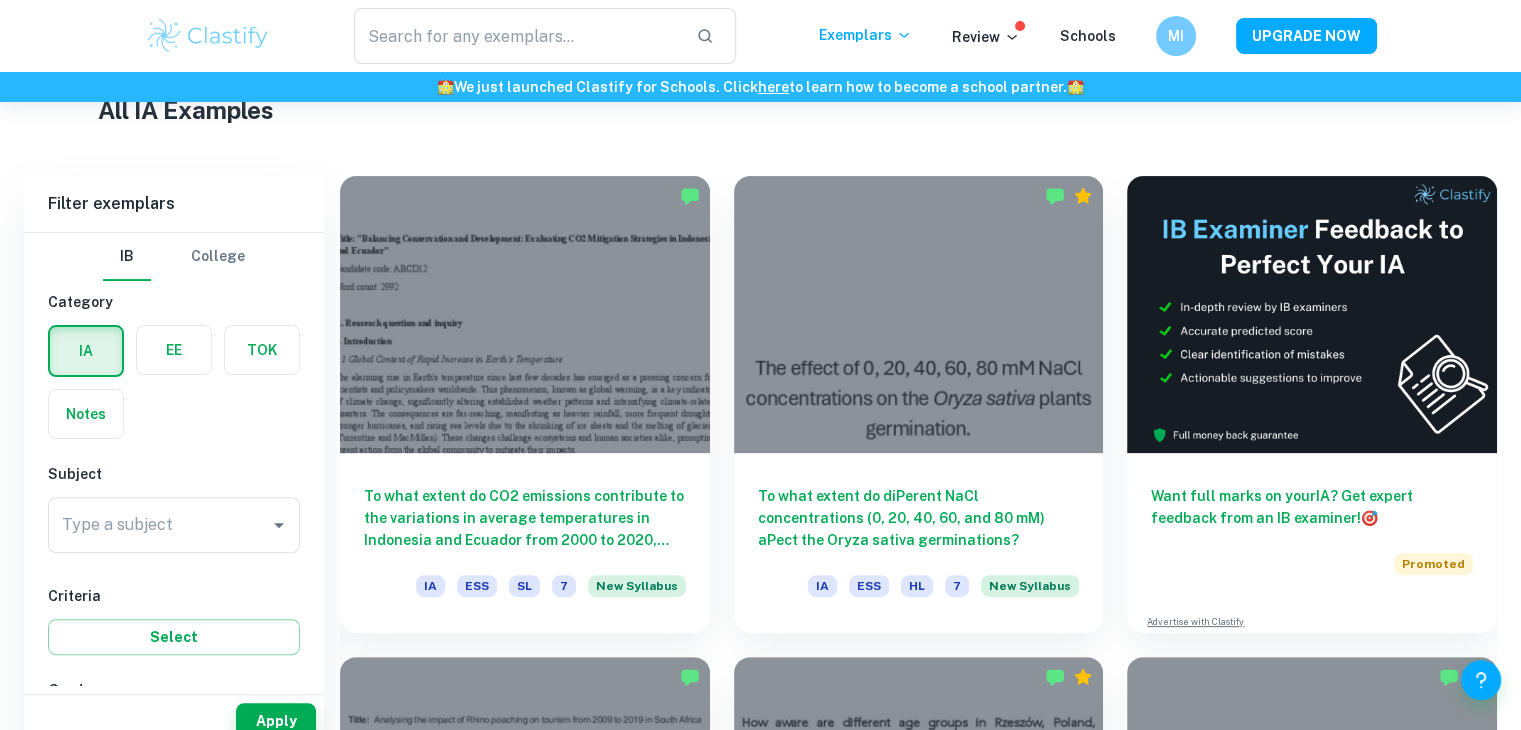 scroll, scrollTop: 524, scrollLeft: 0, axis: vertical 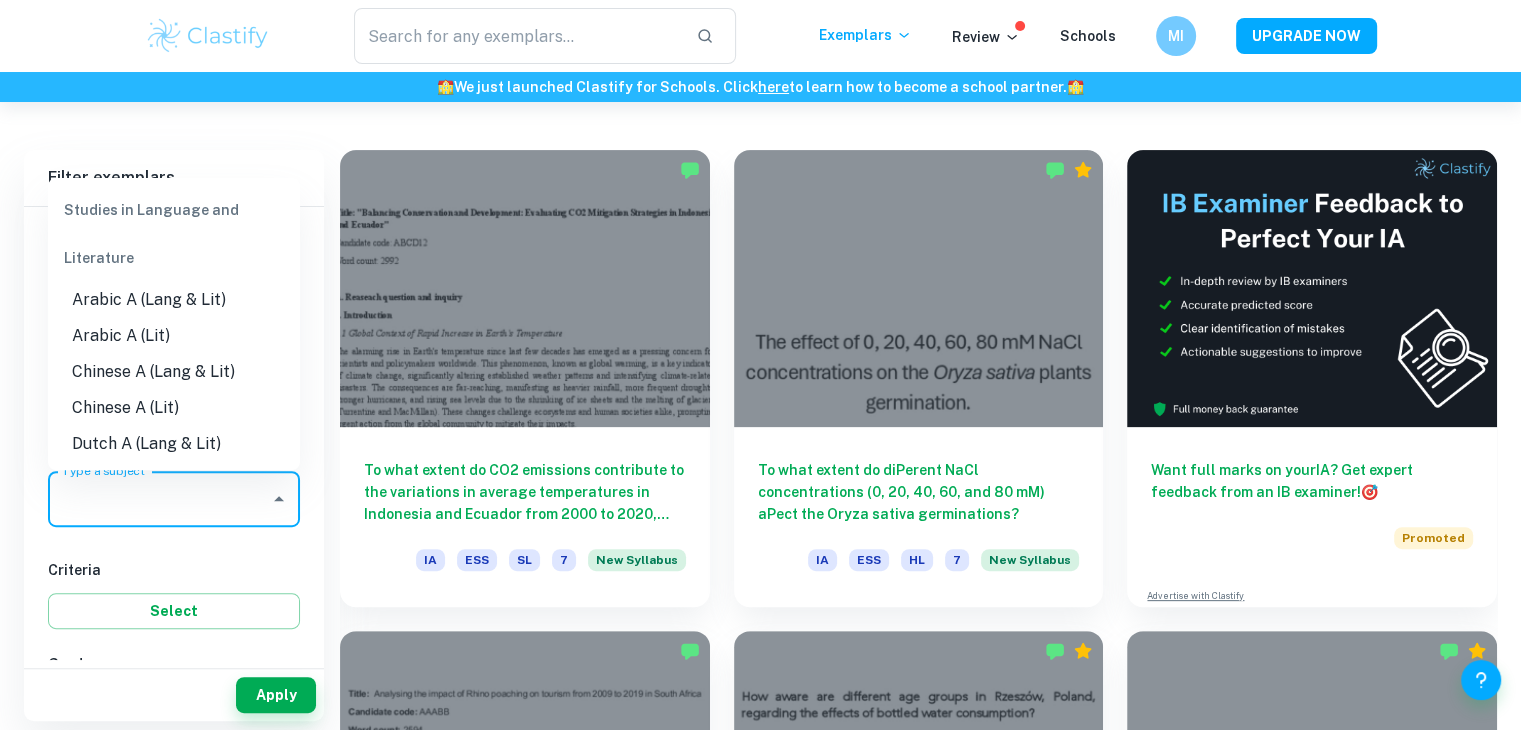 click on "Type a subject" at bounding box center [159, 499] 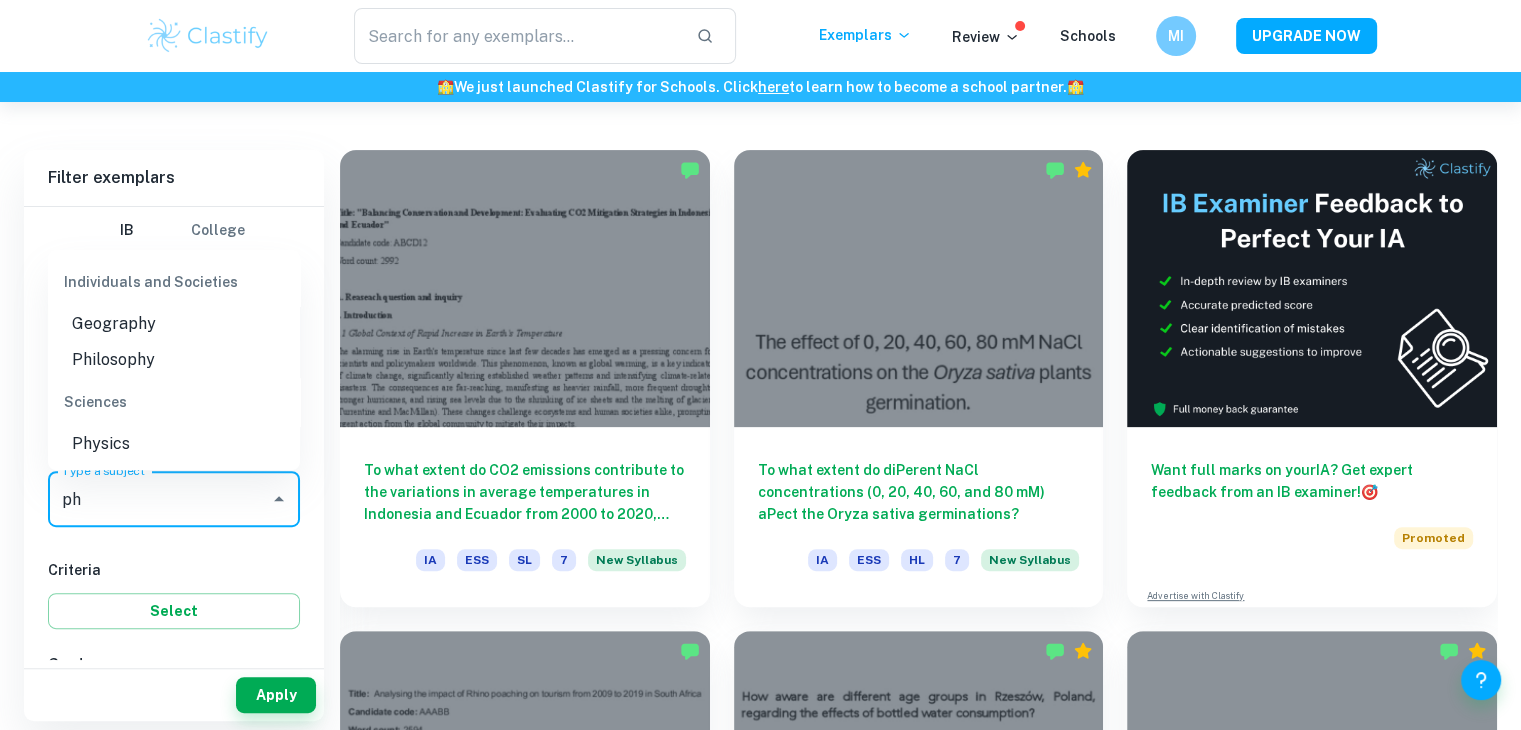 scroll, scrollTop: 0, scrollLeft: 0, axis: both 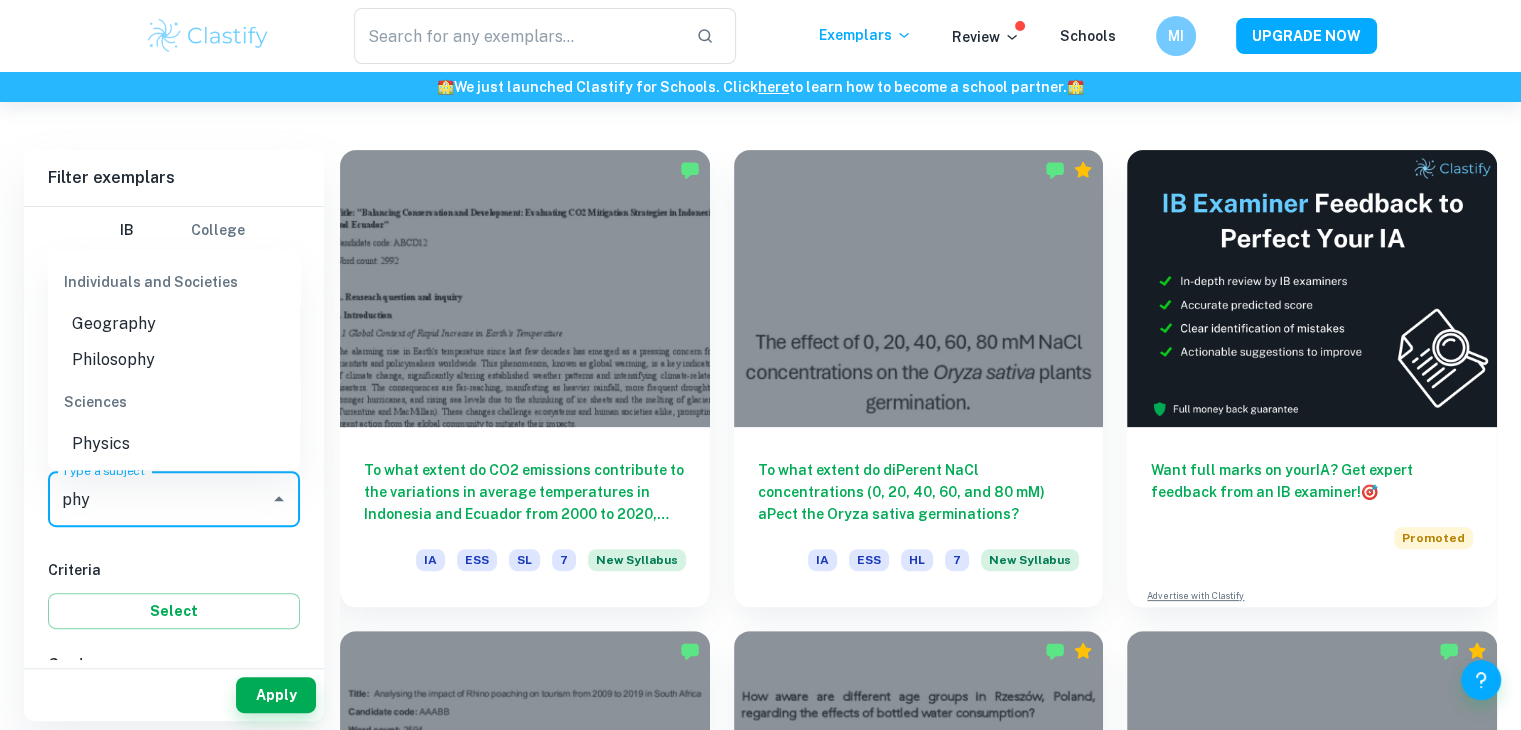click on "Physics" at bounding box center [174, 444] 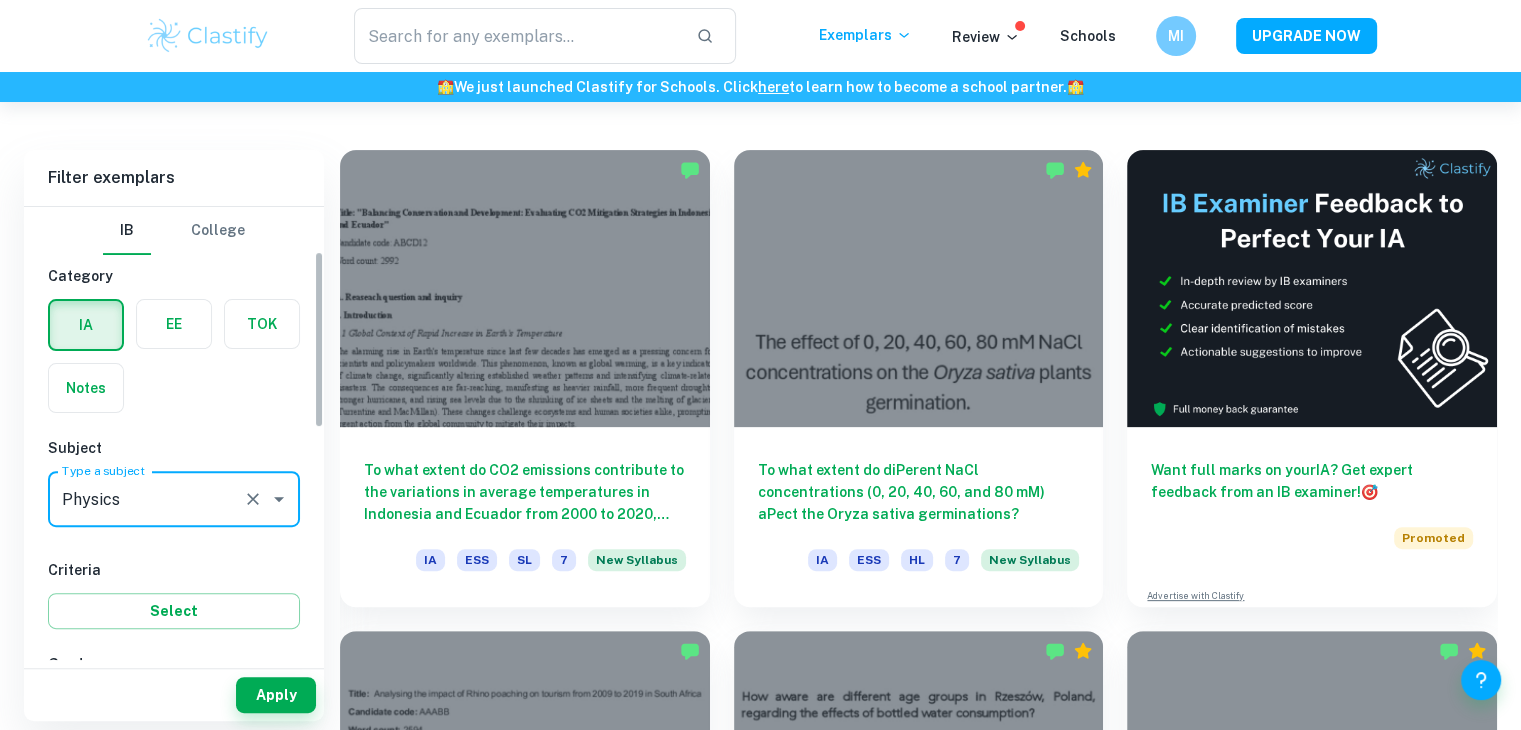scroll, scrollTop: 190, scrollLeft: 0, axis: vertical 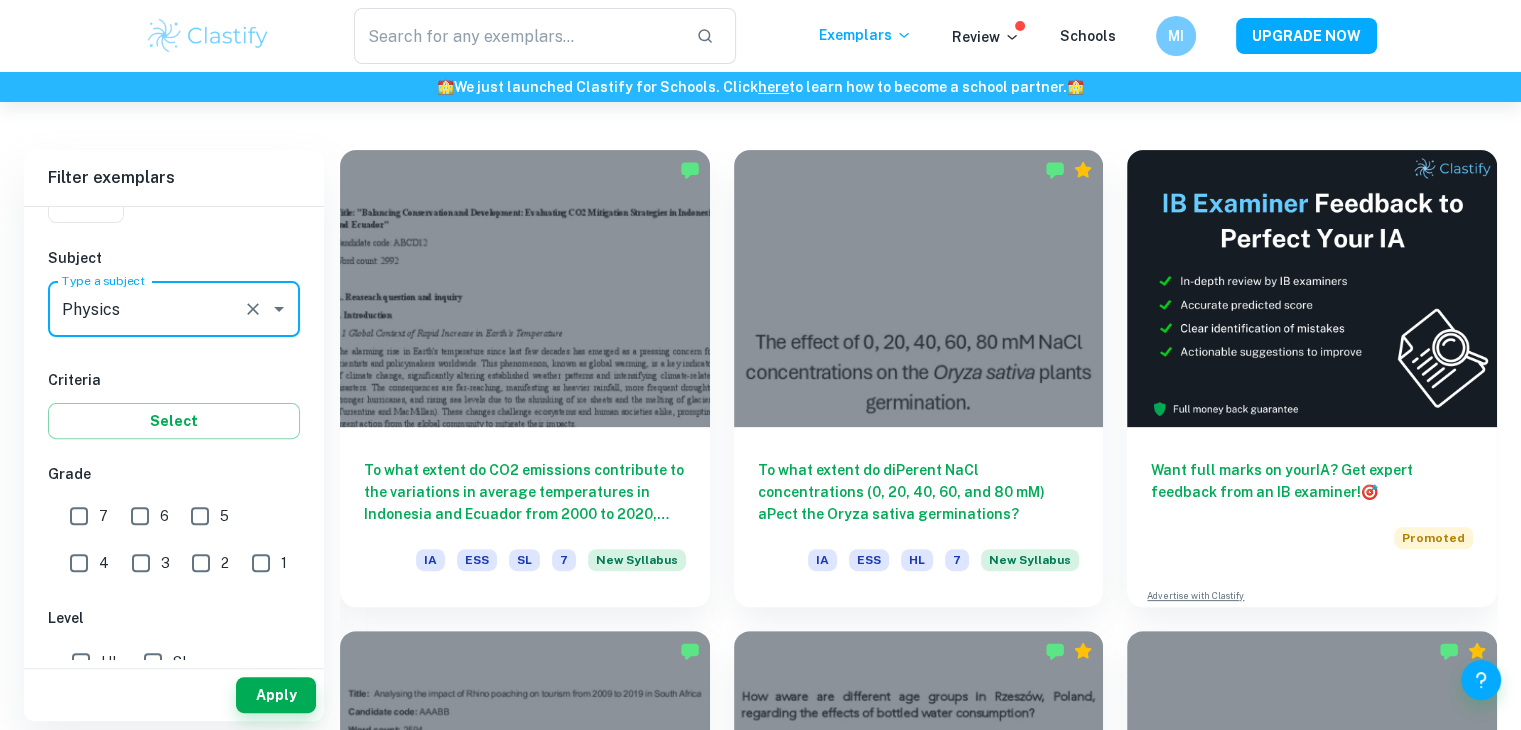 type on "Physics" 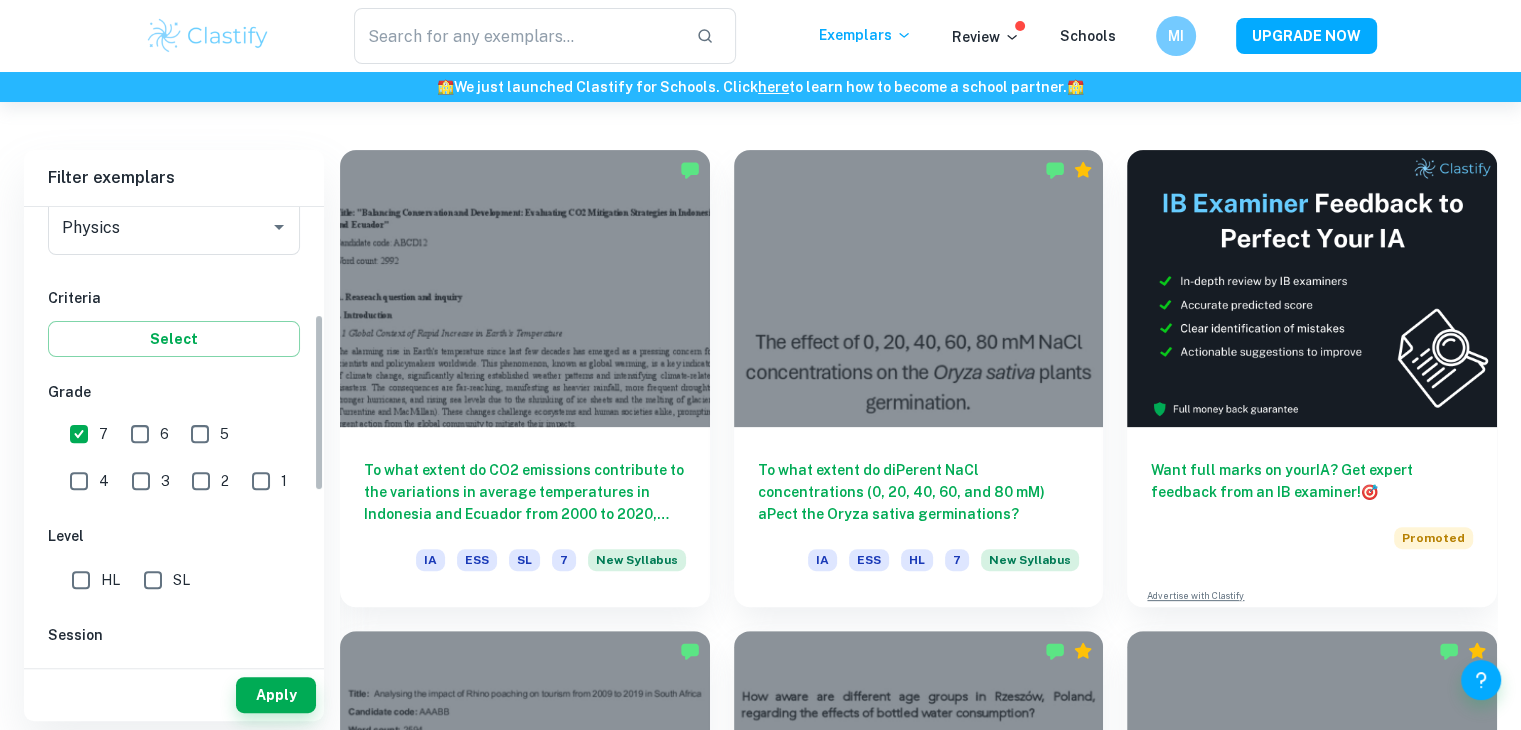 scroll, scrollTop: 275, scrollLeft: 0, axis: vertical 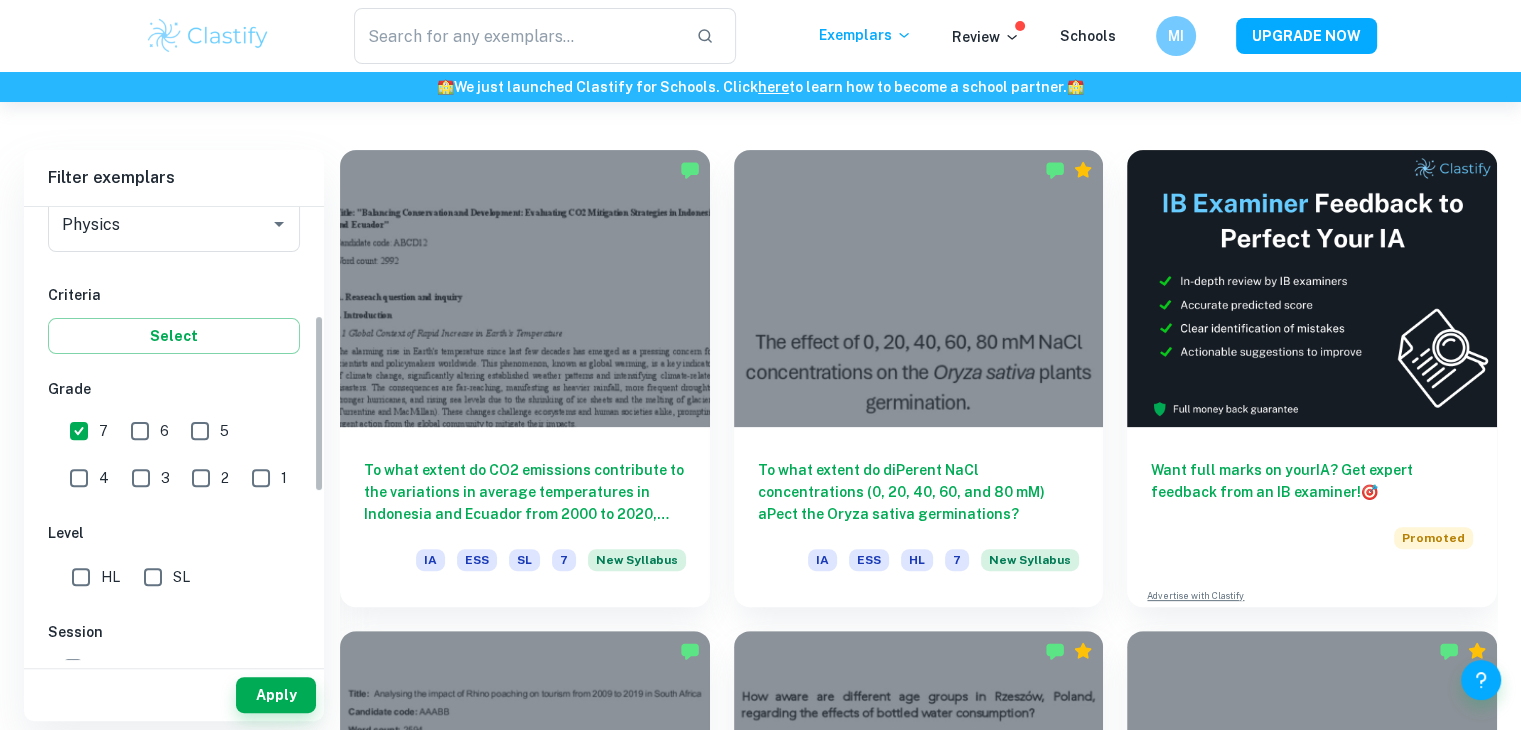 click on "HL" at bounding box center [81, 577] 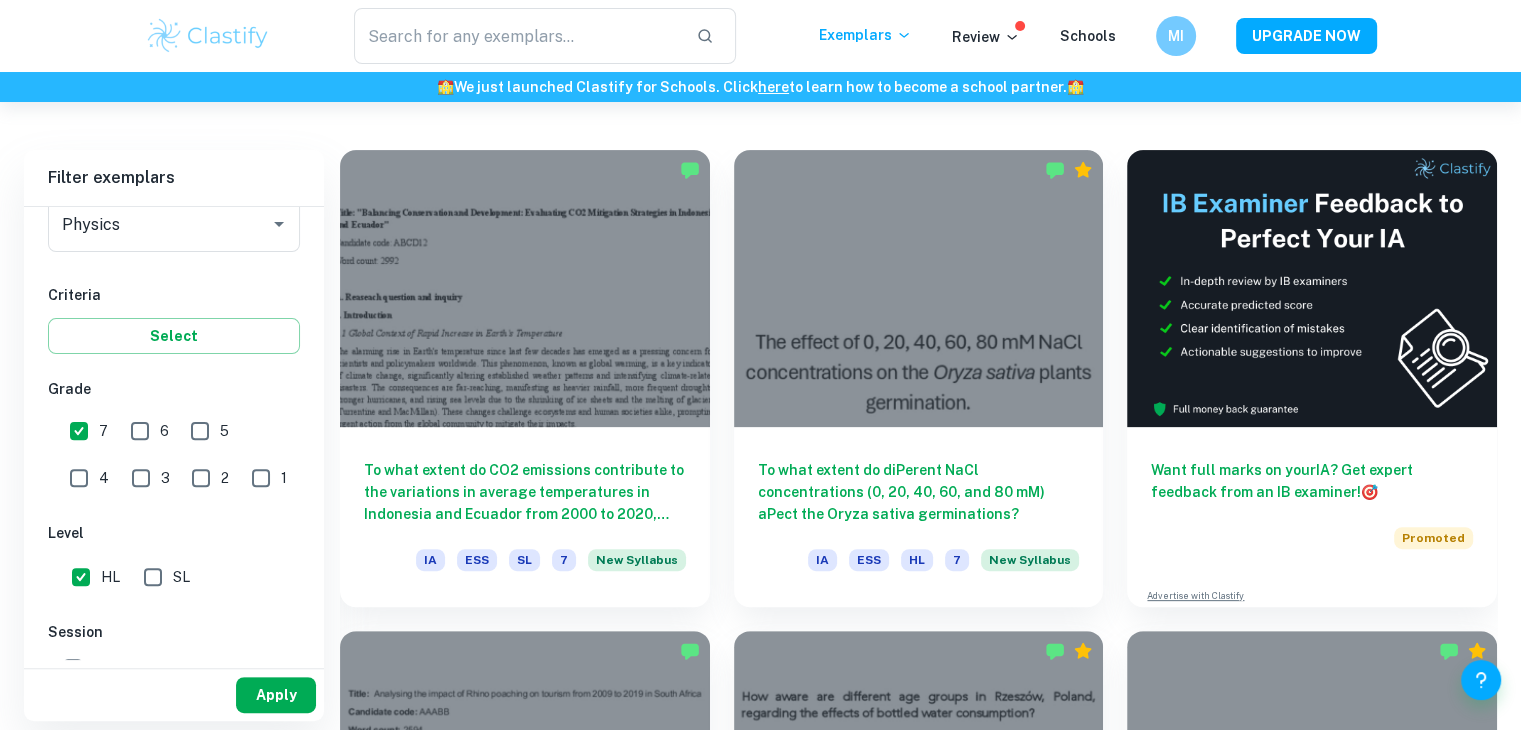 click on "Apply" at bounding box center [276, 695] 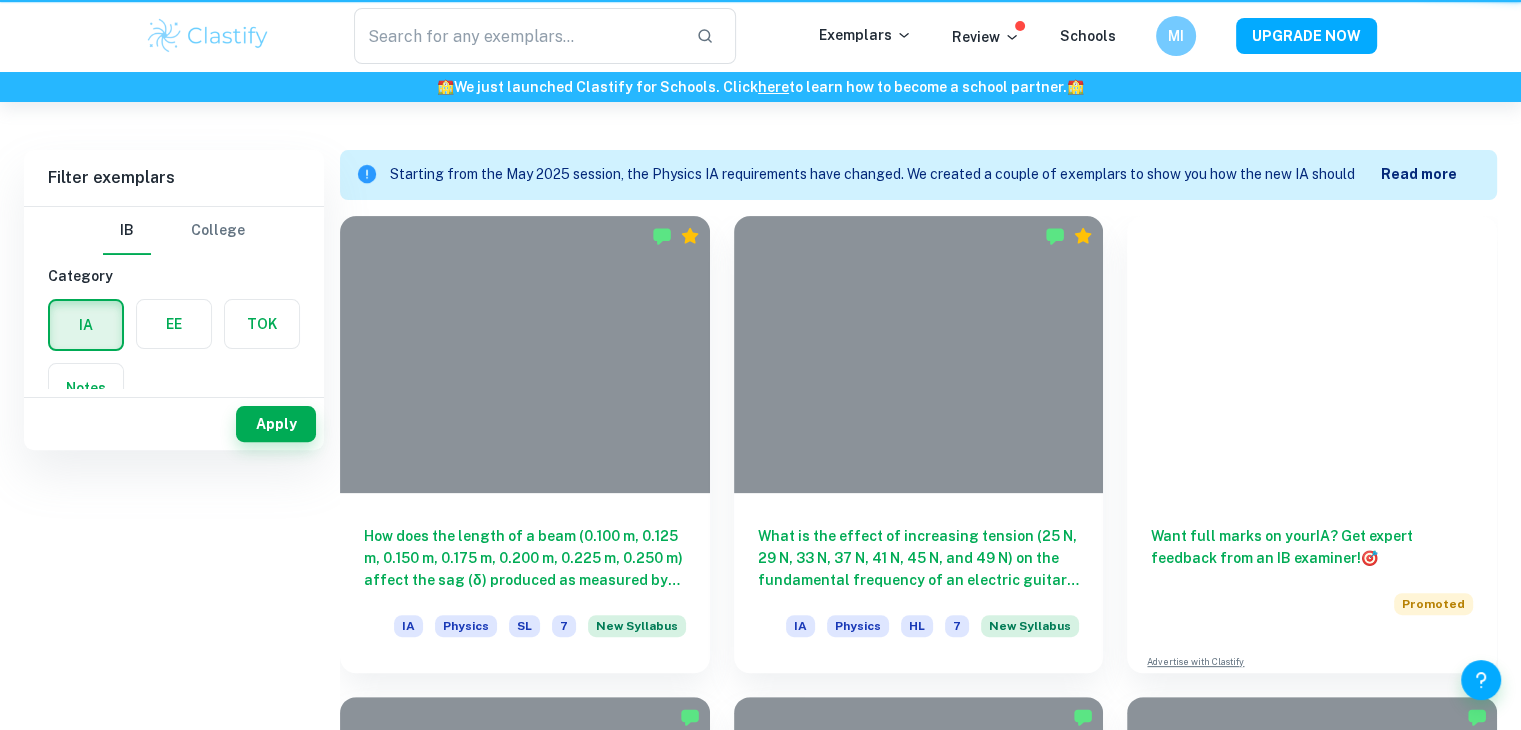 scroll, scrollTop: 0, scrollLeft: 0, axis: both 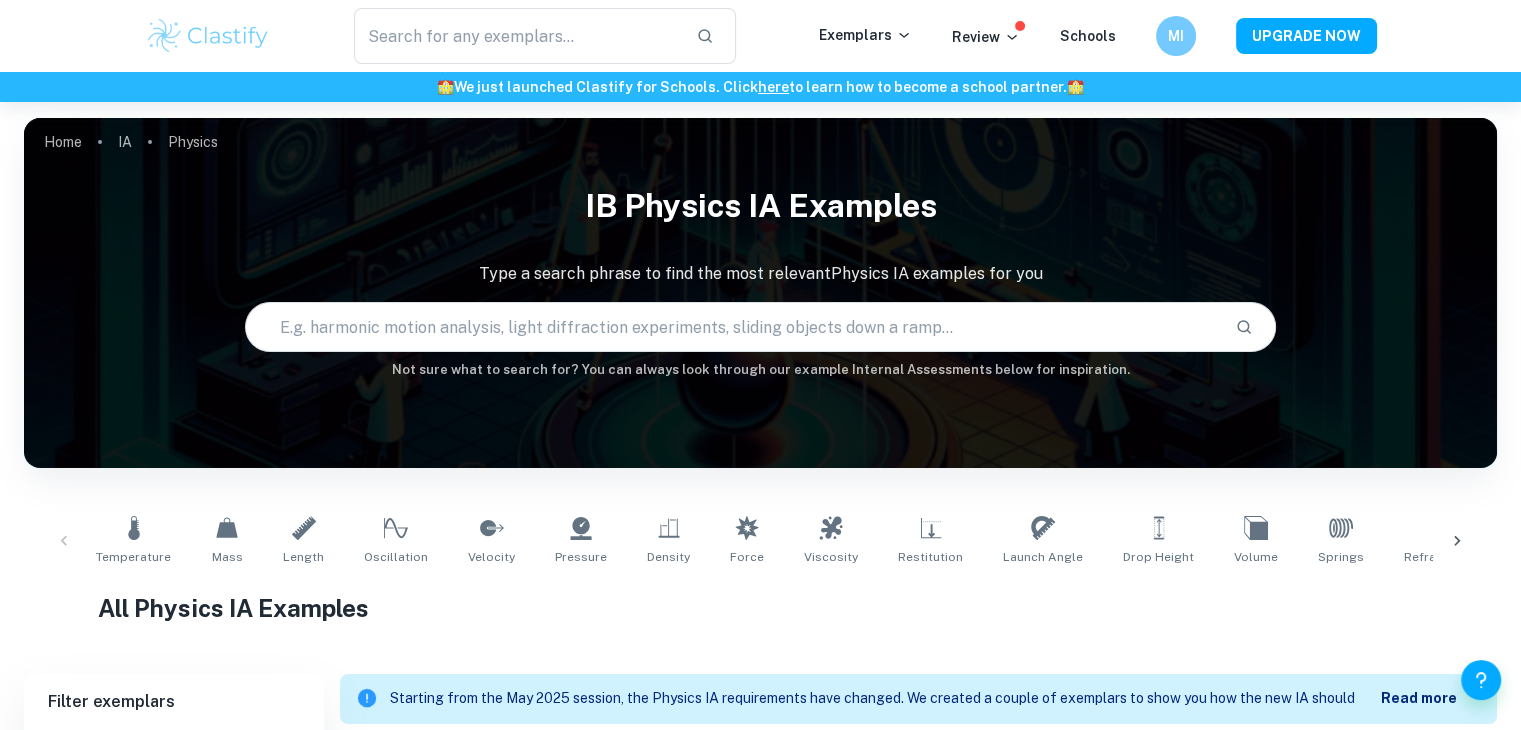 click on "All Physics IA Examples" at bounding box center [761, 608] 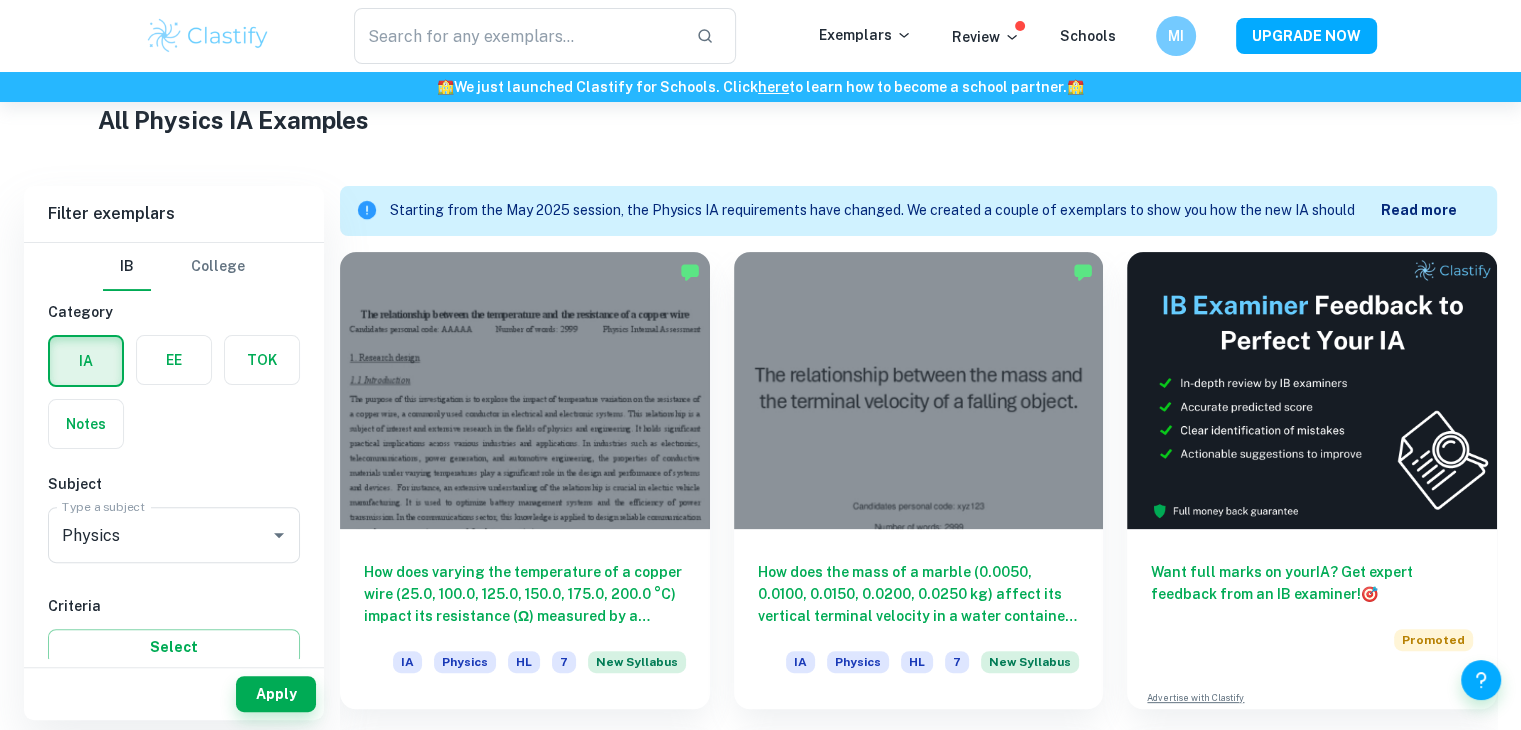 click at bounding box center [525, 390] 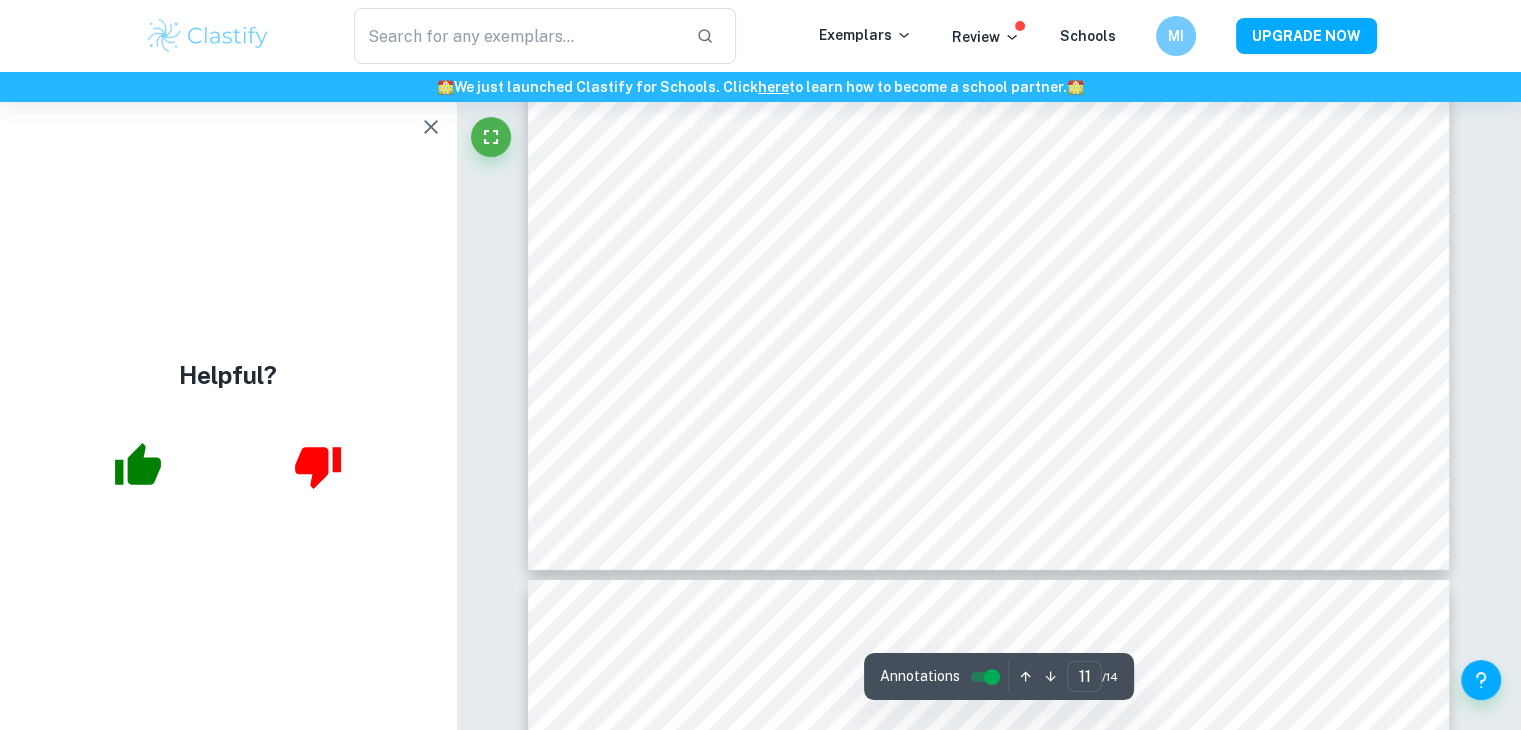 scroll, scrollTop: 14373, scrollLeft: 0, axis: vertical 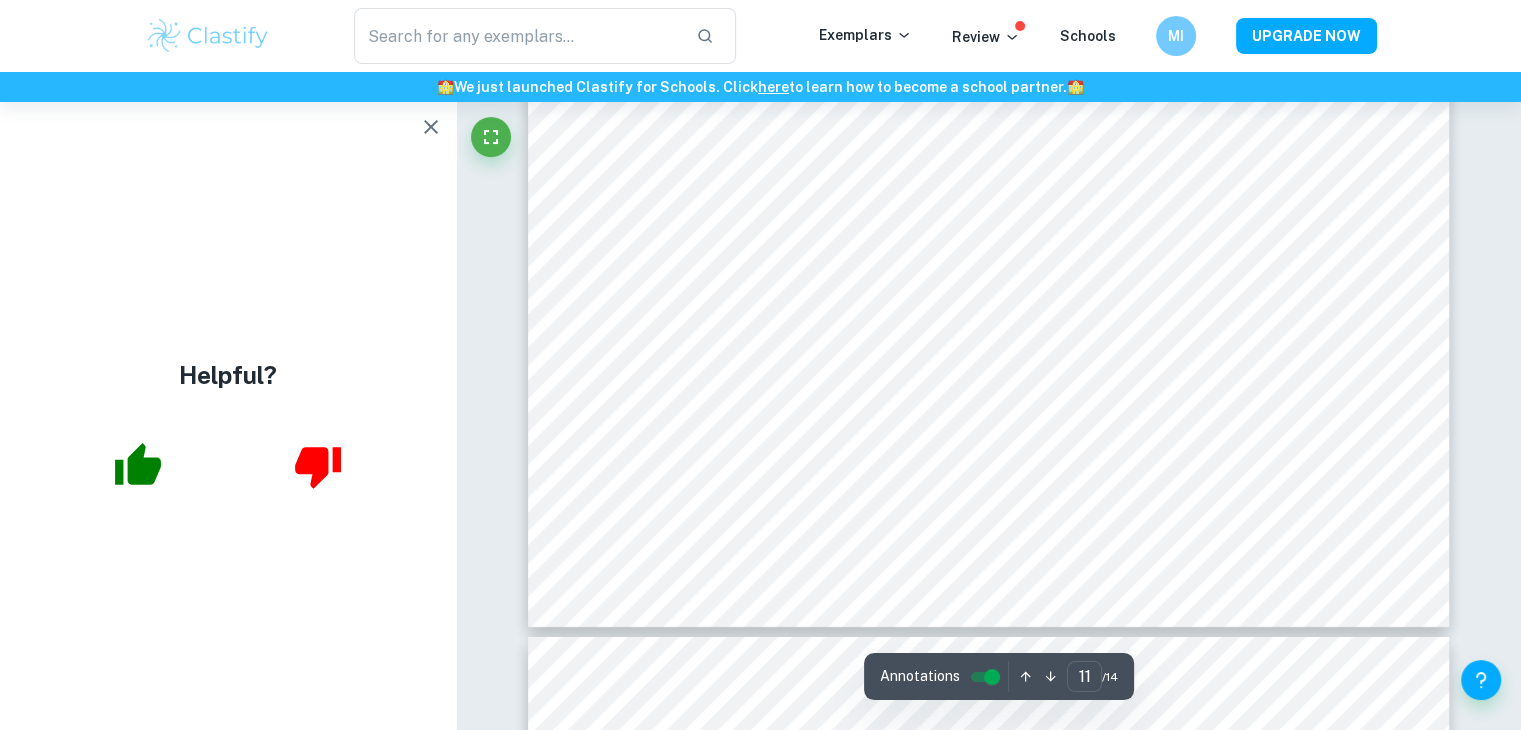 click 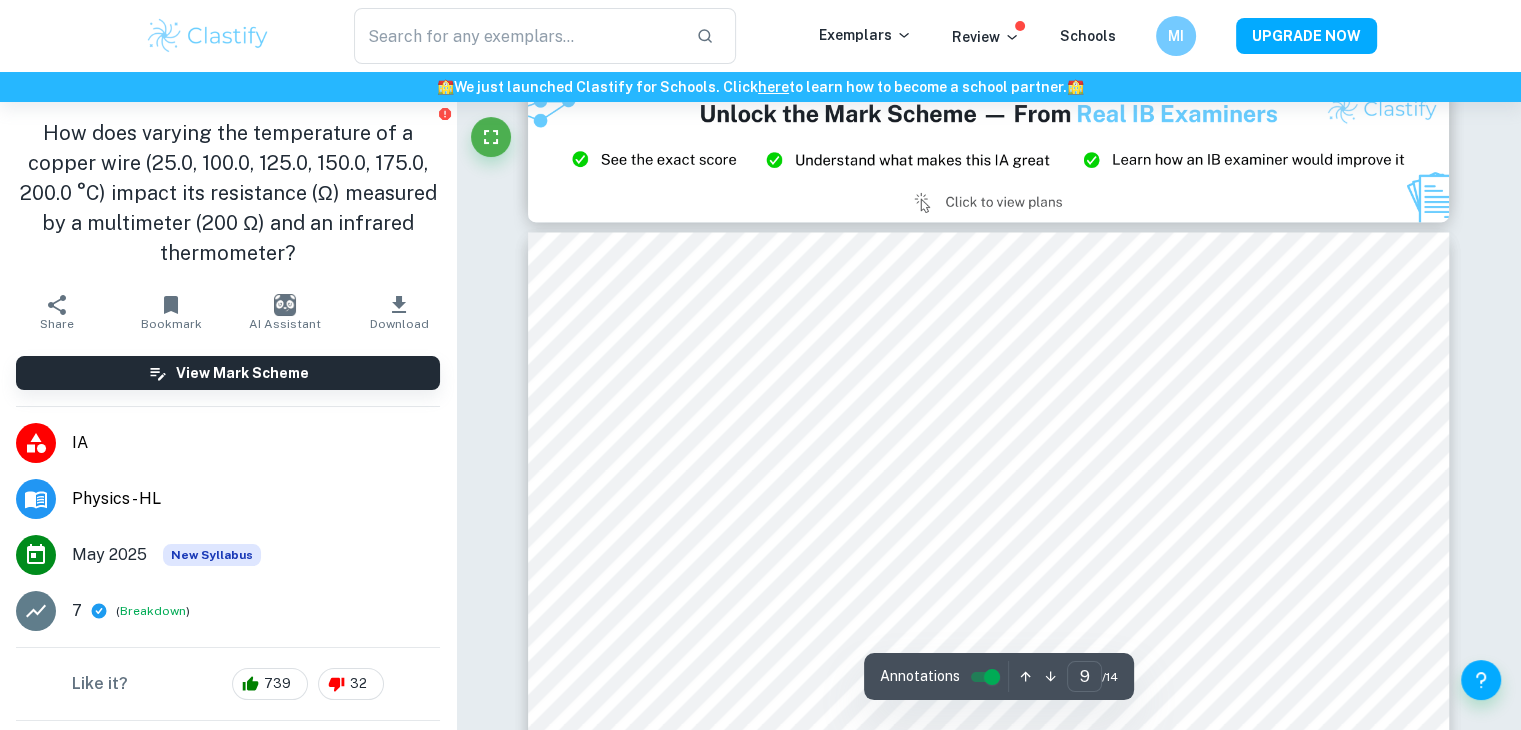 scroll, scrollTop: 10718, scrollLeft: 0, axis: vertical 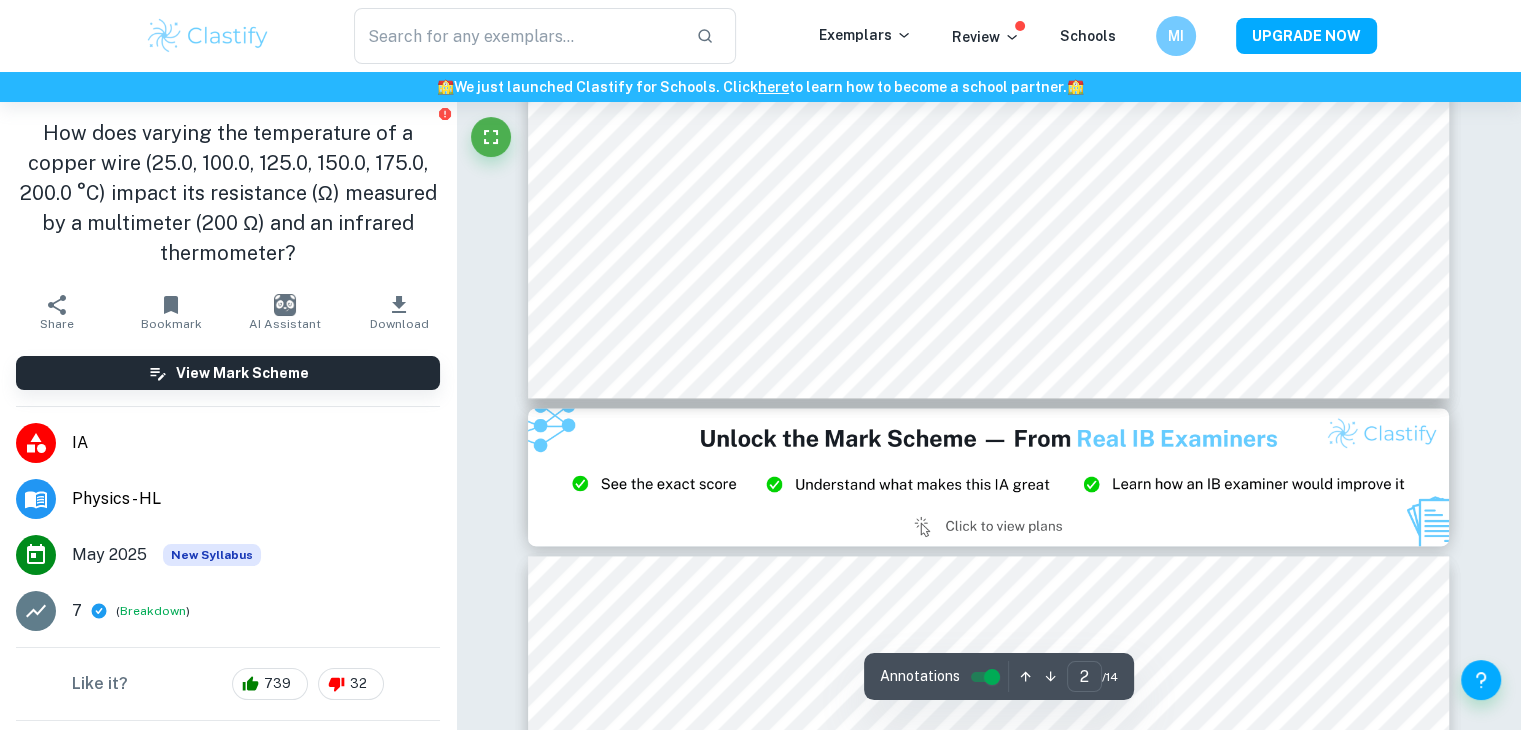 type on "3" 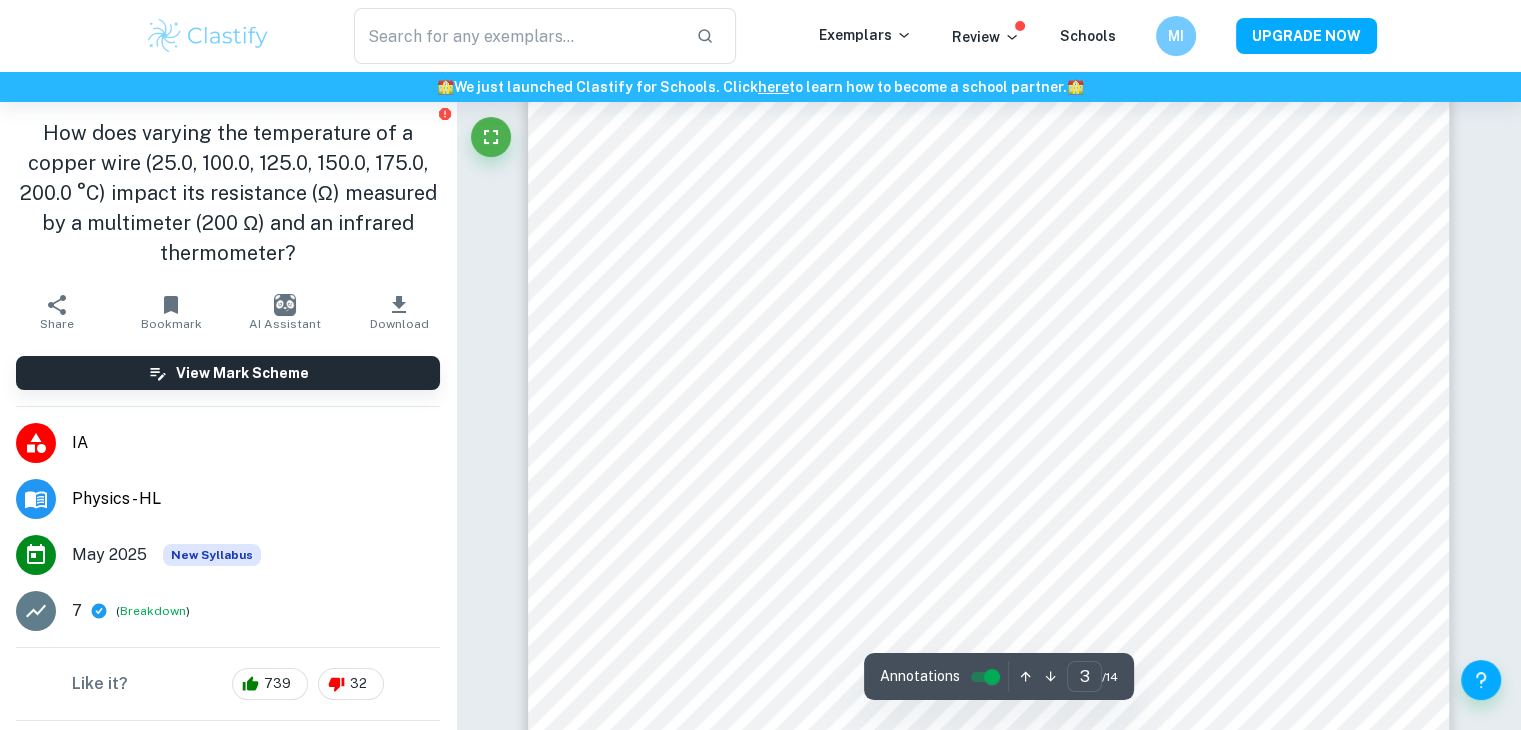 scroll, scrollTop: 3520, scrollLeft: 0, axis: vertical 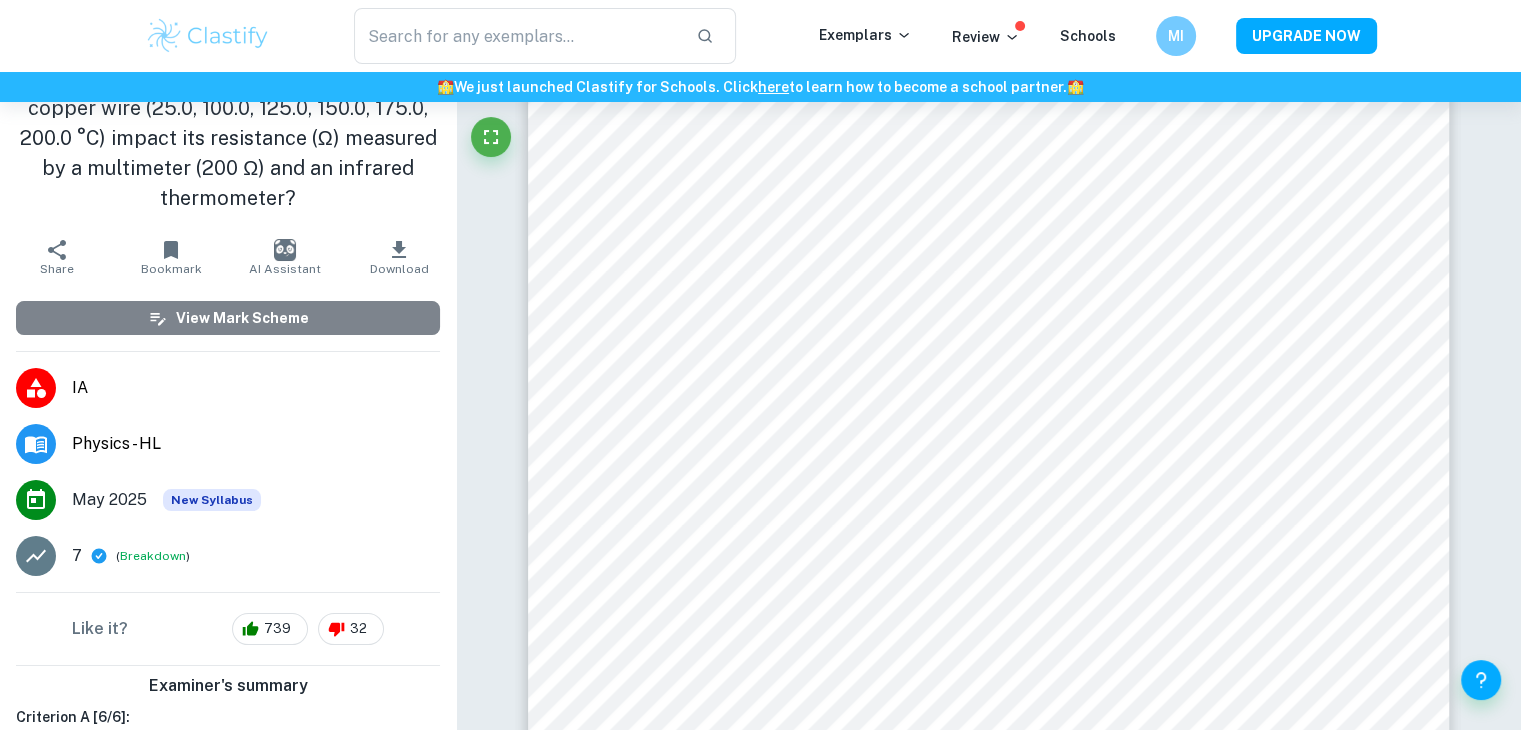 click on "View Mark Scheme" at bounding box center (228, 318) 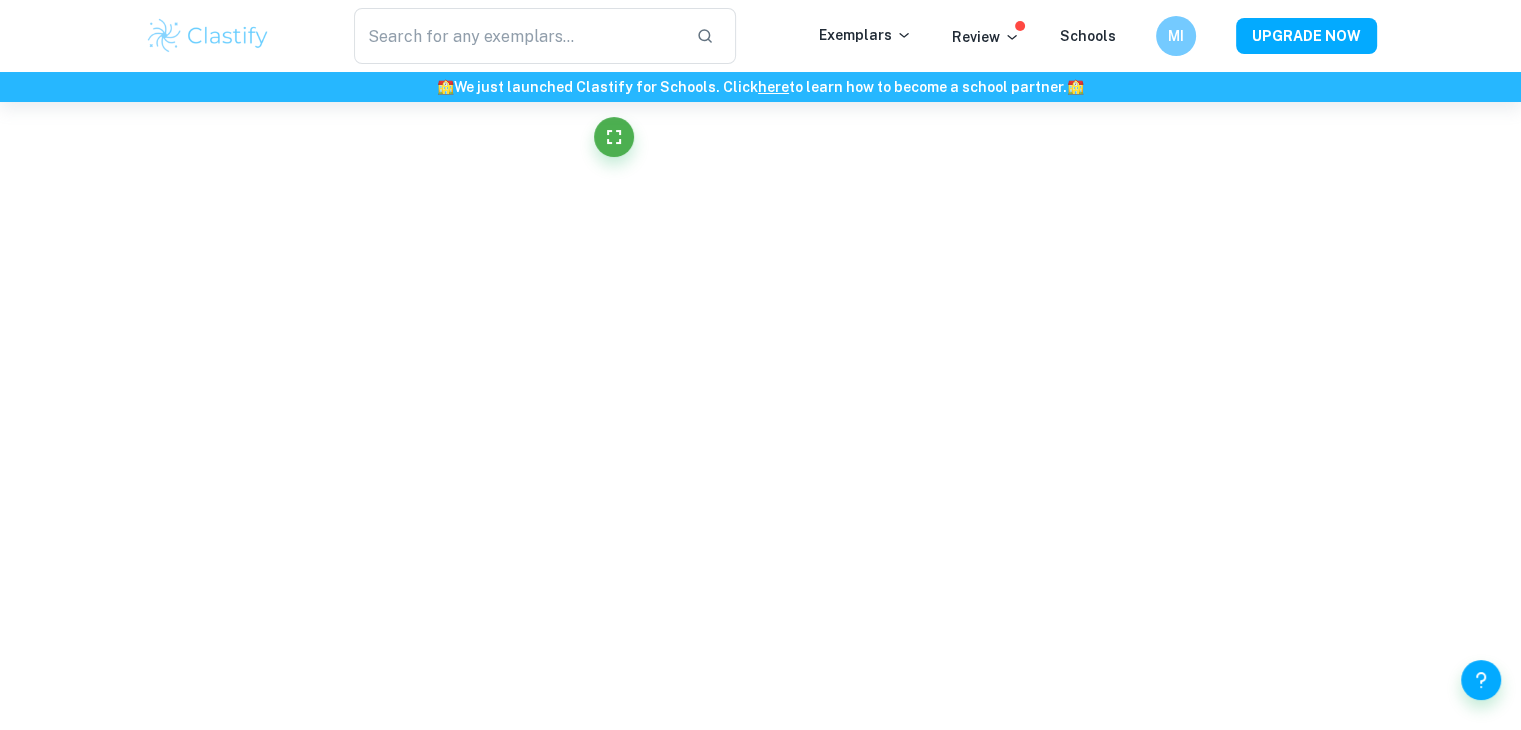 scroll, scrollTop: 0, scrollLeft: 0, axis: both 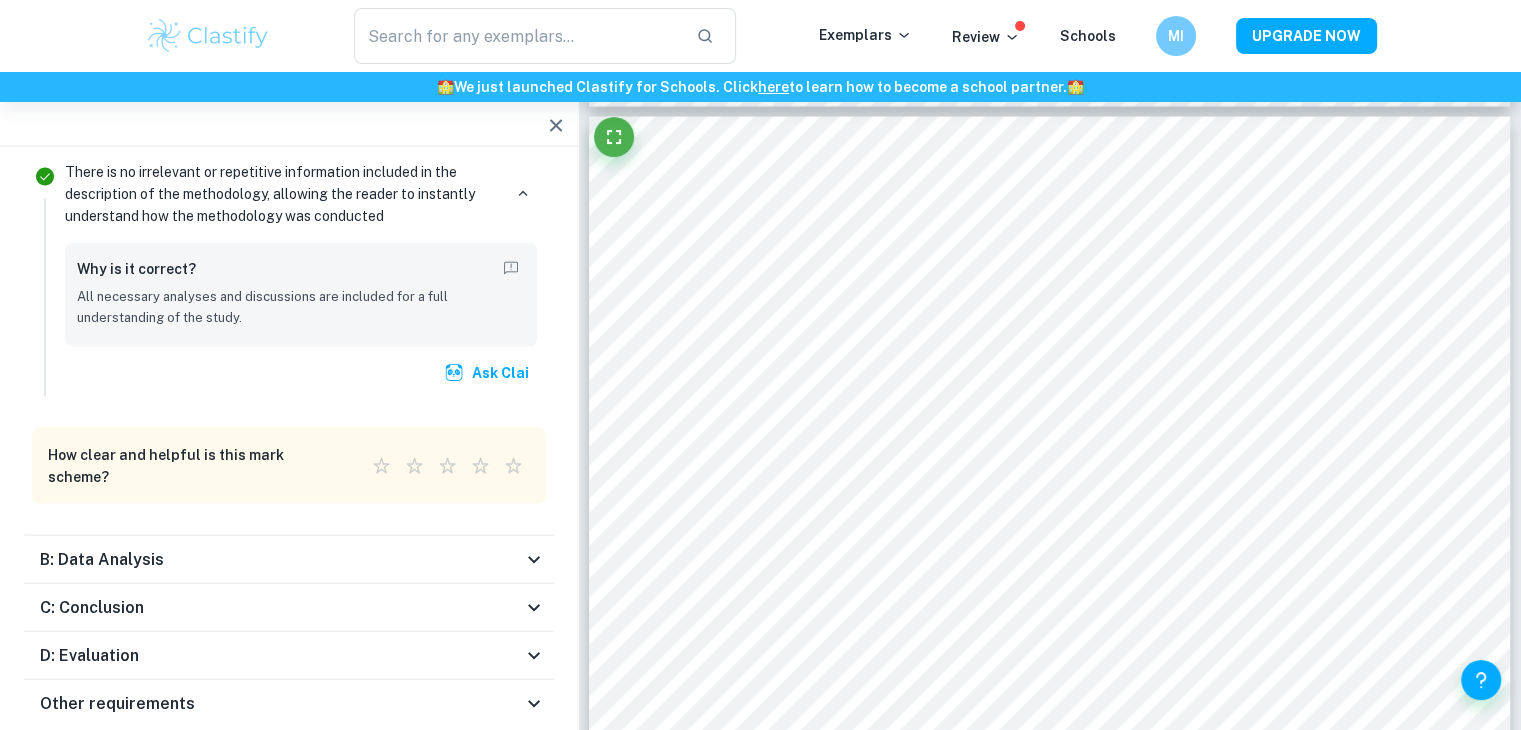 click on "B: Data Analysis" at bounding box center (281, 560) 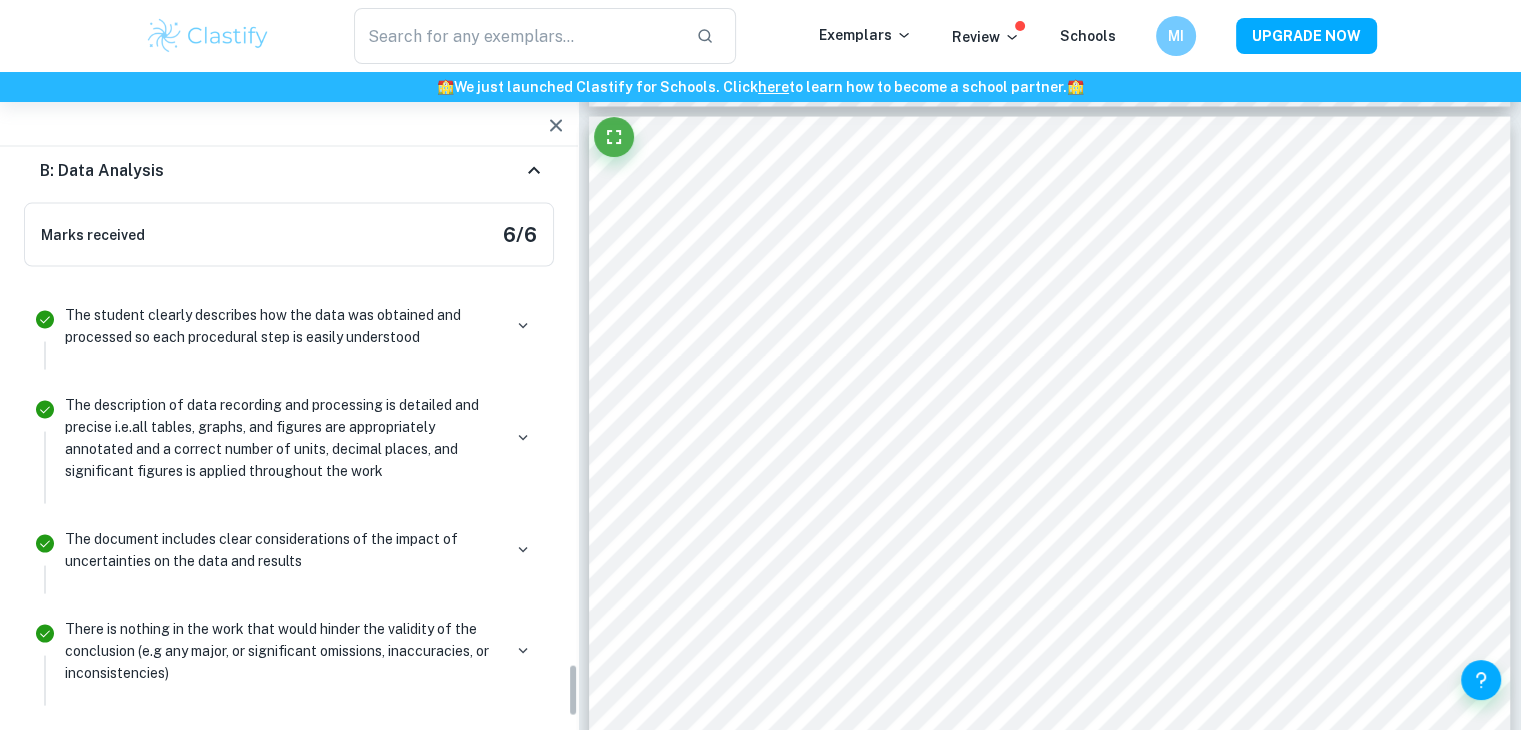 scroll, scrollTop: 5261, scrollLeft: 0, axis: vertical 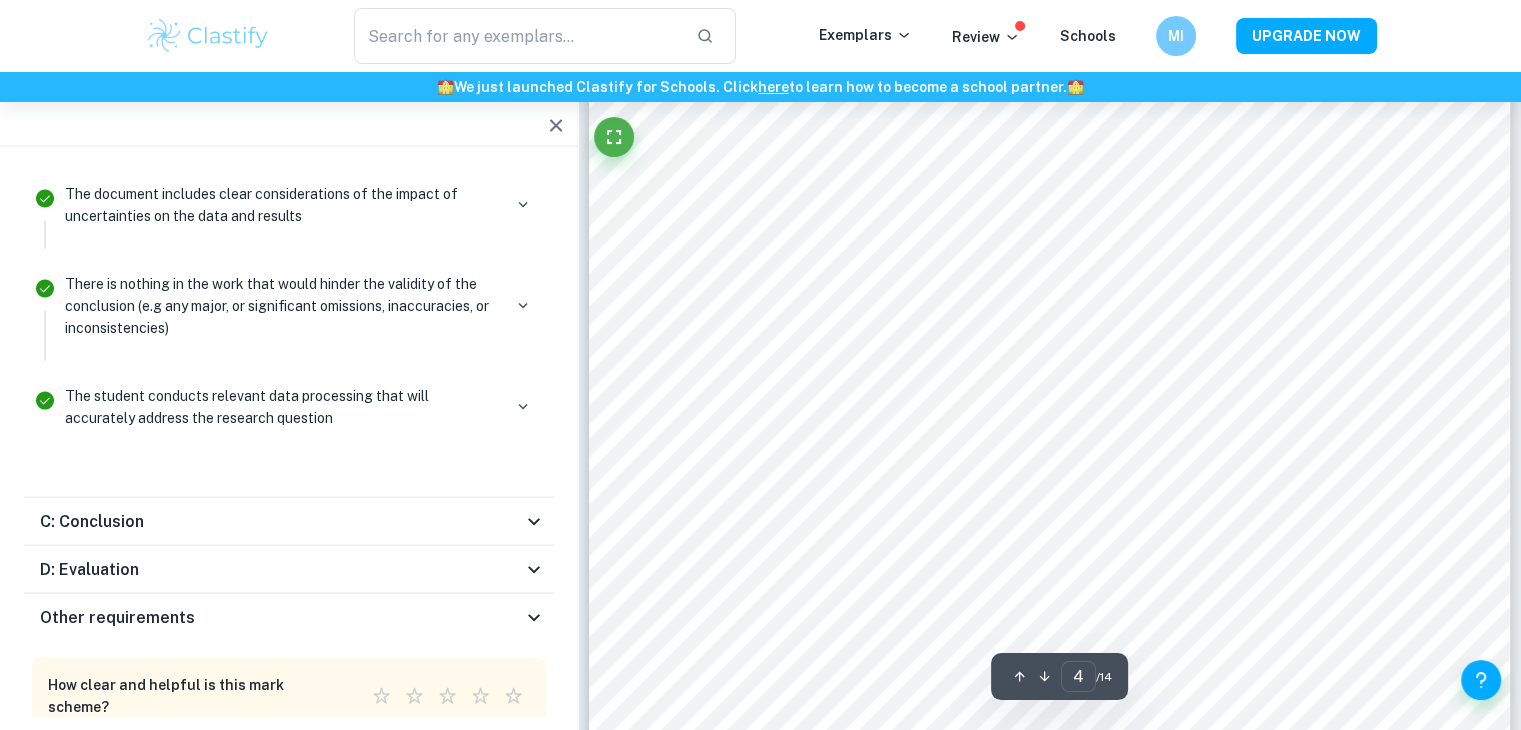 click on "C: Conclusion" at bounding box center (281, 522) 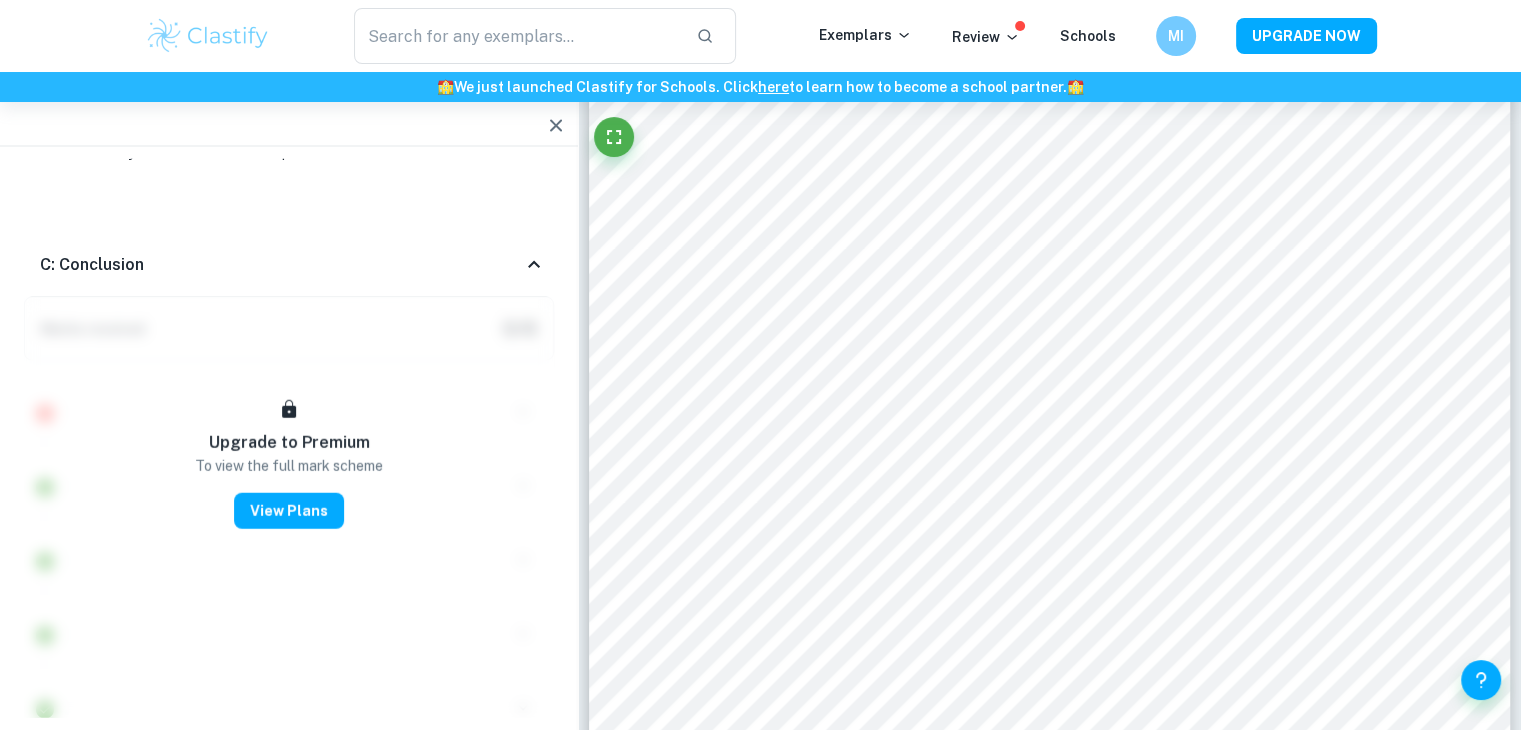 scroll, scrollTop: 5769, scrollLeft: 0, axis: vertical 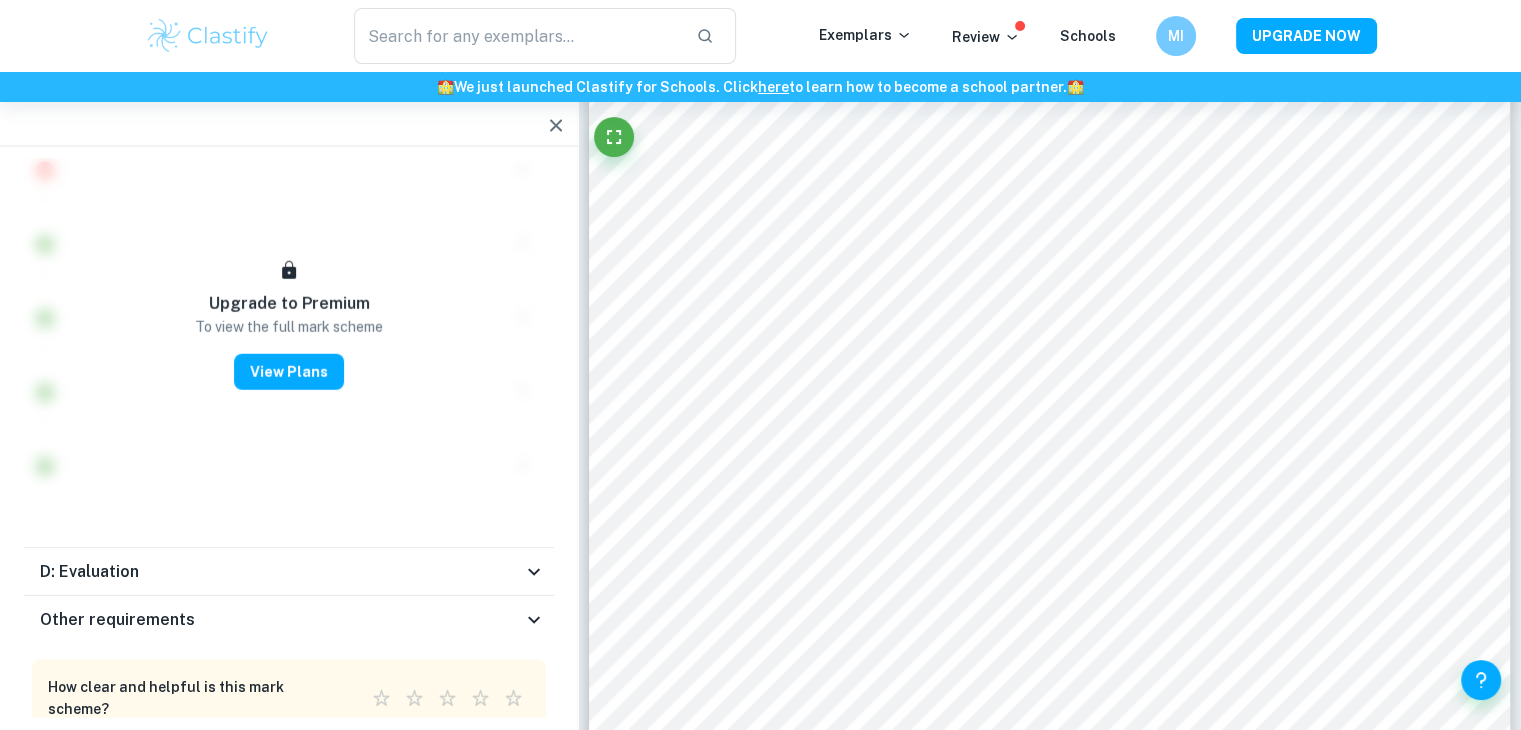 click on "D: Evaluation" at bounding box center (281, 572) 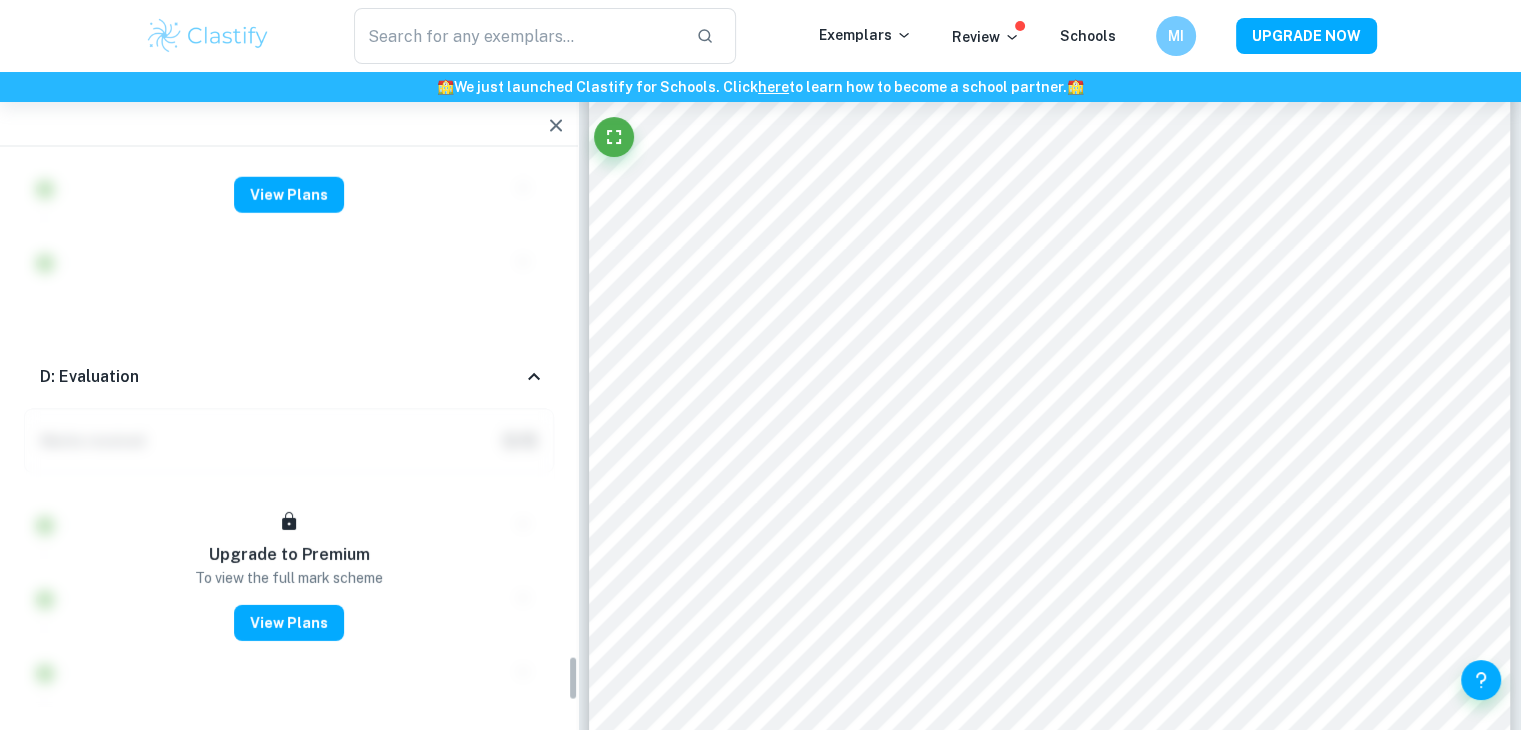 scroll, scrollTop: 6276, scrollLeft: 0, axis: vertical 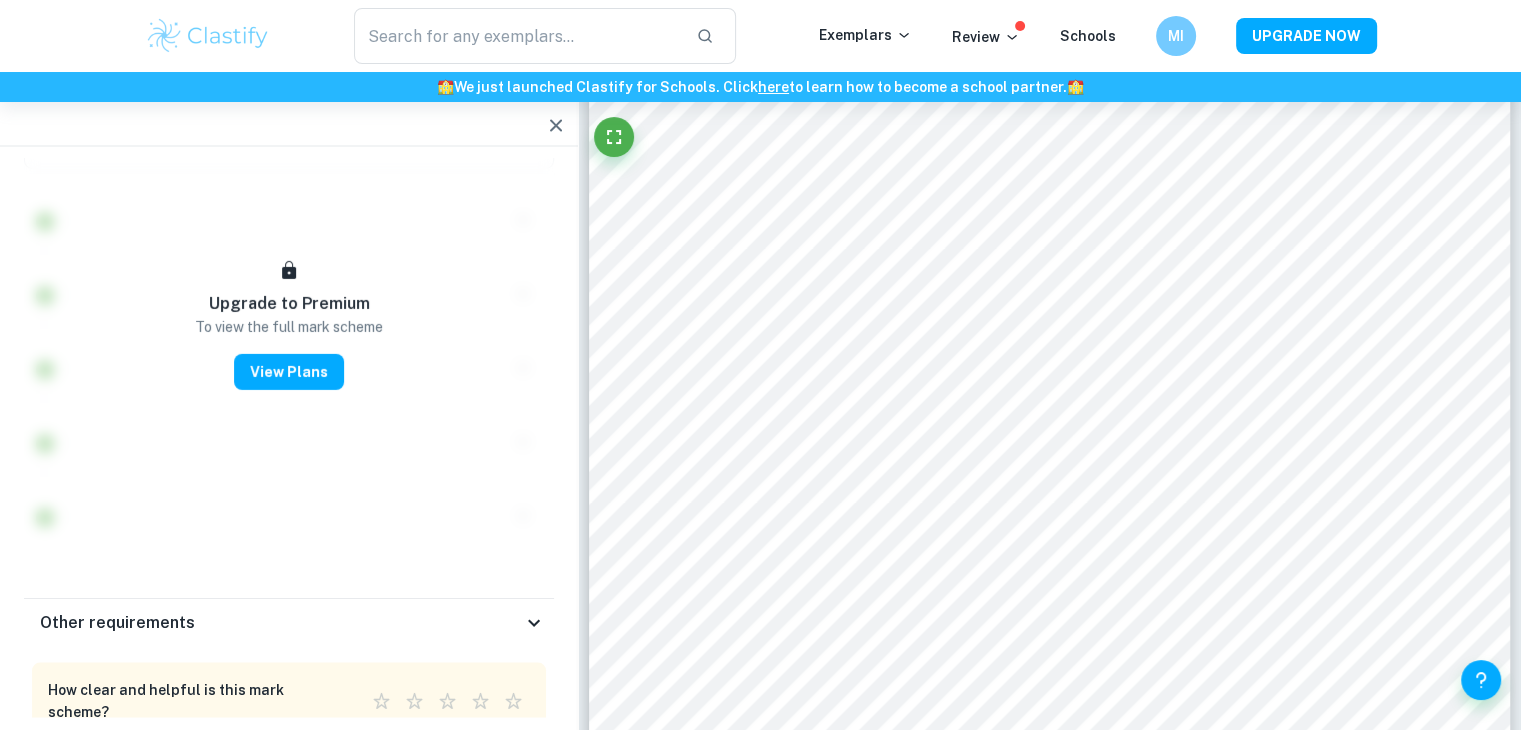 click on "Other requirements" at bounding box center (289, 623) 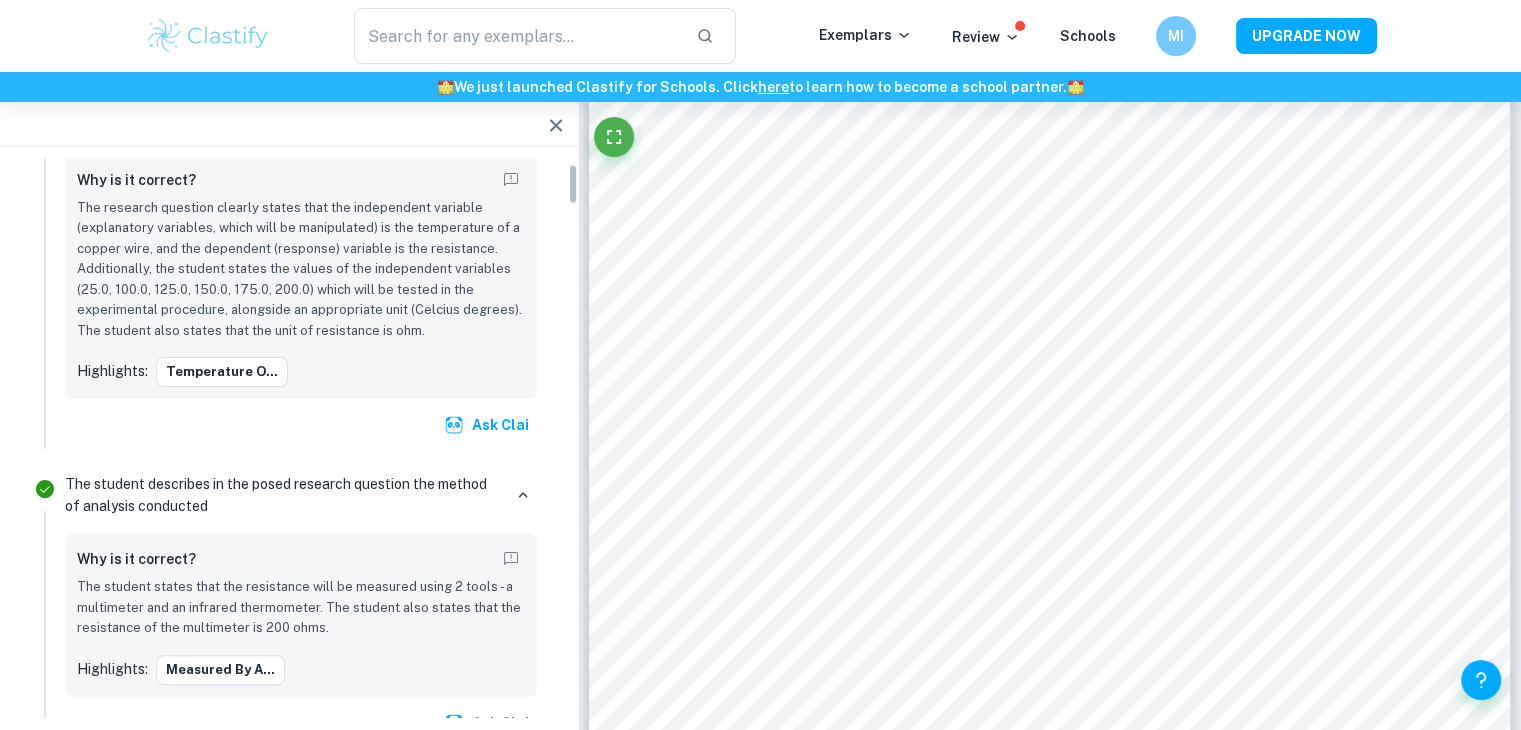 scroll, scrollTop: 0, scrollLeft: 0, axis: both 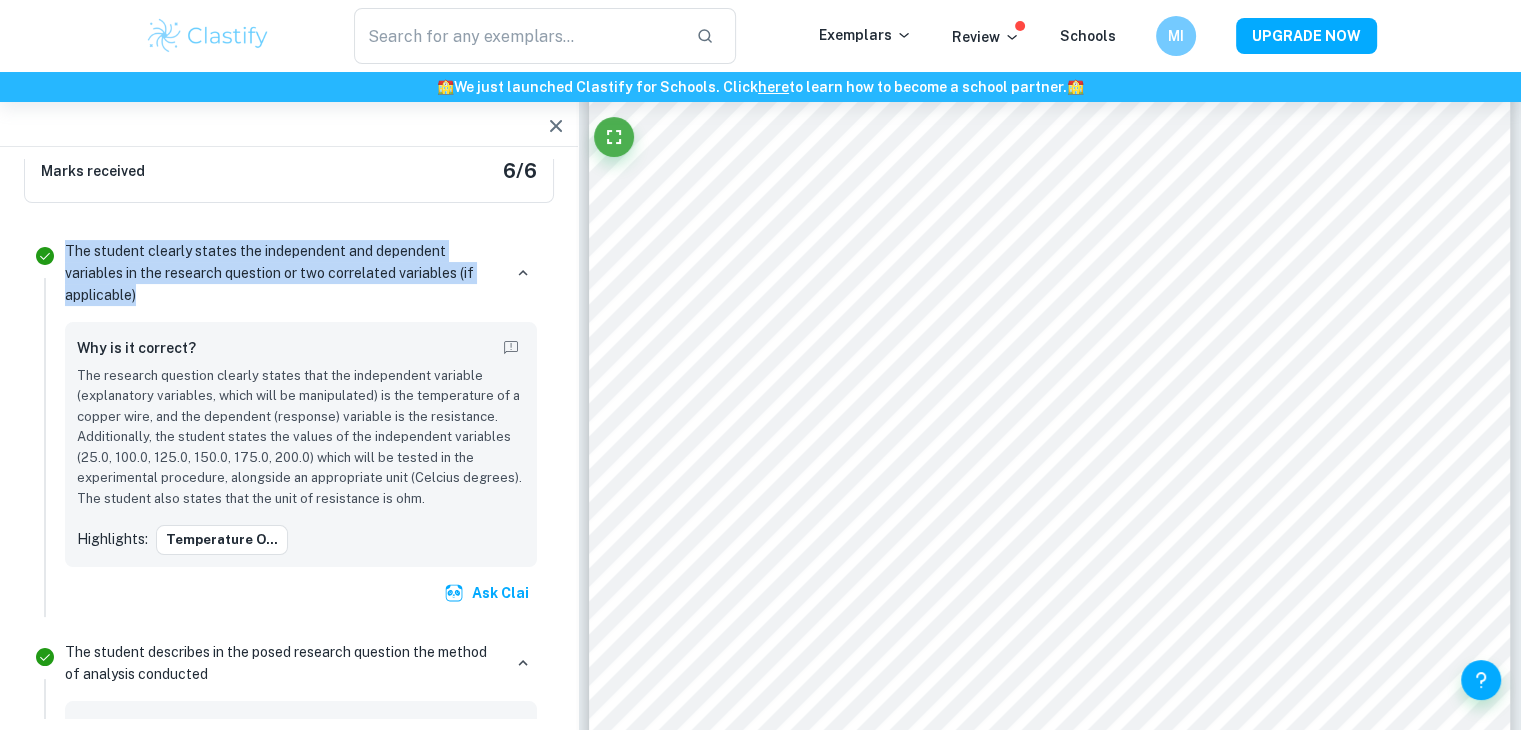 drag, startPoint x: 174, startPoint y: 296, endPoint x: 64, endPoint y: 231, distance: 127.769325 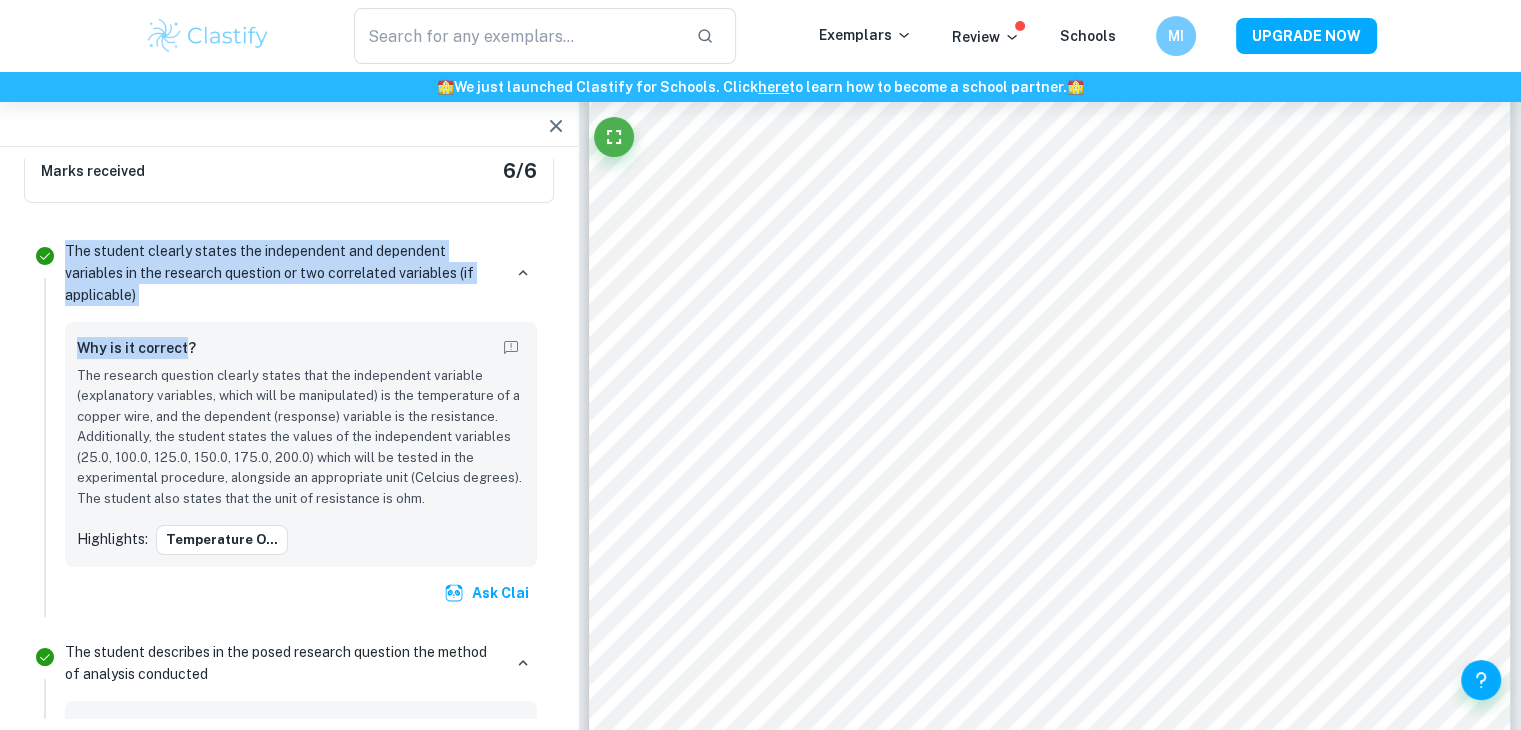 drag, startPoint x: 64, startPoint y: 233, endPoint x: 142, endPoint y: 318, distance: 115.36464 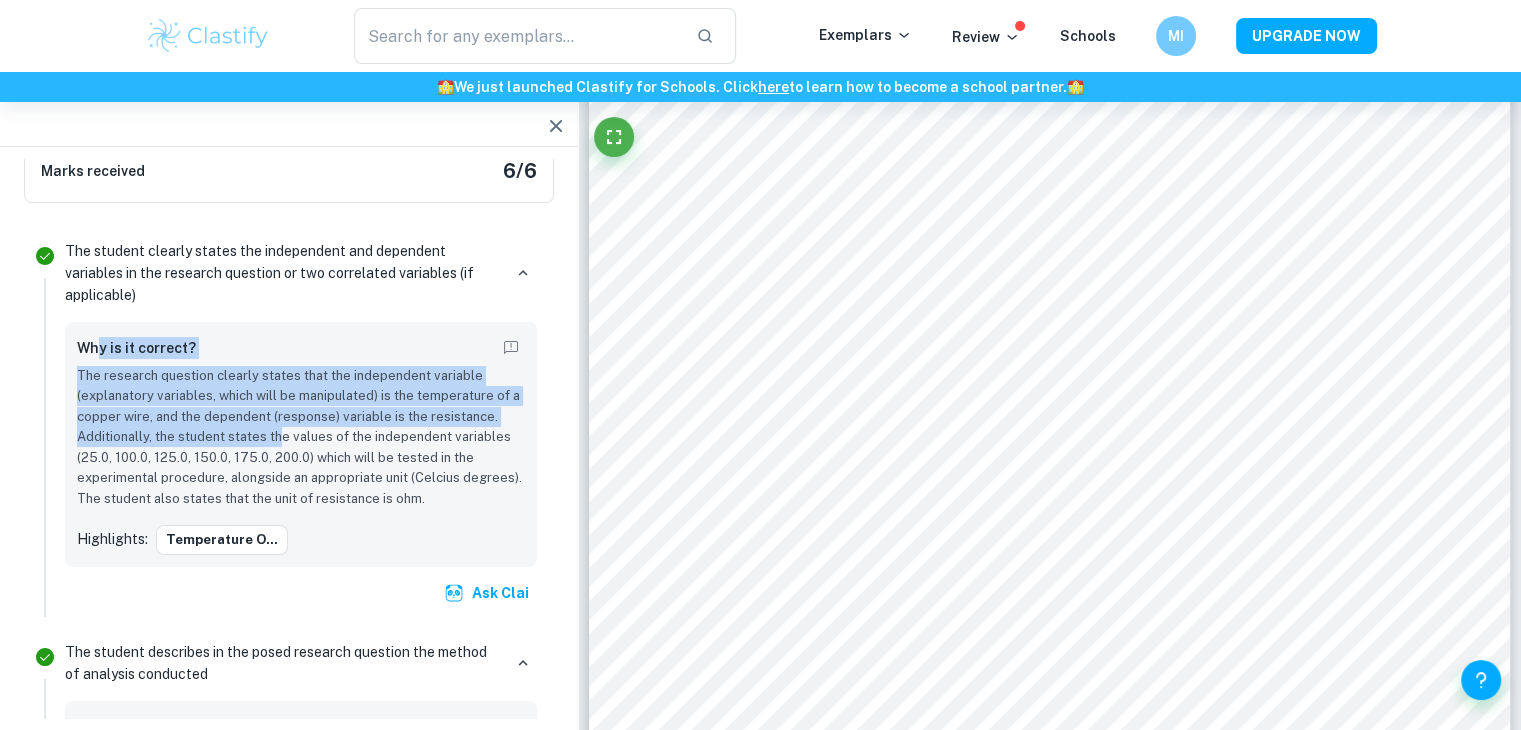 drag, startPoint x: 100, startPoint y: 361, endPoint x: 303, endPoint y: 449, distance: 221.25325 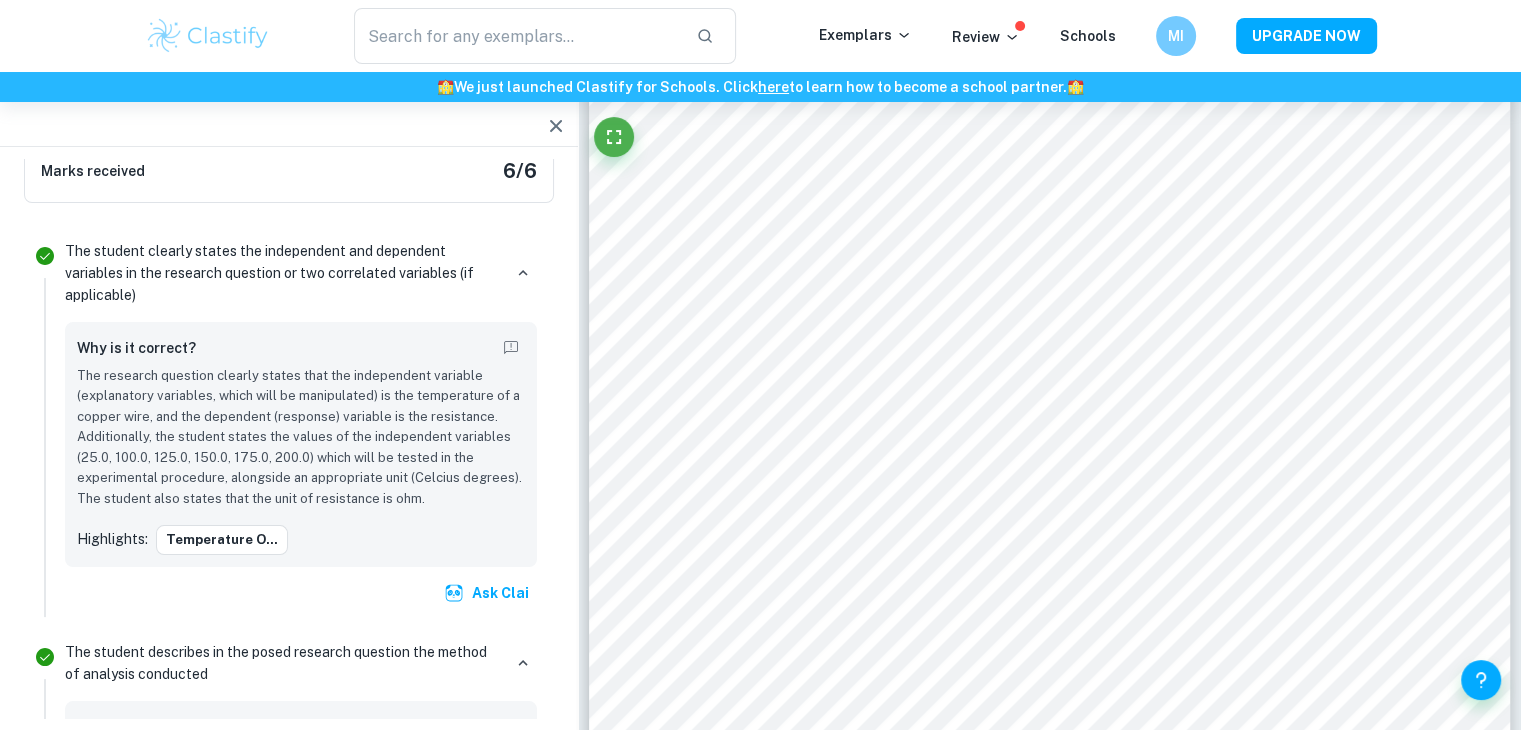 click on "The research question clearly states that the independent variable (explanatory variables, which will be manipulated) is the temperature of a copper wire, and the dependent (response) variable is the resistance. Additionally, the student states the values of the independent variables (25.0, 100.0, 125.0, 150.0, 175.0, 200.0) which will be tested in the experimental procedure, alongside an appropriate unit (Celcius degrees). The student also states that the unit of resistance is ohm." at bounding box center (301, 437) 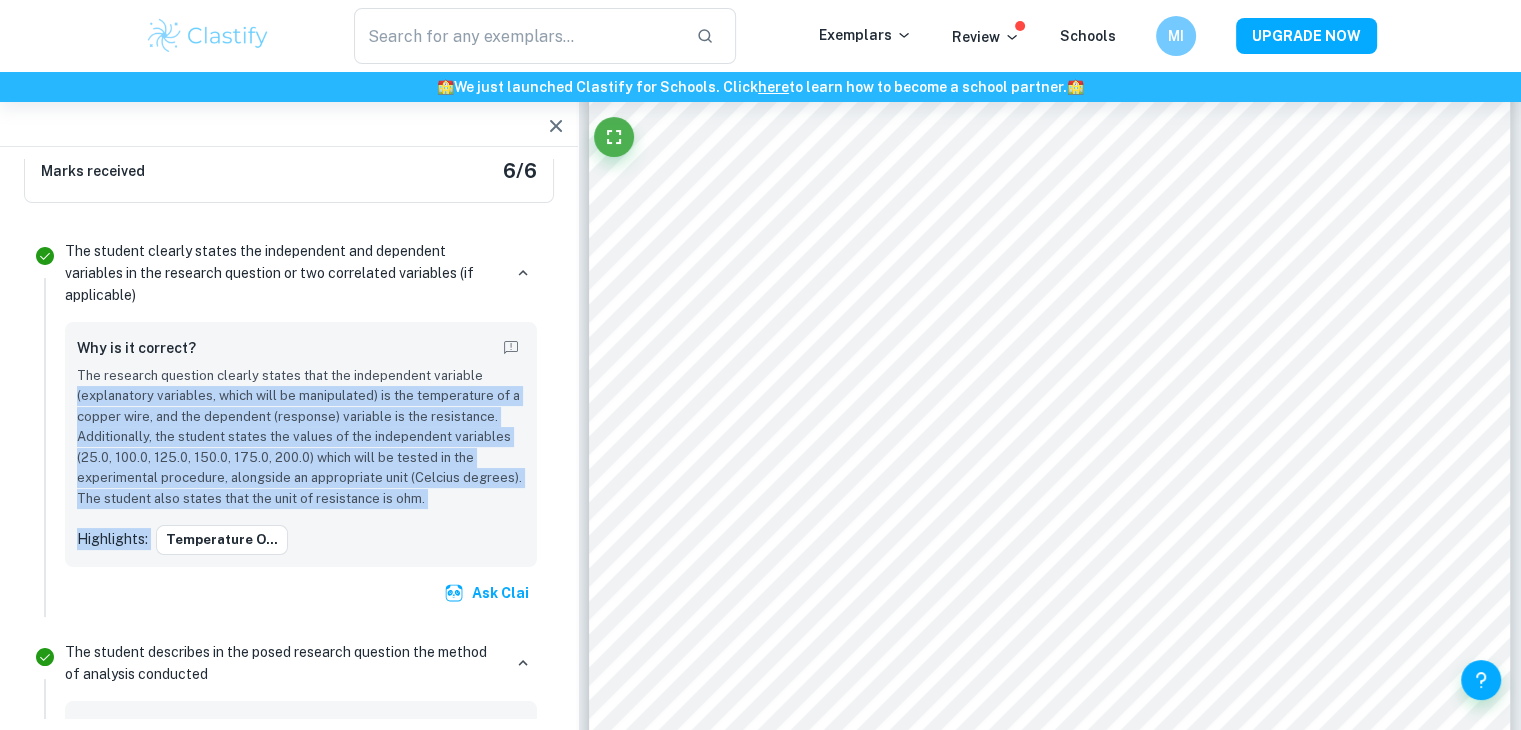 drag, startPoint x: 69, startPoint y: 398, endPoint x: 375, endPoint y: 529, distance: 332.86185 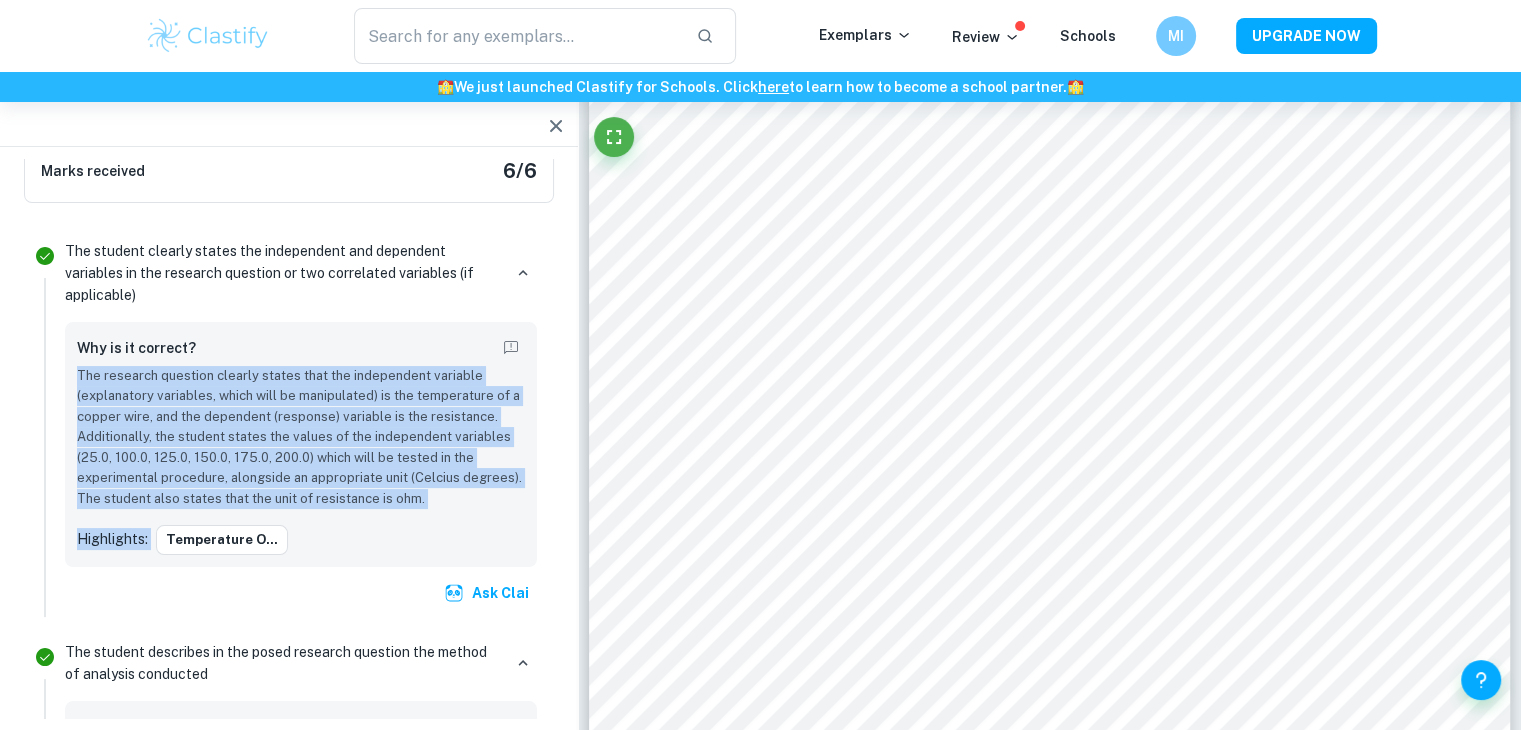 drag, startPoint x: 375, startPoint y: 529, endPoint x: 84, endPoint y: 369, distance: 332.08585 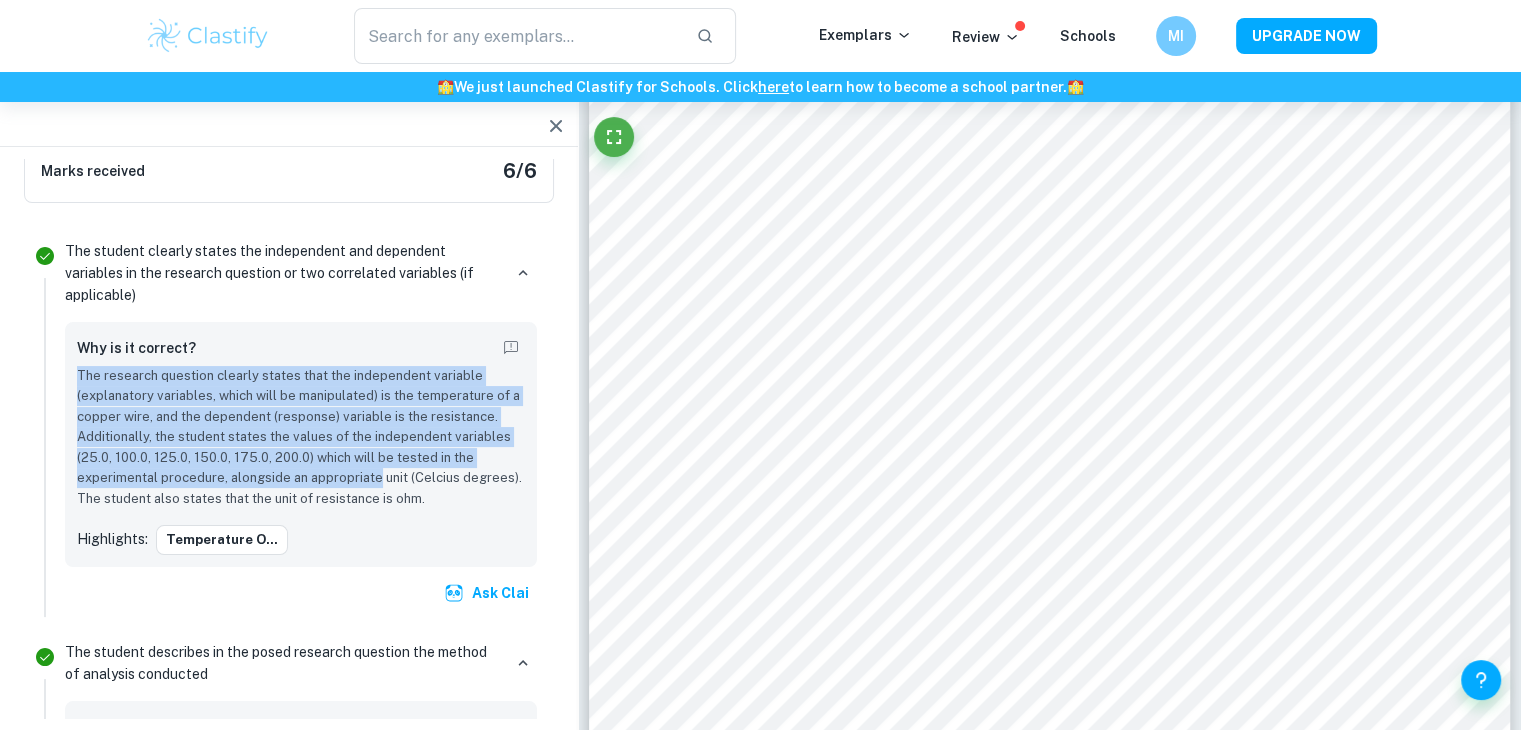 drag, startPoint x: 84, startPoint y: 369, endPoint x: 372, endPoint y: 506, distance: 318.92474 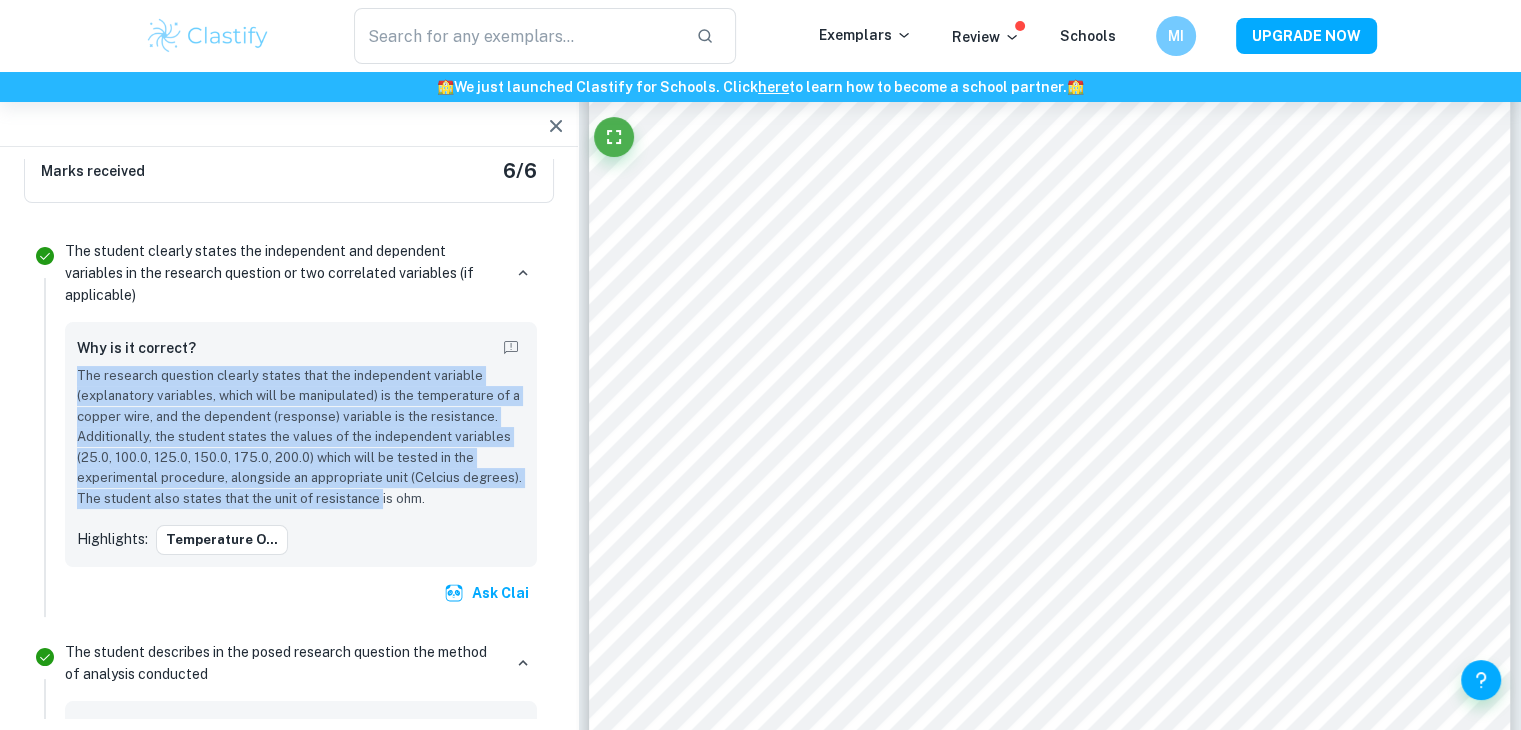click on "The research question clearly states that the independent variable (explanatory variables, which will be manipulated) is the temperature of a copper wire, and the dependent (response) variable is the resistance. Additionally, the student states the values of the independent variables (25.0, 100.0, 125.0, 150.0, 175.0, 200.0) which will be tested in the experimental procedure, alongside an appropriate unit (Celcius degrees). The student also states that the unit of resistance is ohm." at bounding box center (301, 437) 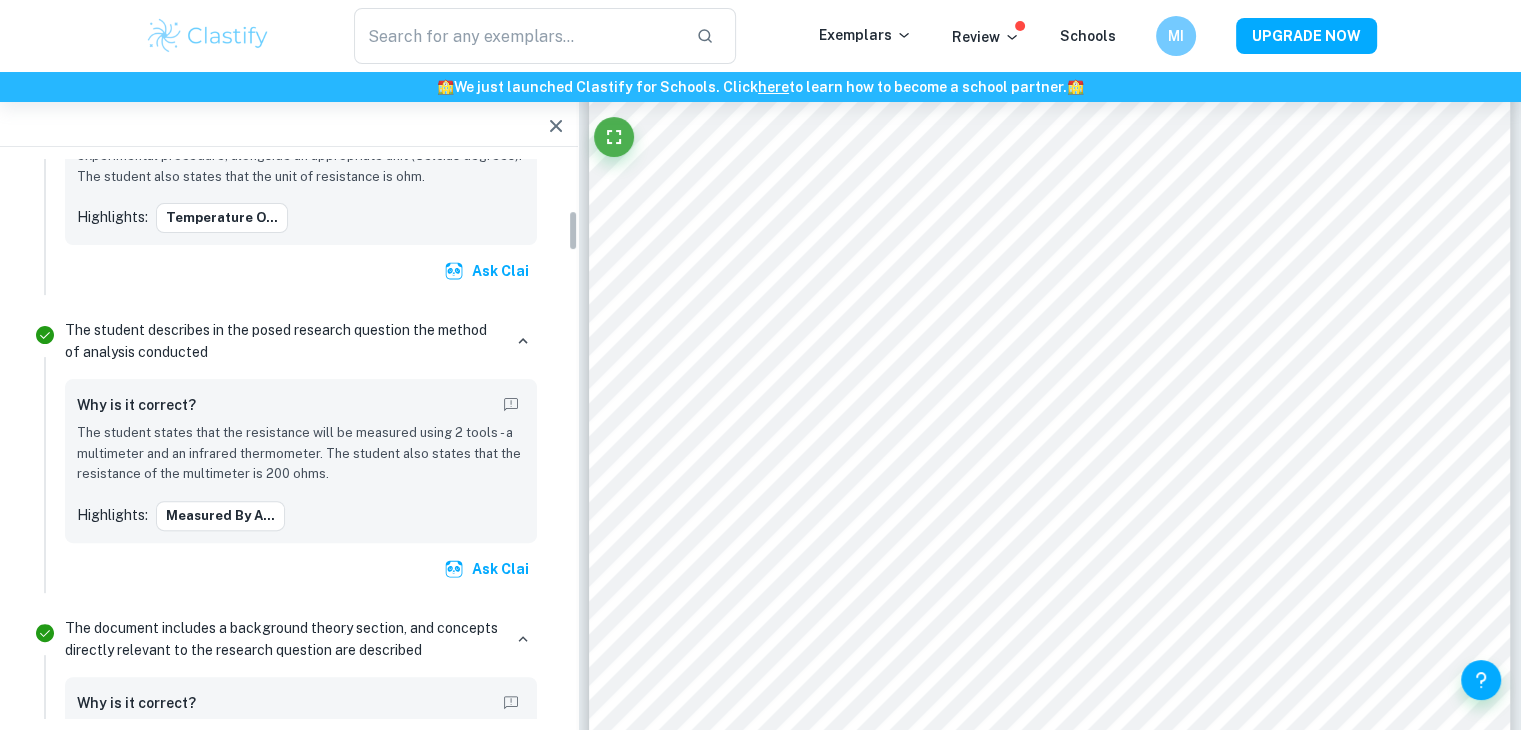 scroll, scrollTop: 692, scrollLeft: 0, axis: vertical 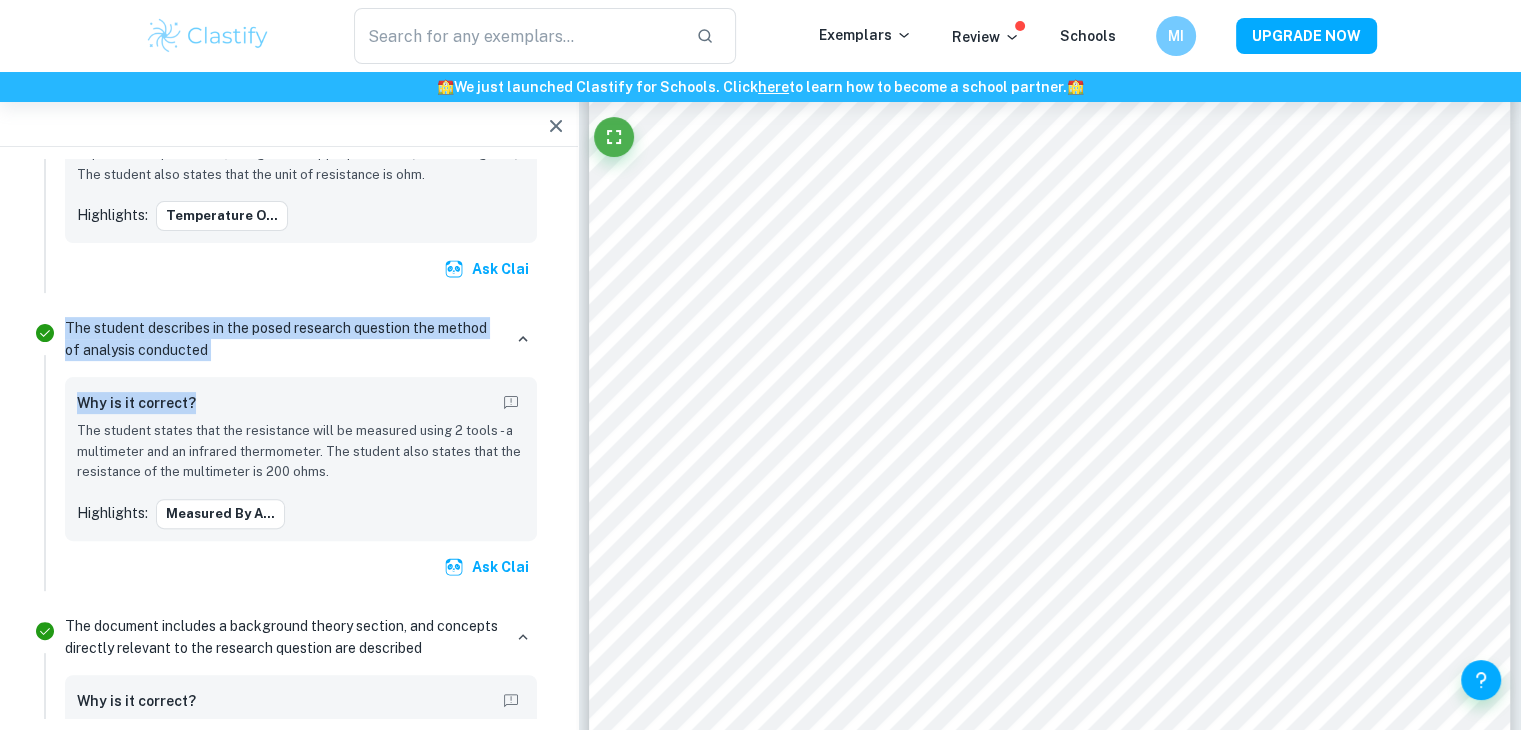 drag, startPoint x: 241, startPoint y: 363, endPoint x: 54, endPoint y: 327, distance: 190.43372 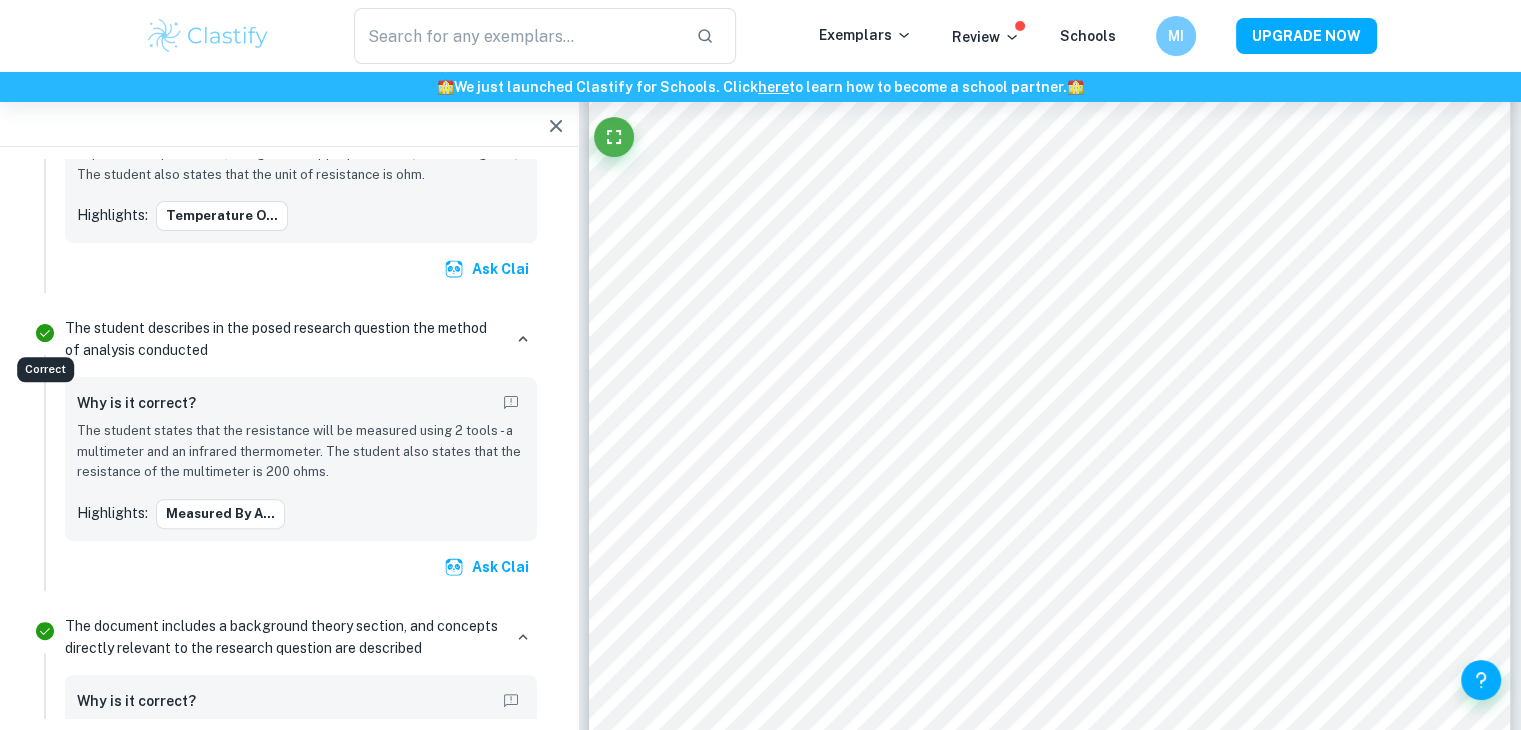 click 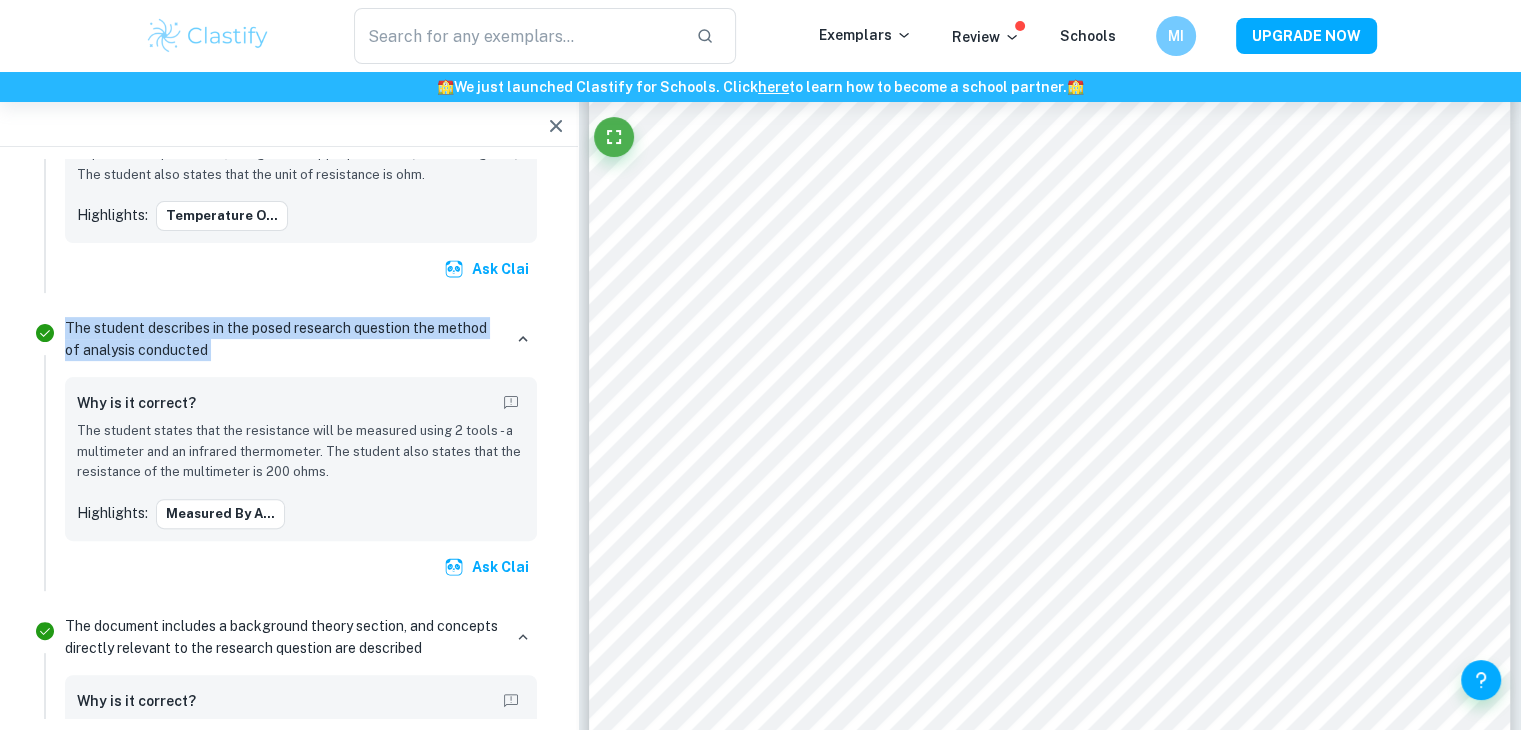 drag, startPoint x: 53, startPoint y: 324, endPoint x: 304, endPoint y: 359, distance: 253.4285 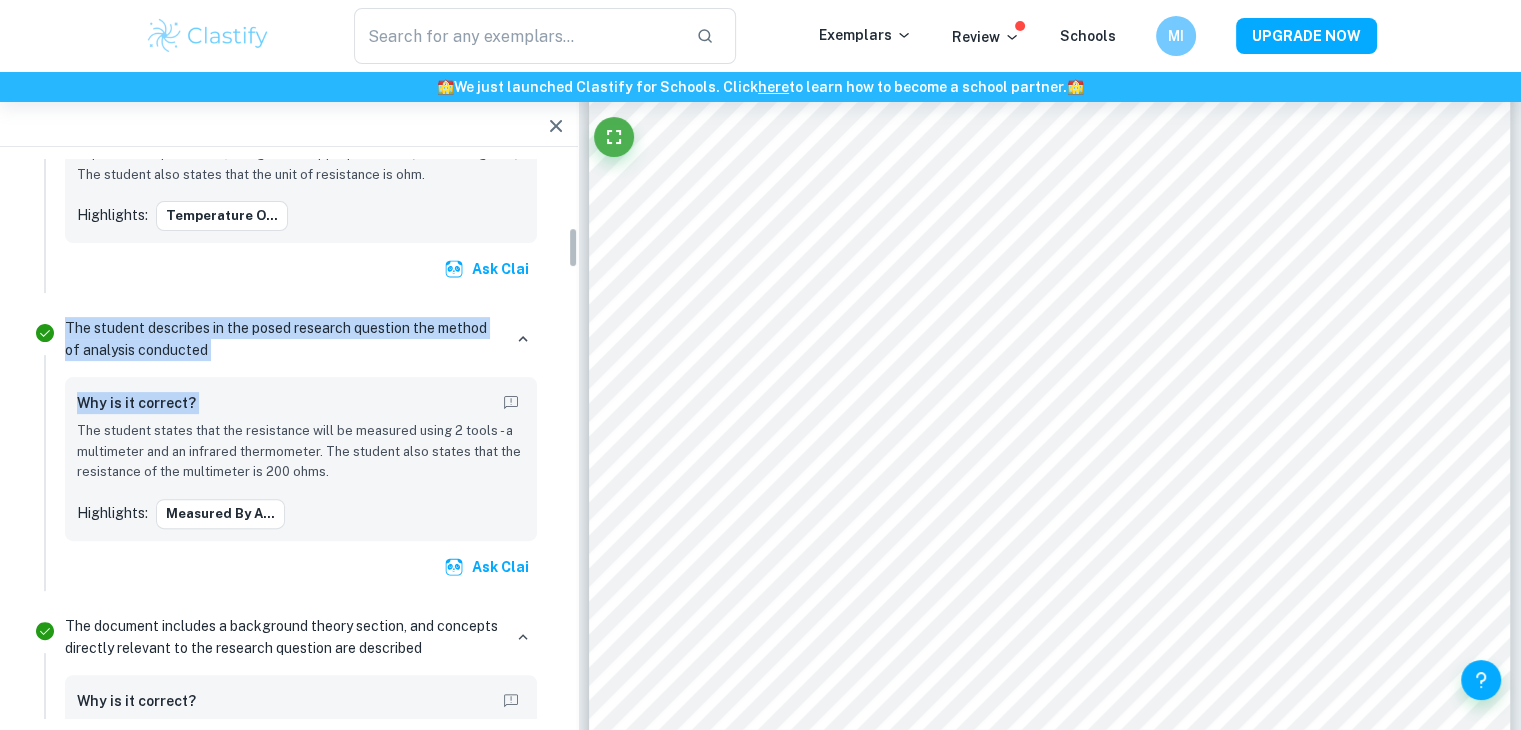 scroll, scrollTop: 946, scrollLeft: 0, axis: vertical 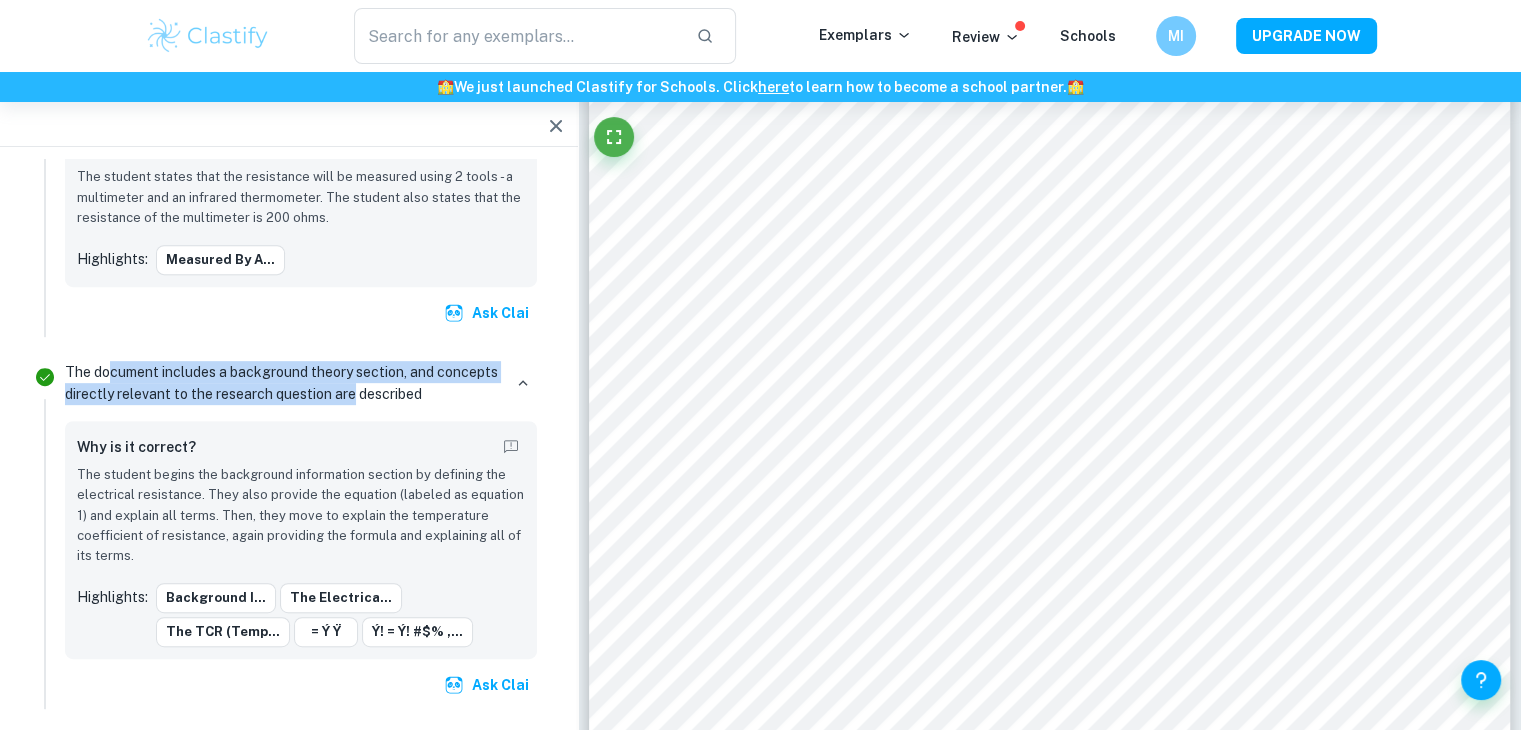 drag, startPoint x: 110, startPoint y: 378, endPoint x: 354, endPoint y: 400, distance: 244.98979 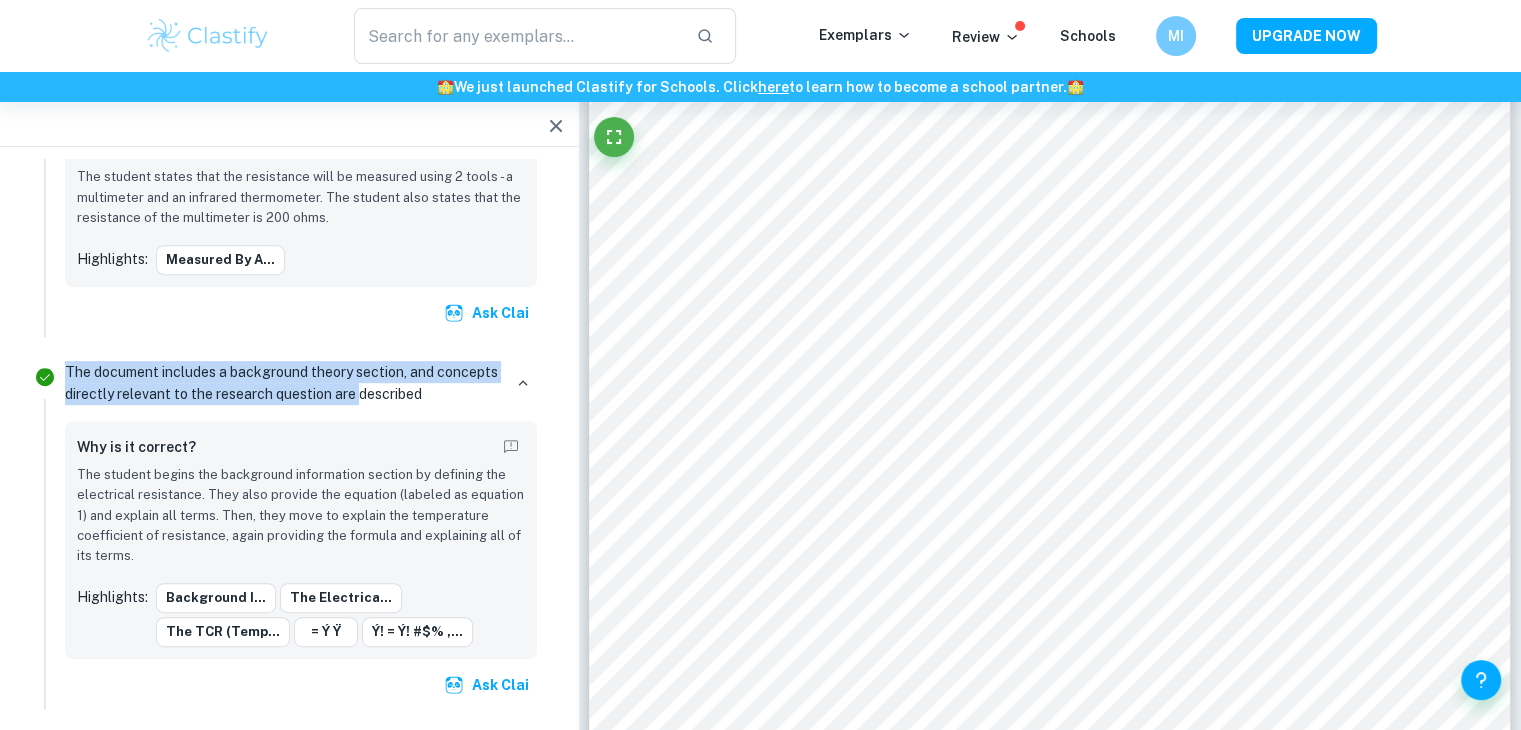 drag, startPoint x: 354, startPoint y: 400, endPoint x: 123, endPoint y: 339, distance: 238.9184 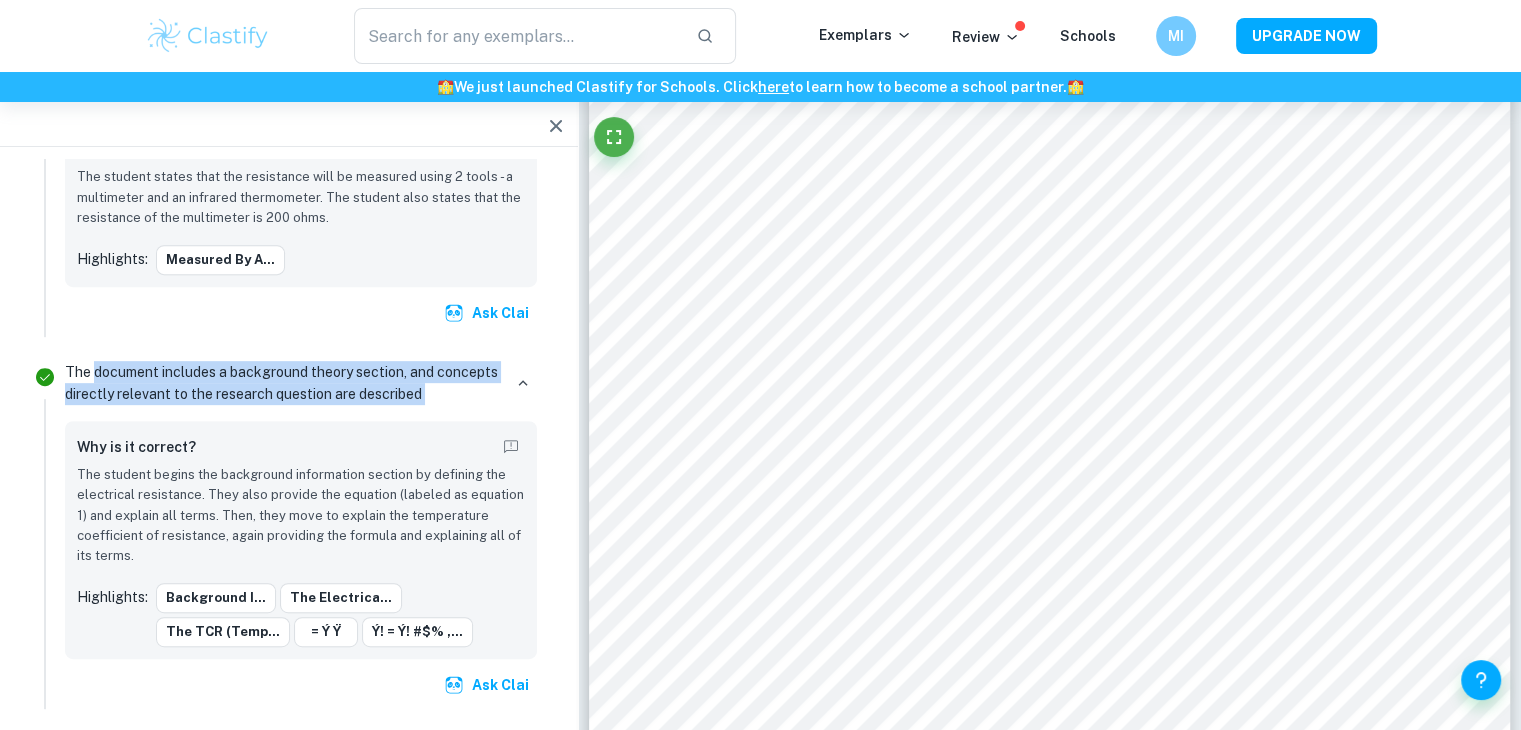 drag, startPoint x: 123, startPoint y: 343, endPoint x: 446, endPoint y: 386, distance: 325.84967 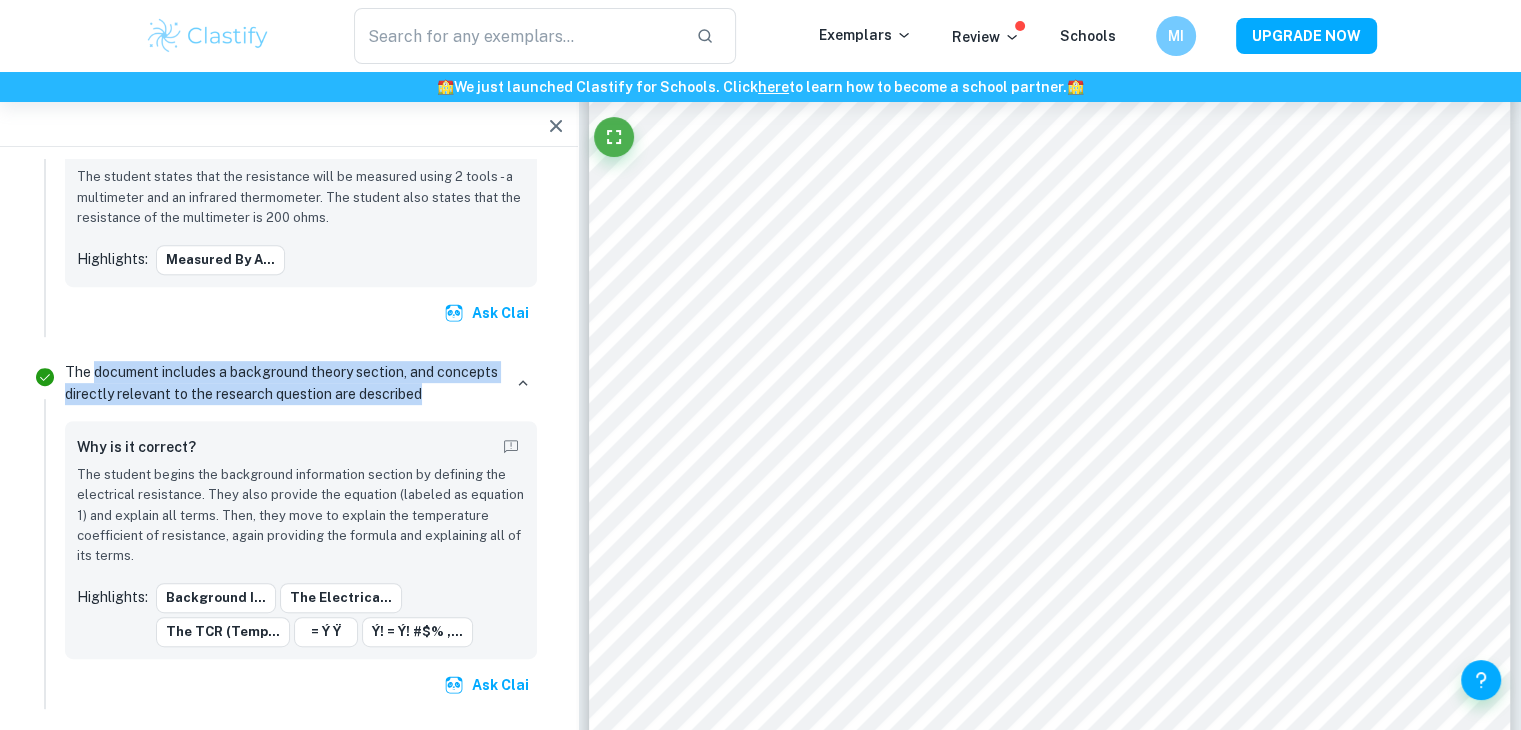drag, startPoint x: 122, startPoint y: 361, endPoint x: 382, endPoint y: 391, distance: 261.72504 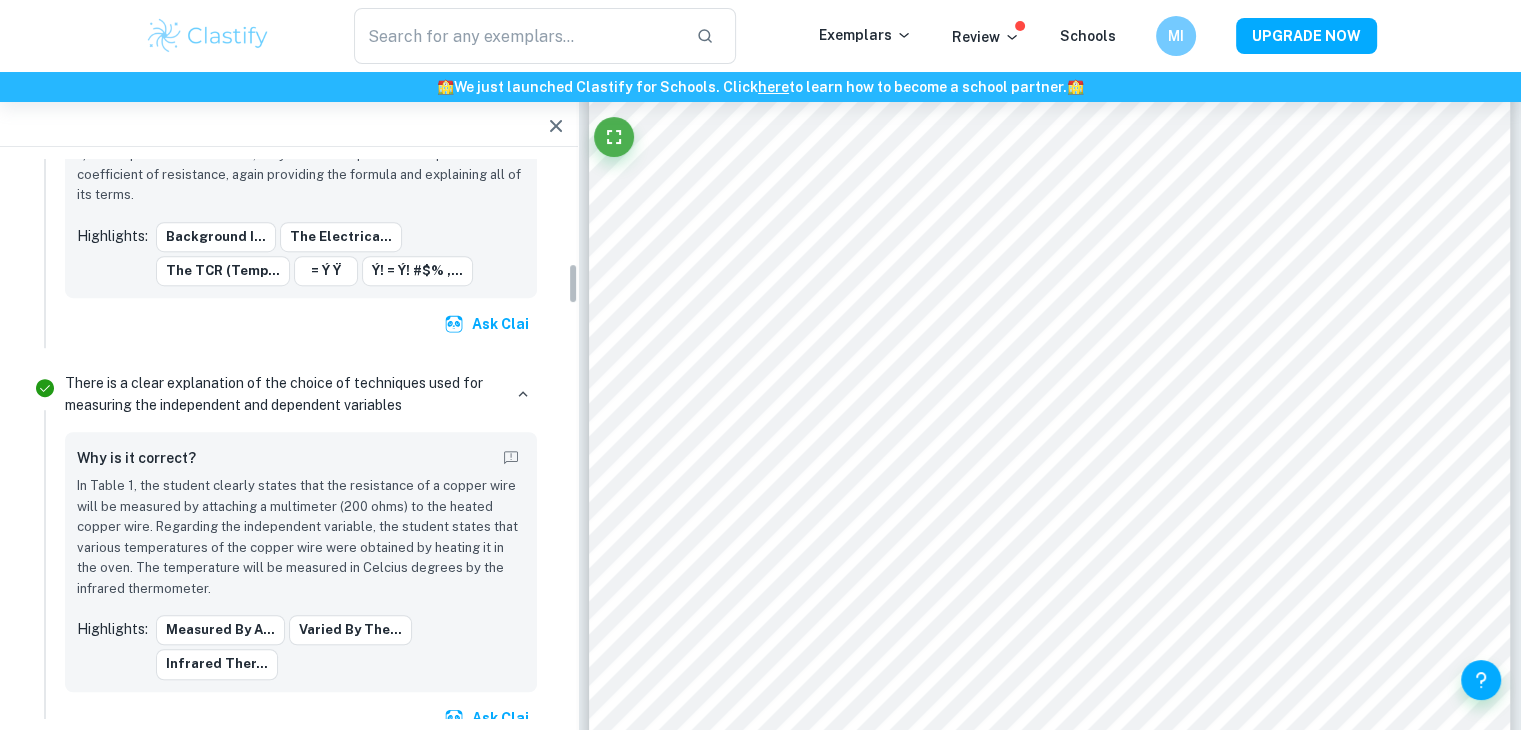 scroll, scrollTop: 1428, scrollLeft: 0, axis: vertical 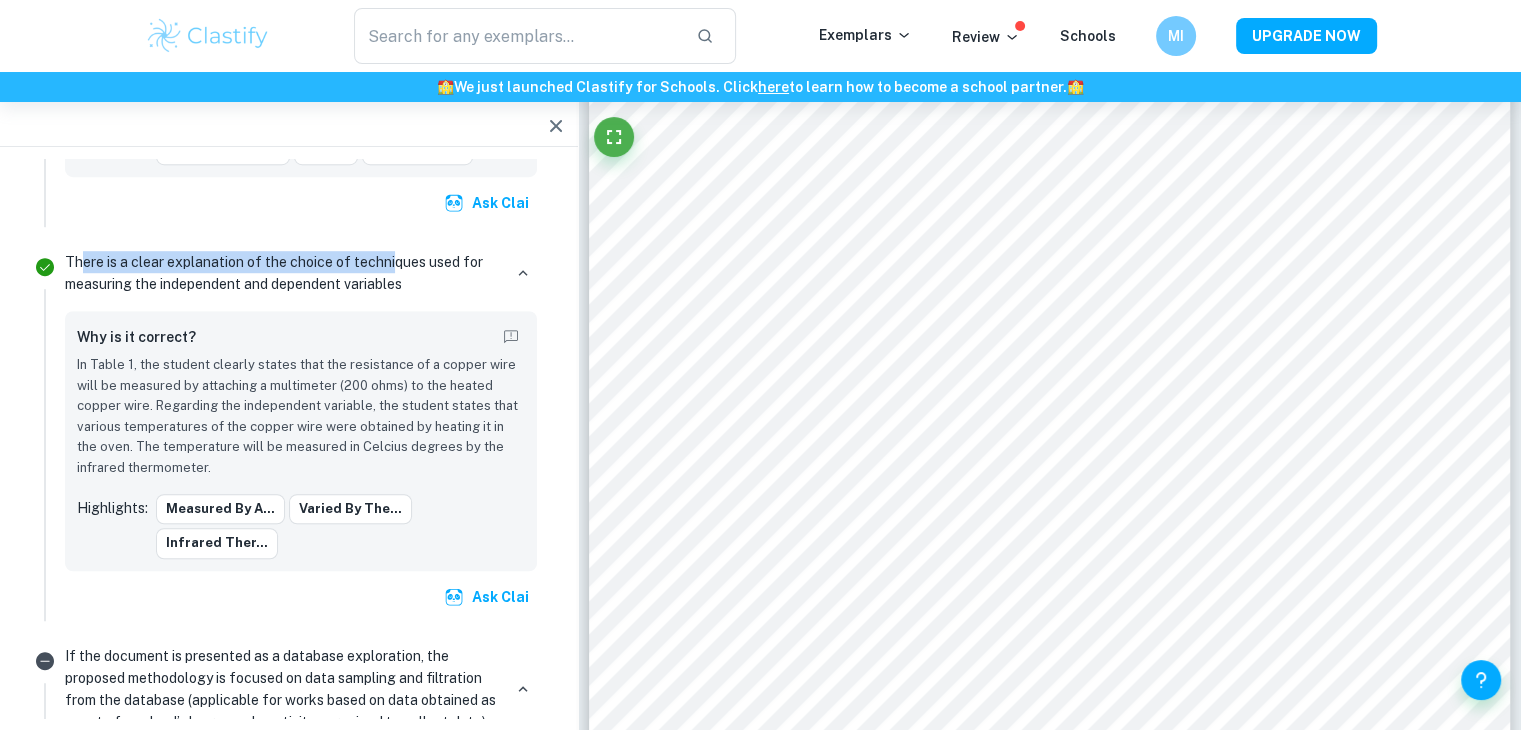 drag, startPoint x: 77, startPoint y: 253, endPoint x: 388, endPoint y: 257, distance: 311.02573 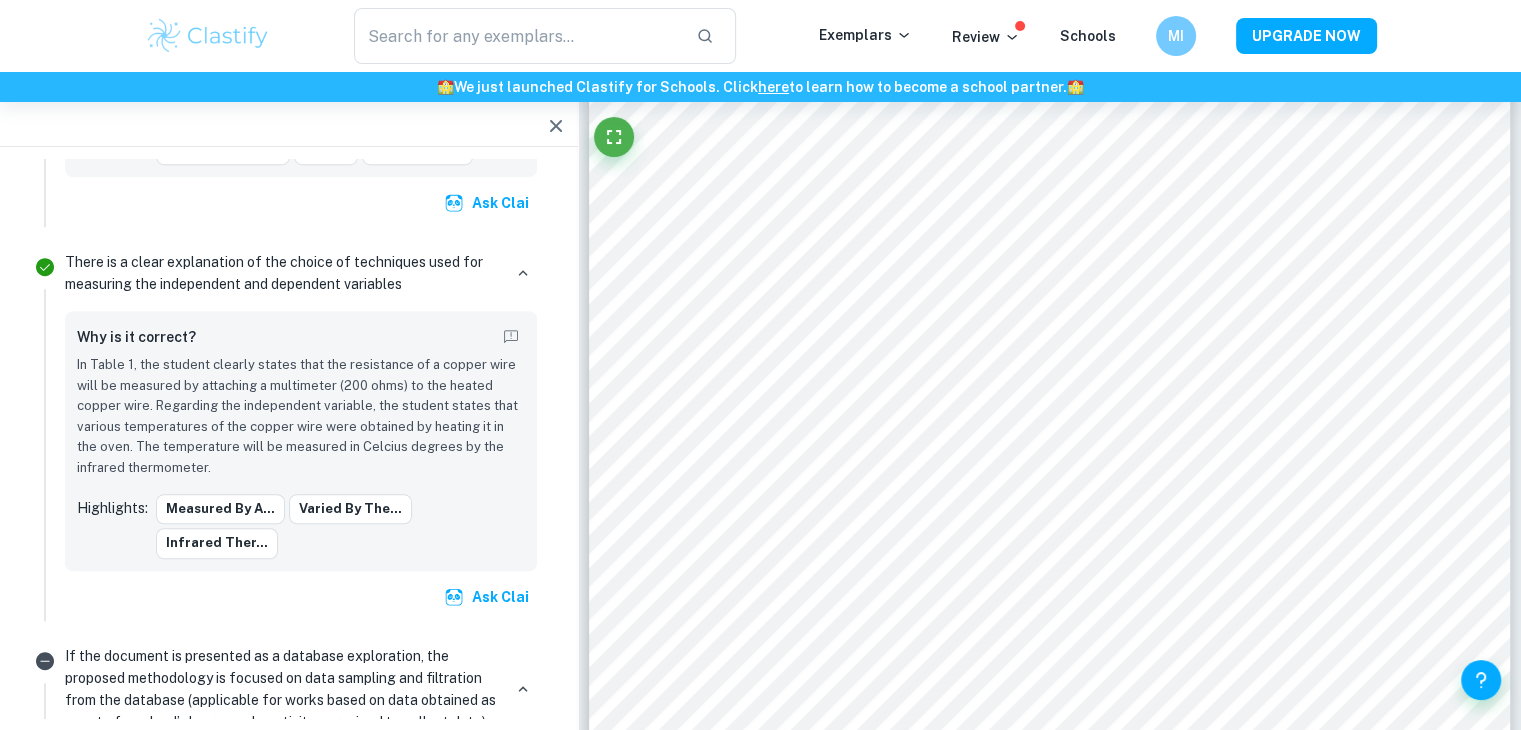 click on "There is a clear explanation of the choice of techniques used for measuring the independent and dependent variables" at bounding box center [283, 273] 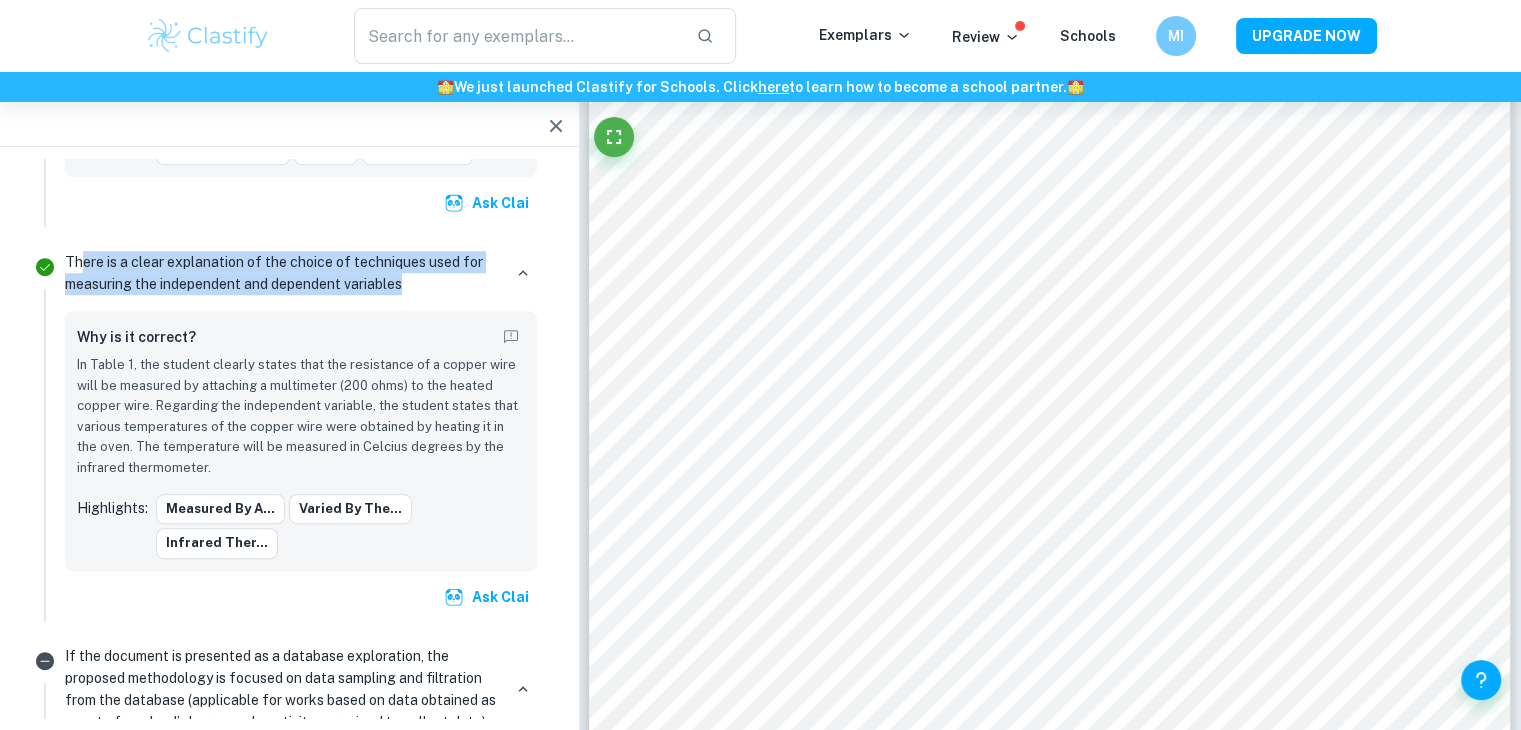 drag, startPoint x: 409, startPoint y: 288, endPoint x: 81, endPoint y: 262, distance: 329.02887 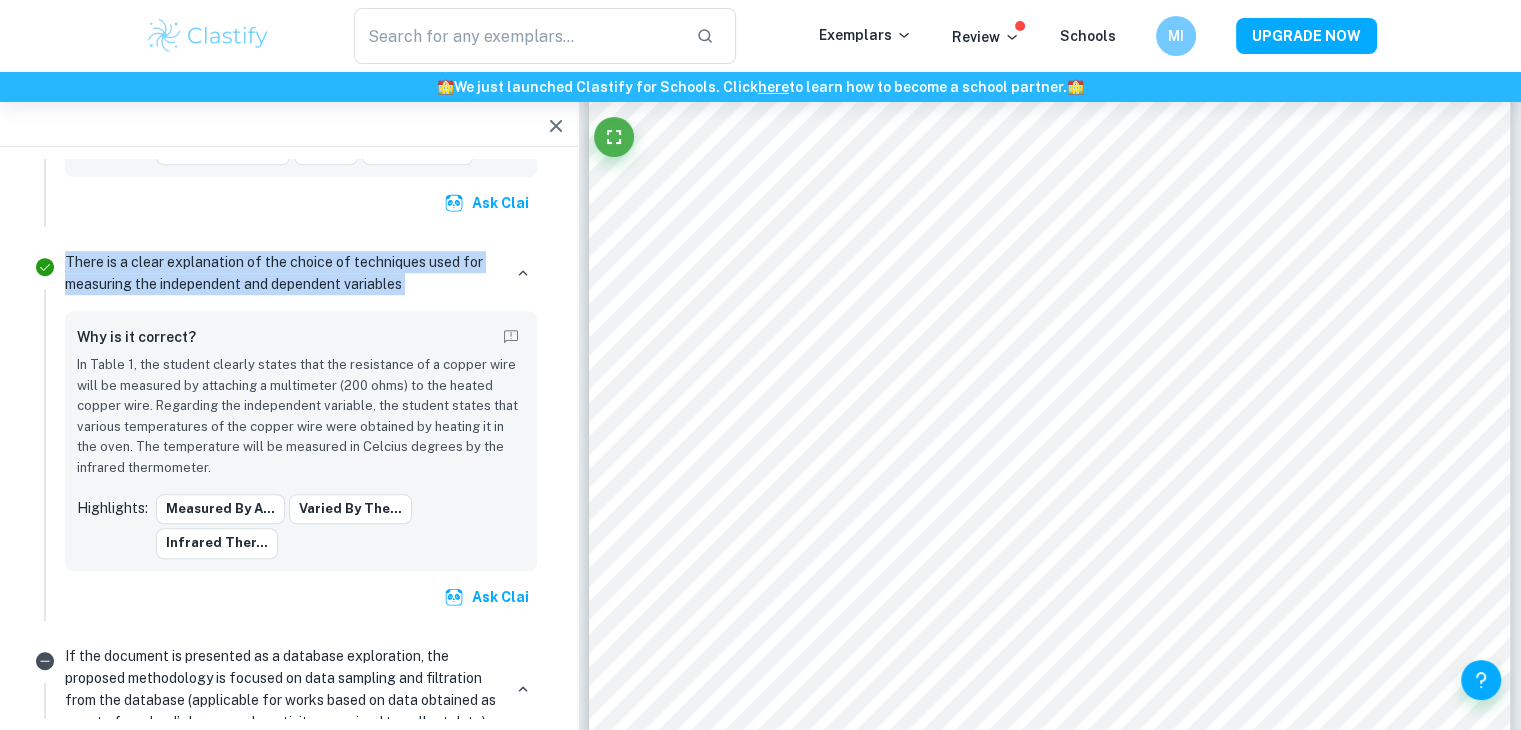 drag, startPoint x: 81, startPoint y: 262, endPoint x: 440, endPoint y: 277, distance: 359.31323 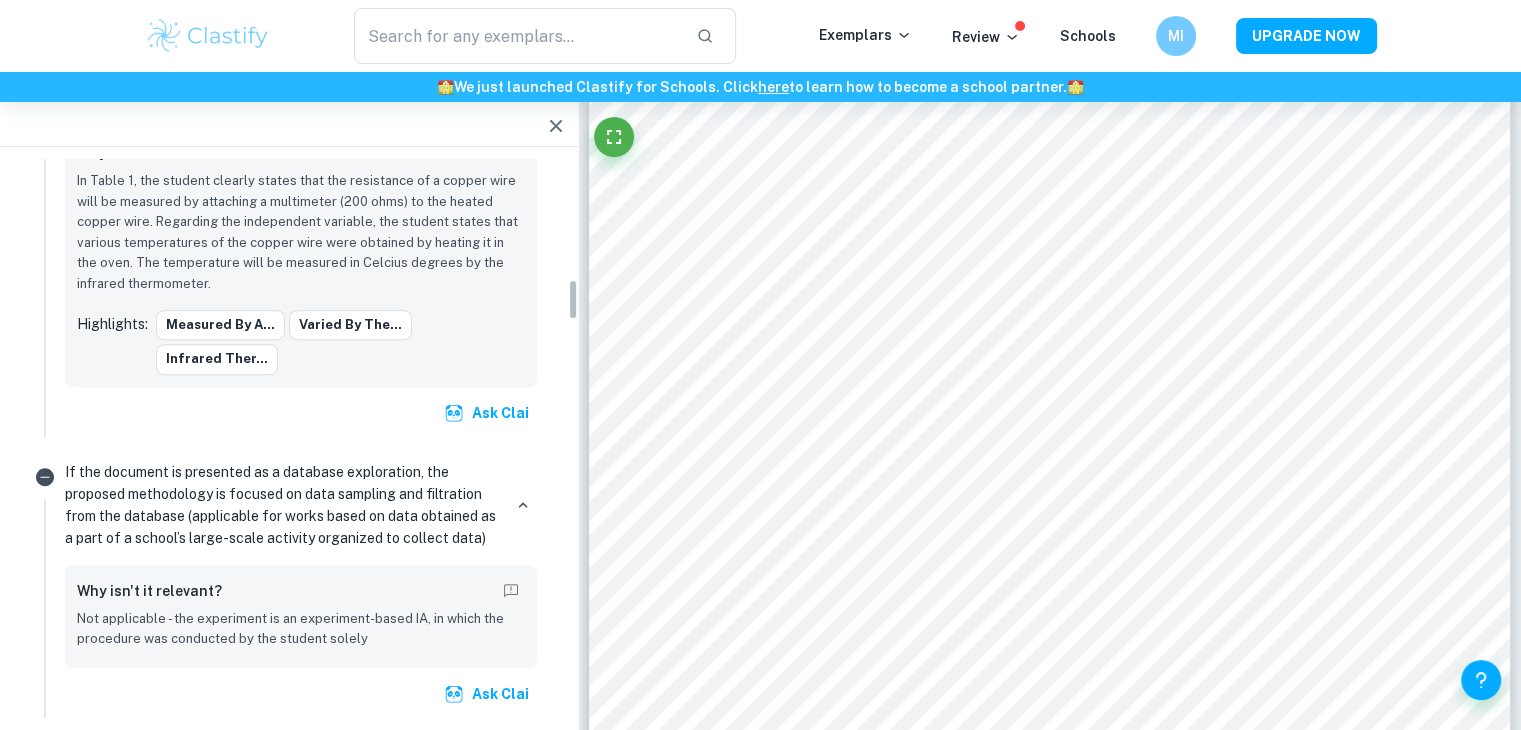 scroll, scrollTop: 1612, scrollLeft: 0, axis: vertical 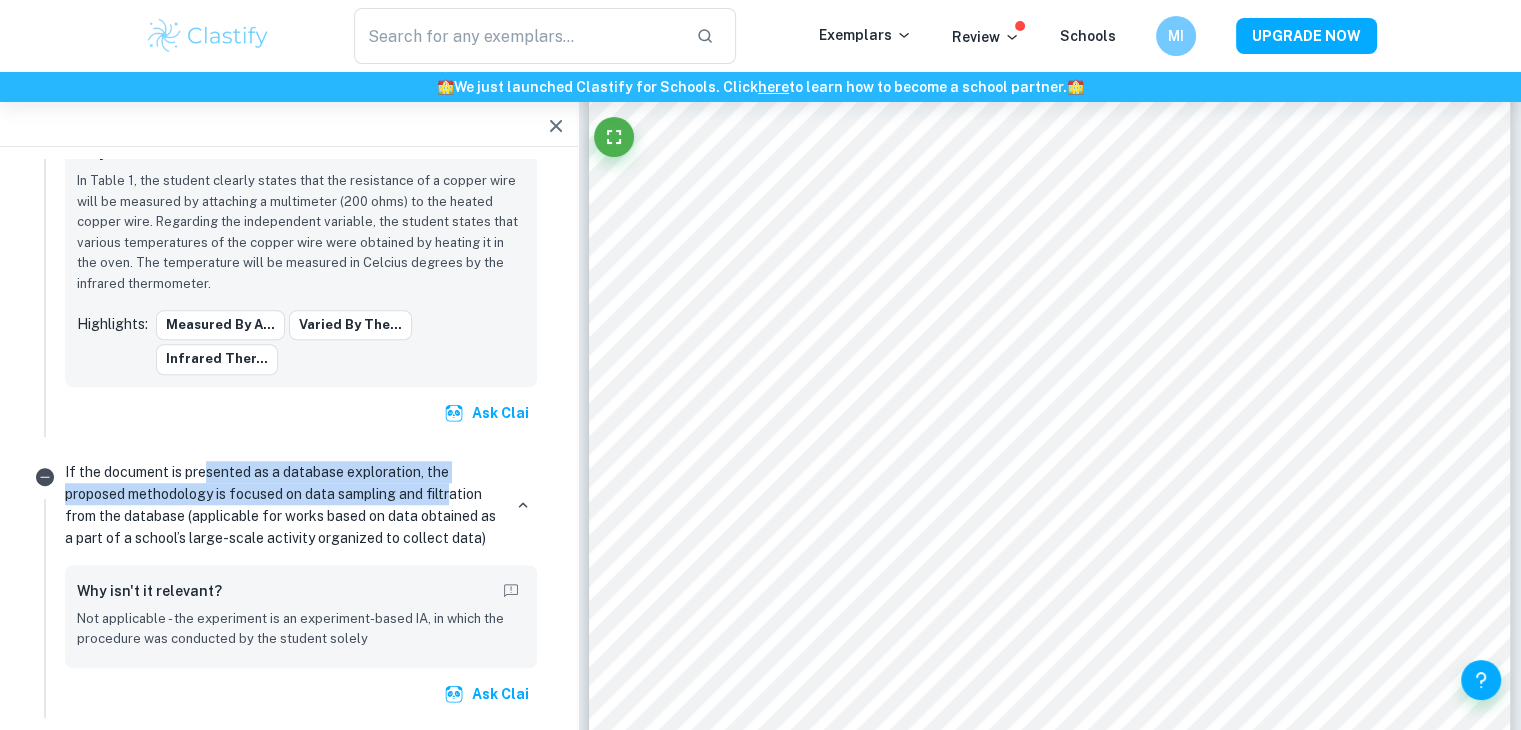 drag, startPoint x: 208, startPoint y: 429, endPoint x: 455, endPoint y: 455, distance: 248.36465 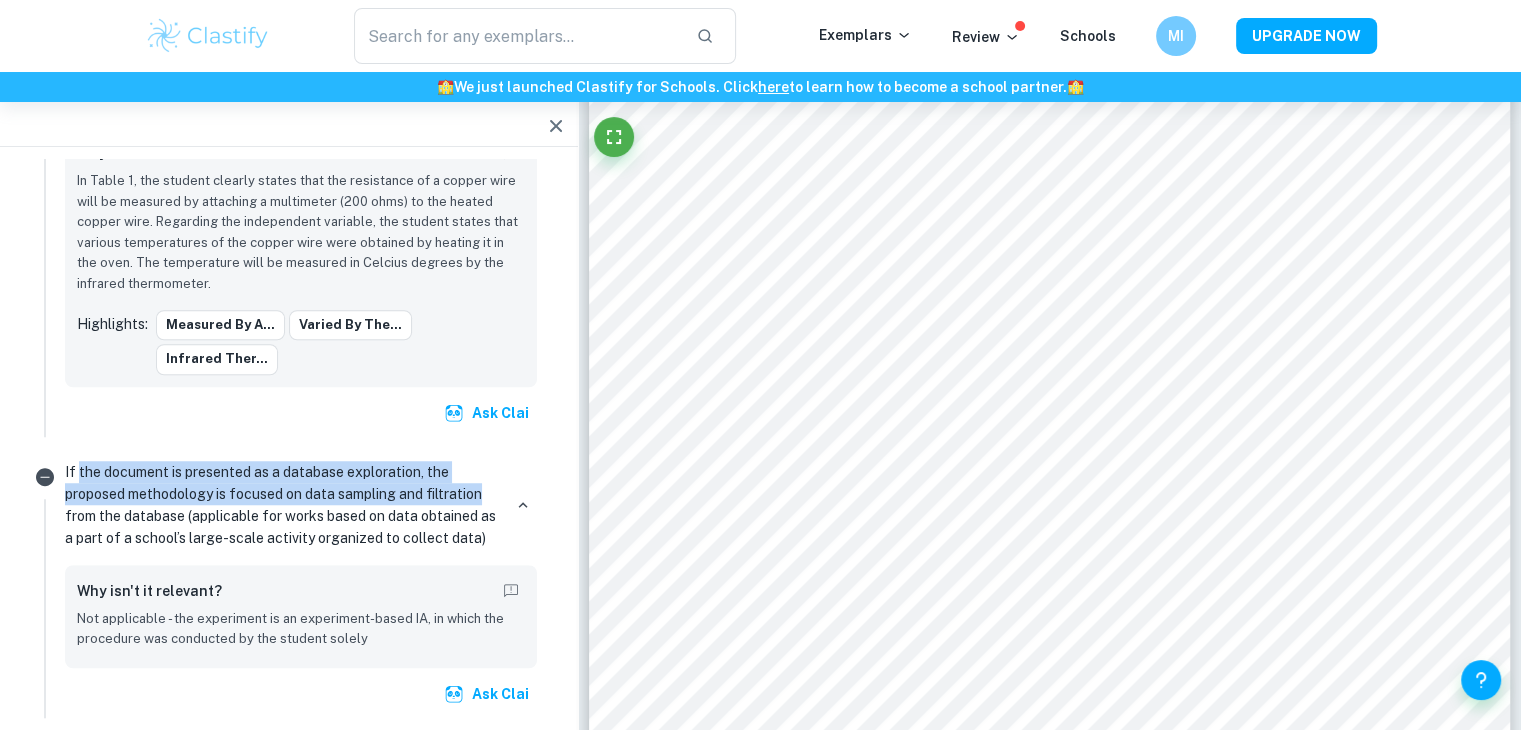 drag, startPoint x: 455, startPoint y: 455, endPoint x: 84, endPoint y: 416, distance: 373.04422 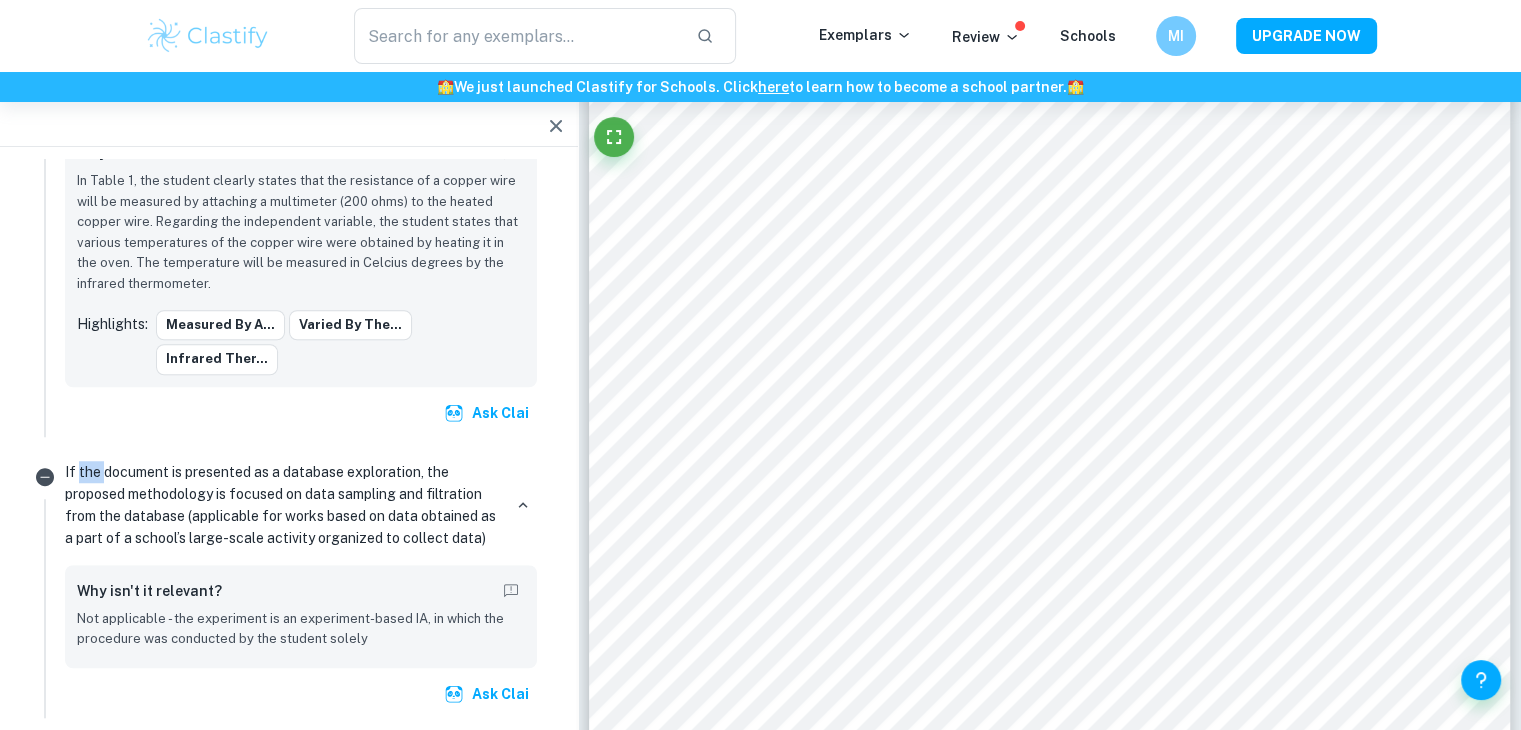 click on "If the document is presented as a database exploration, the proposed methodology is focused on data sampling and filtration from the database (applicable for works based on data obtained as a part of a school’s large-scale activity organized to collect data) Why isn't it relevant? Not applicable - the experiment is an experiment-based IA, in which the procedure was conducted by the student solely Ask Clai" at bounding box center [301, 587] 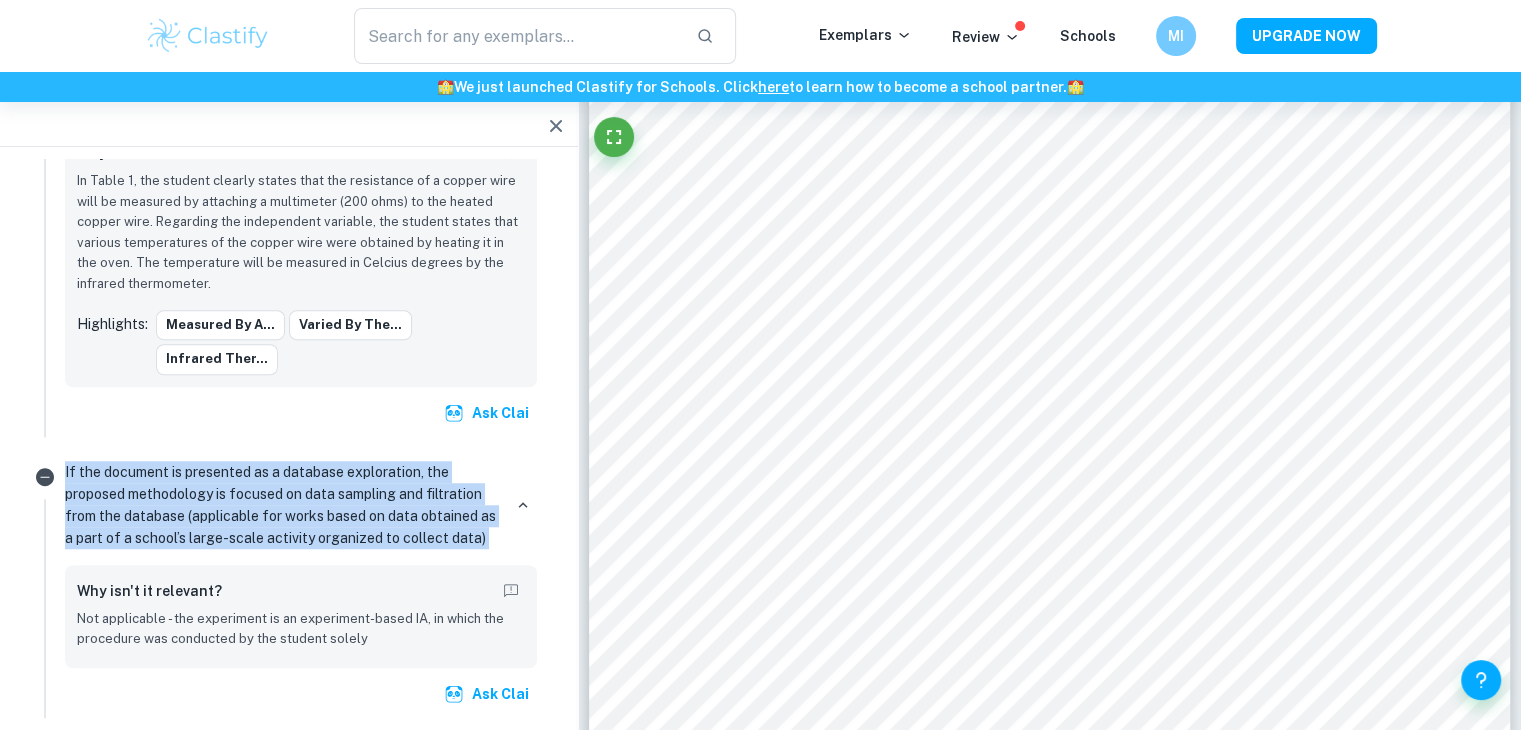 drag, startPoint x: 84, startPoint y: 417, endPoint x: 418, endPoint y: 467, distance: 337.72177 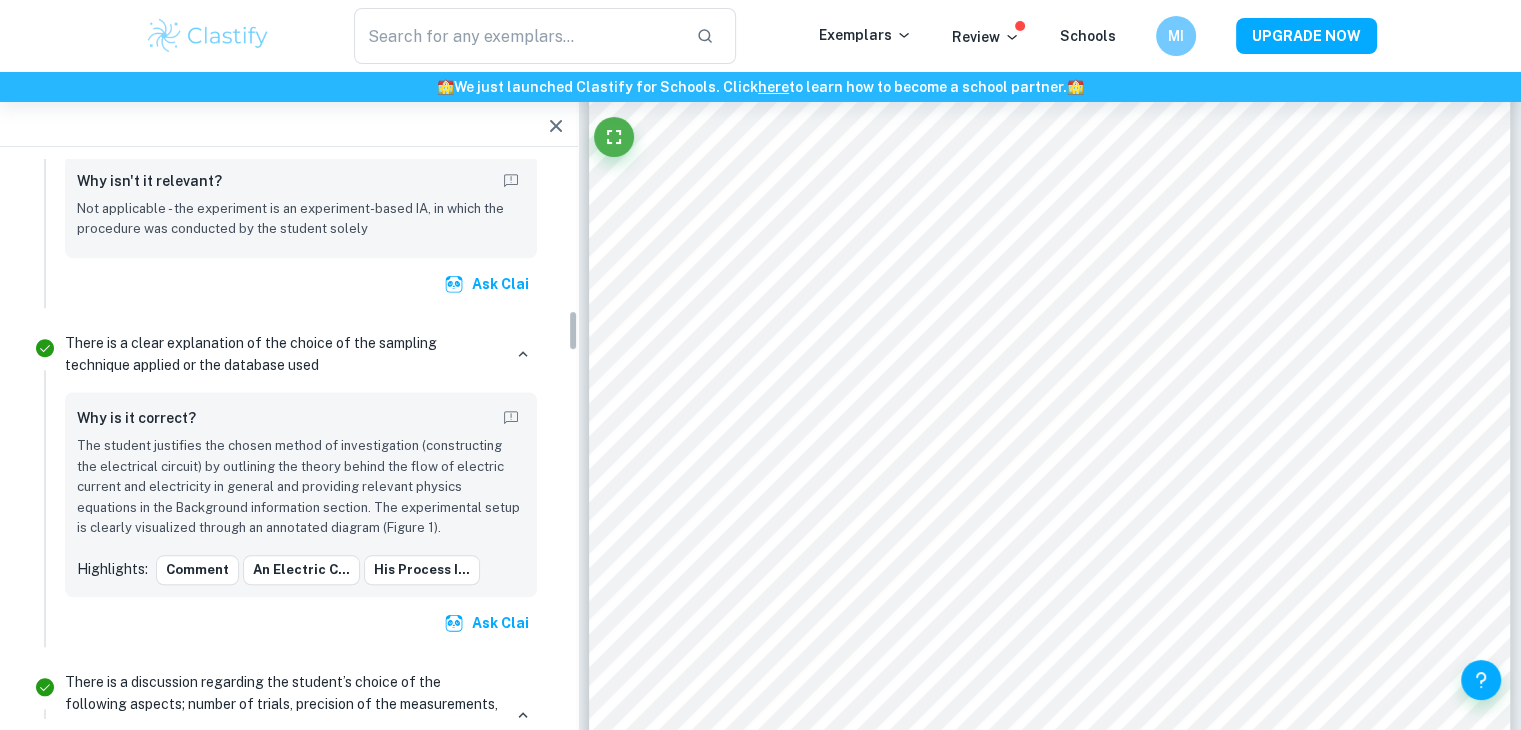 scroll, scrollTop: 2028, scrollLeft: 0, axis: vertical 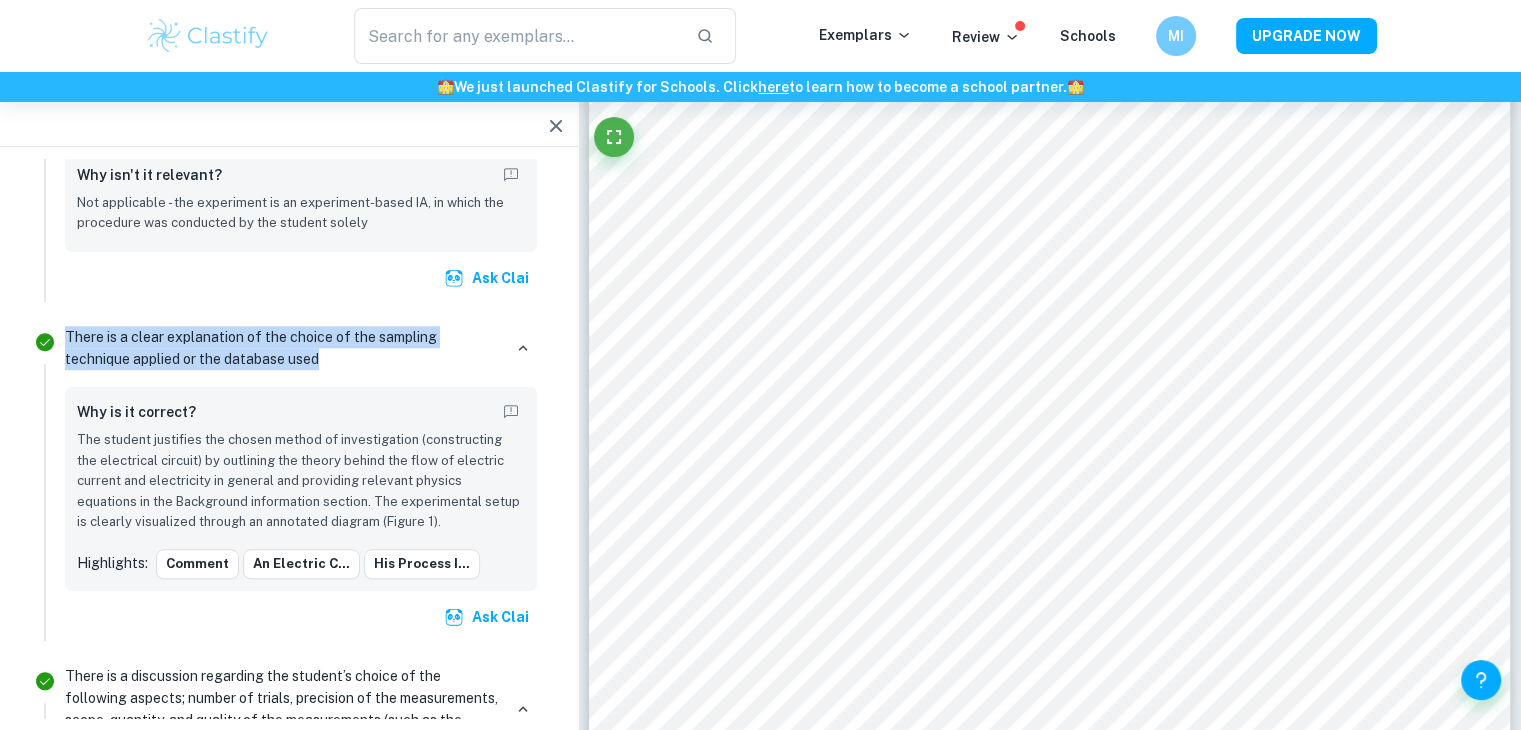 click on "There is a clear explanation of the choice of techniques used for measuring the independent and dependent variables Why is it correct? The student justifies the chosen method of investigation (constructing the electrical circuit) by outlining the theory behind the flow of electric current and electricity in general and providing relevant physics equations in the Background information section. The experimental setup is clearly visualized through an annotated diagram (Figure 1). Highlights:   Comment An electric c... his process i... Ask Clai" at bounding box center [289, 480] 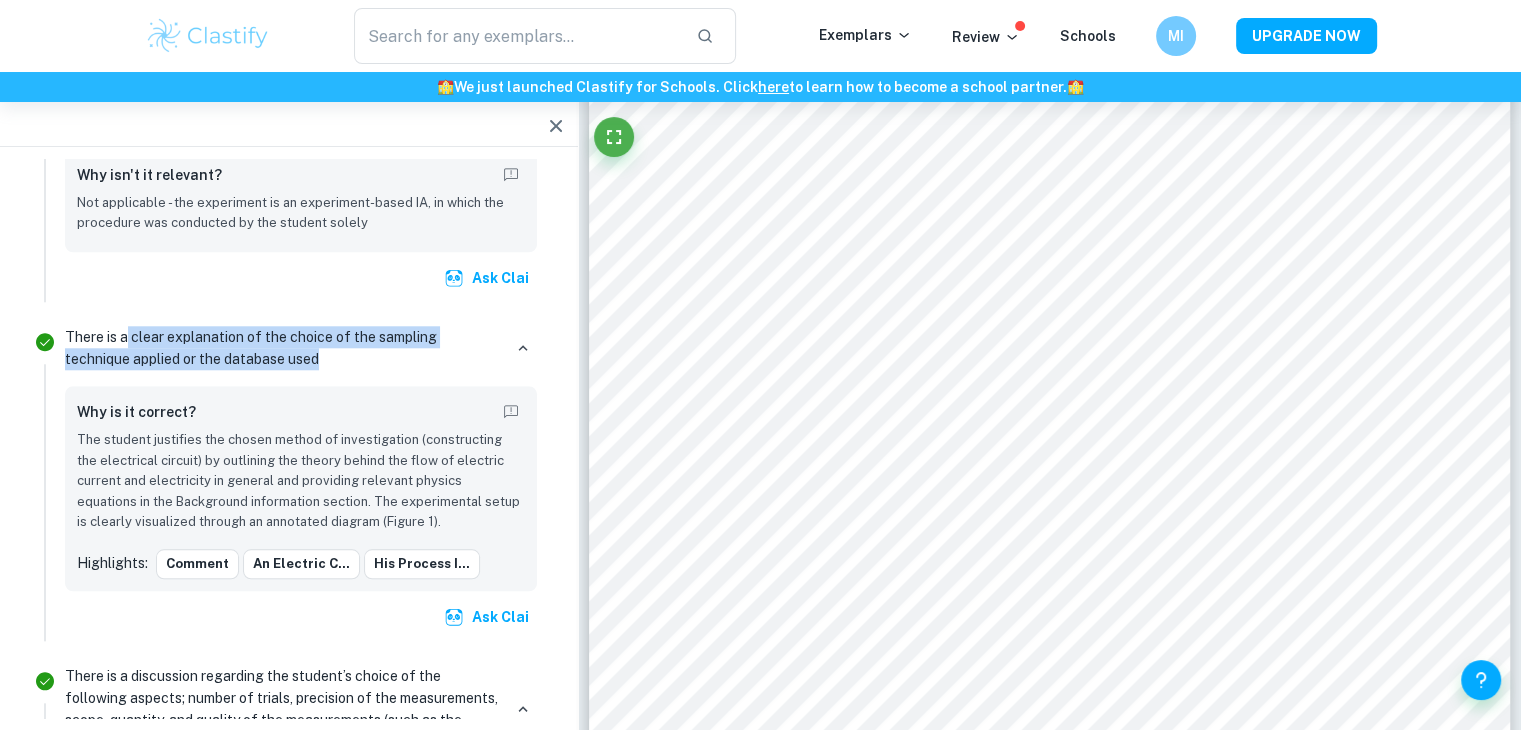 drag, startPoint x: 315, startPoint y: 312, endPoint x: 125, endPoint y: 284, distance: 192.05208 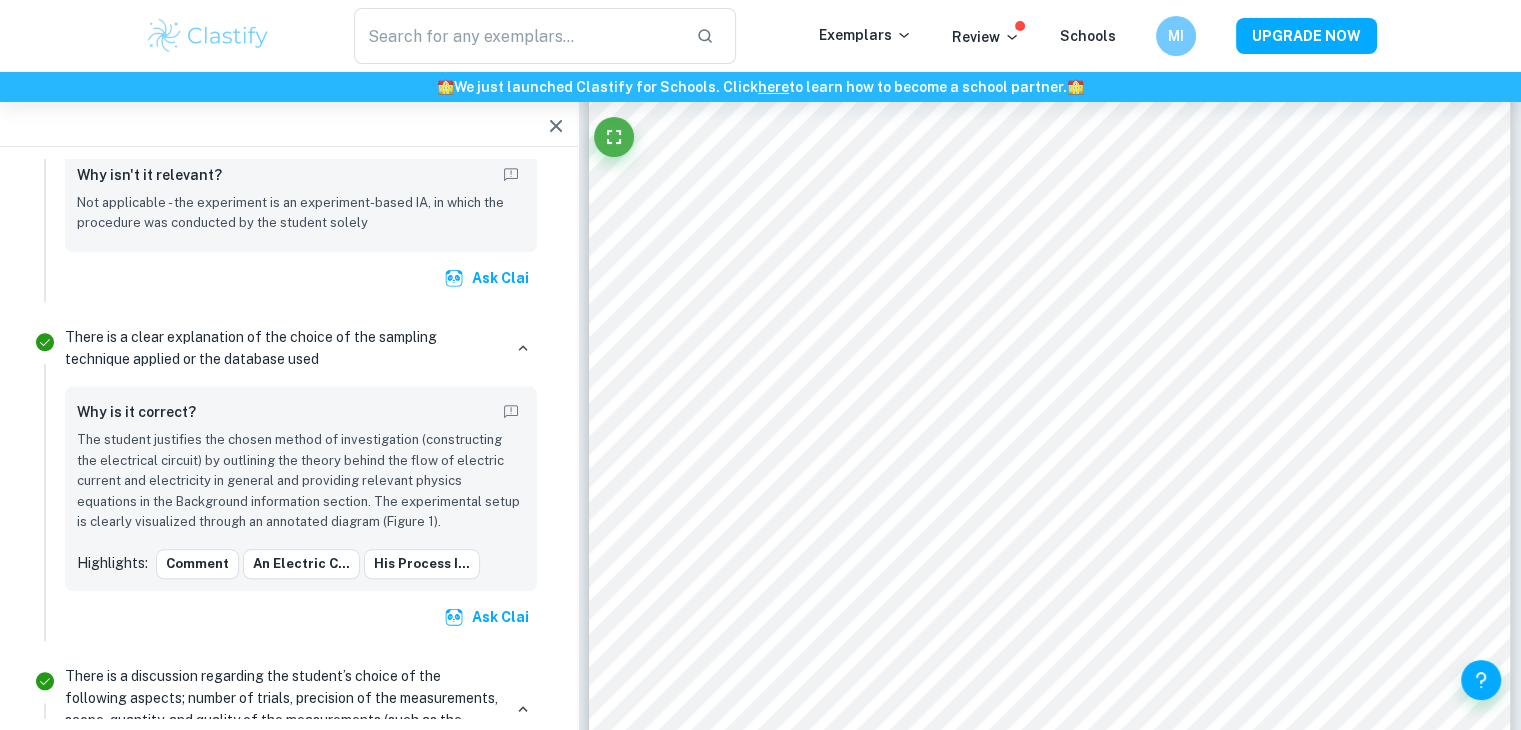 click on "There is a clear explanation of the choice of techniques used for measuring the independent and dependent variables Why is it correct? The student justifies the chosen method of investigation (constructing the electrical circuit) by outlining the theory behind the flow of electric current and electricity in general and providing relevant physics equations in the Background information section. The experimental setup is clearly visualized through an annotated diagram (Figure 1). Highlights:   Comment An electric c... his process i... Ask Clai" at bounding box center (301, 480) 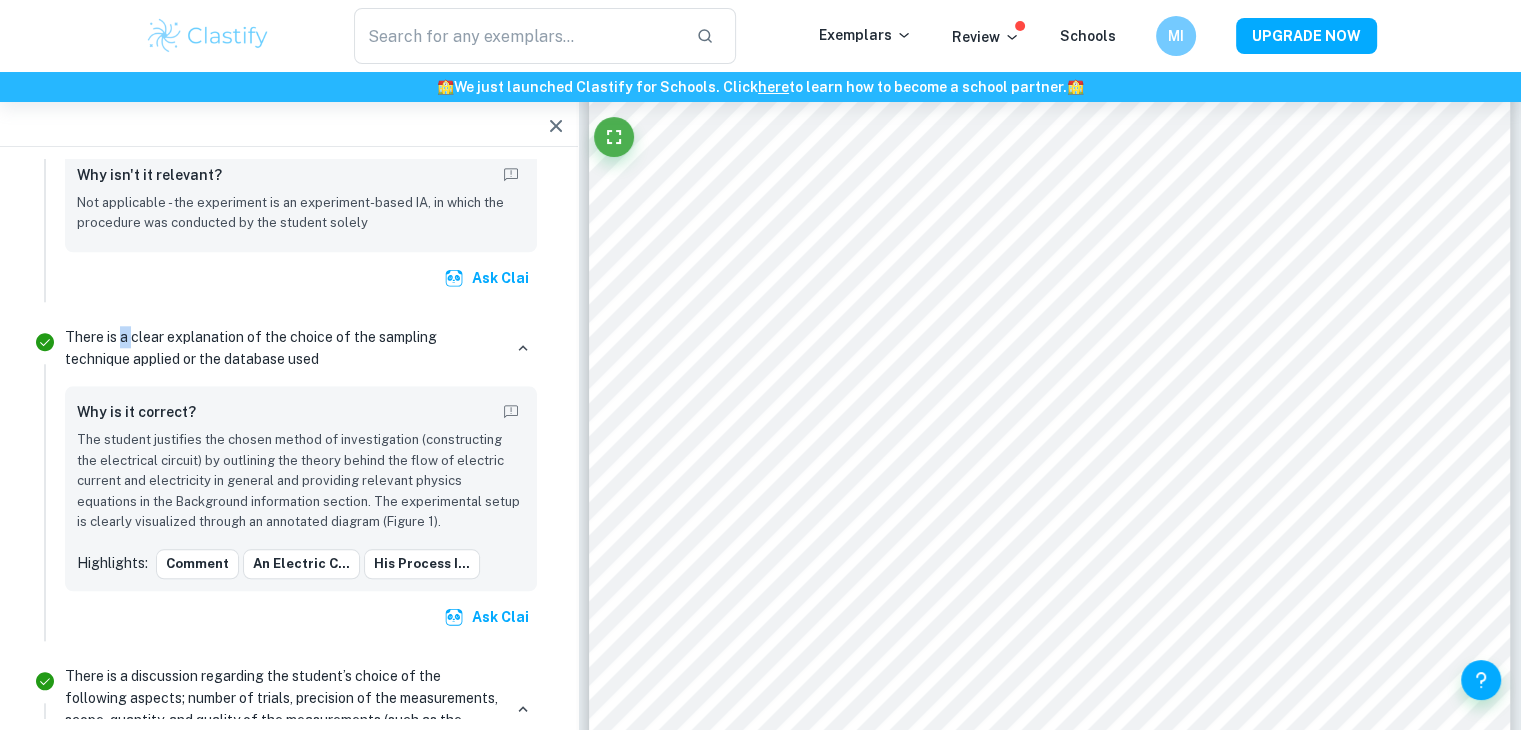 click on "There is a clear explanation of the choice of techniques used for measuring the independent and dependent variables Why is it correct? The student justifies the chosen method of investigation (constructing the electrical circuit) by outlining the theory behind the flow of electric current and electricity in general and providing relevant physics equations in the Background information section. The experimental setup is clearly visualized through an annotated diagram (Figure 1). Highlights:   Comment An electric c... his process i... Ask Clai" at bounding box center (301, 480) 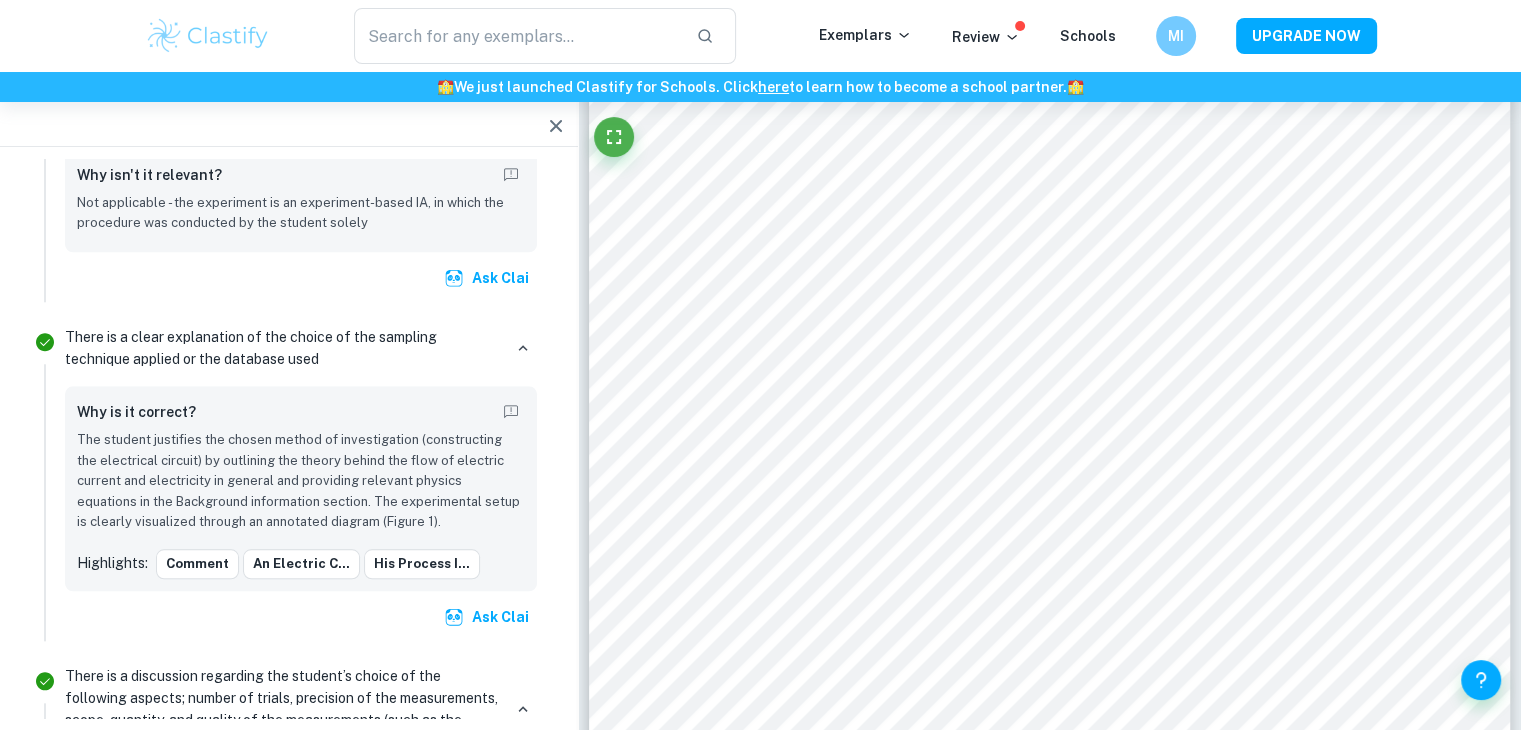 click on "There is a clear explanation of the choice of the sampling technique applied or the database used" at bounding box center [283, 348] 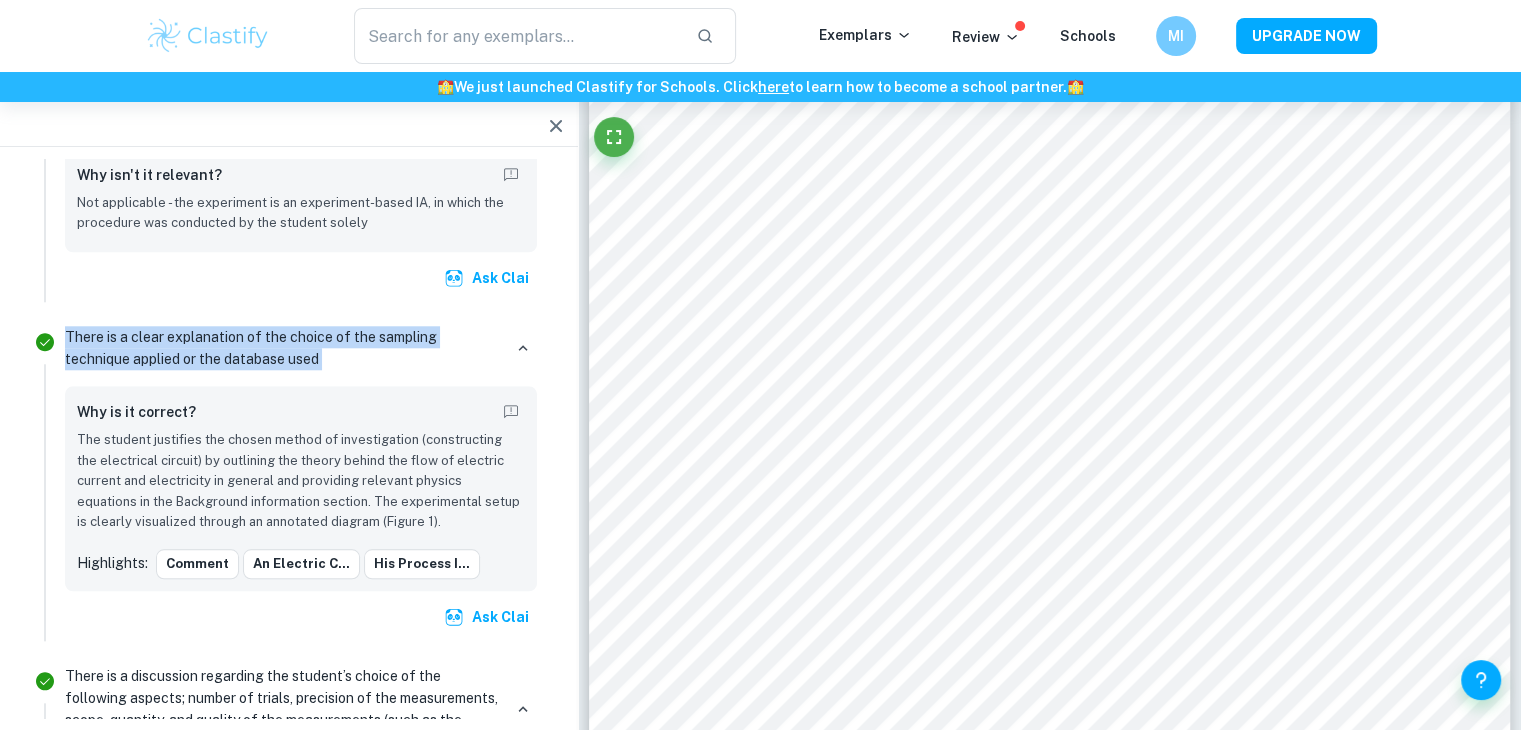 drag, startPoint x: 412, startPoint y: 324, endPoint x: 72, endPoint y: 302, distance: 340.71103 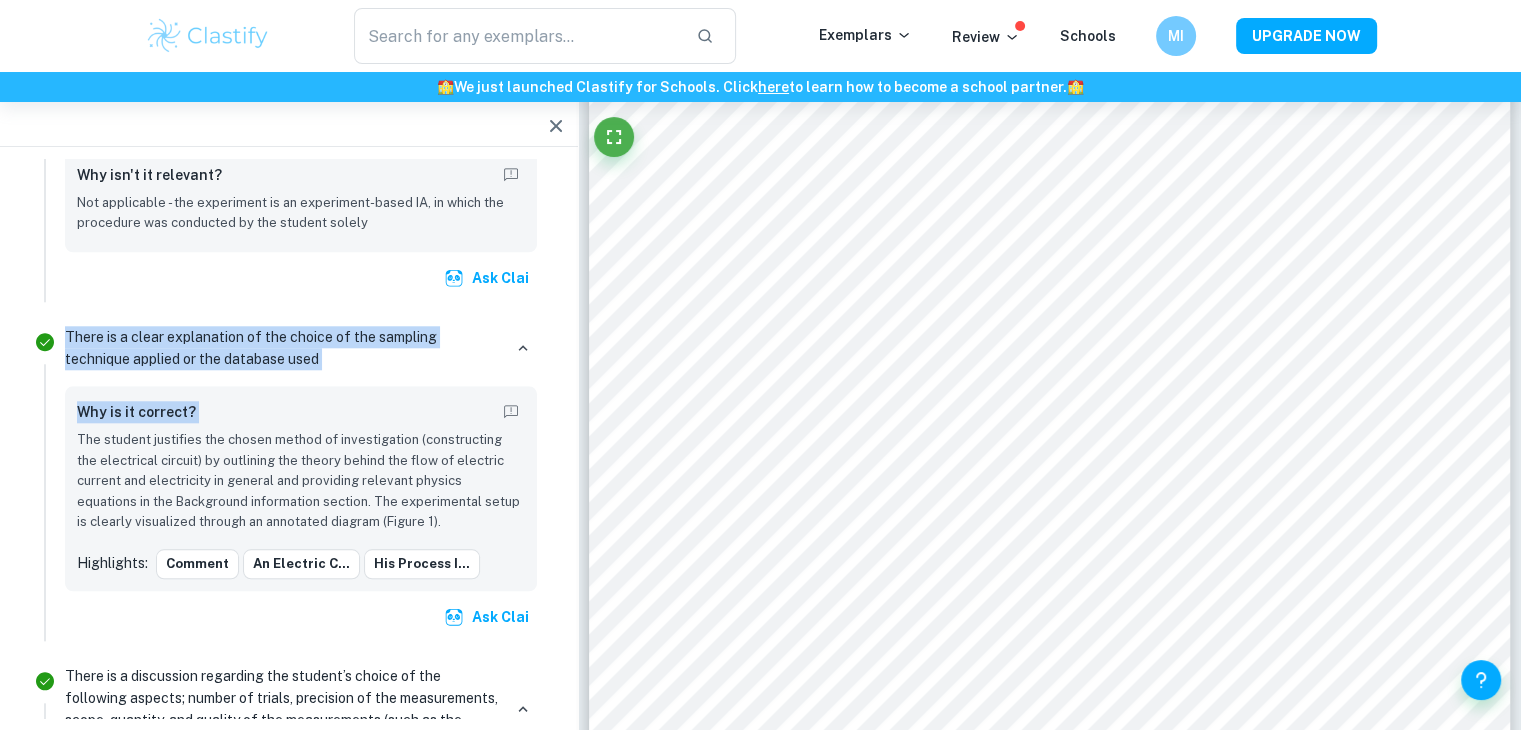 drag, startPoint x: 72, startPoint y: 304, endPoint x: 297, endPoint y: 338, distance: 227.55438 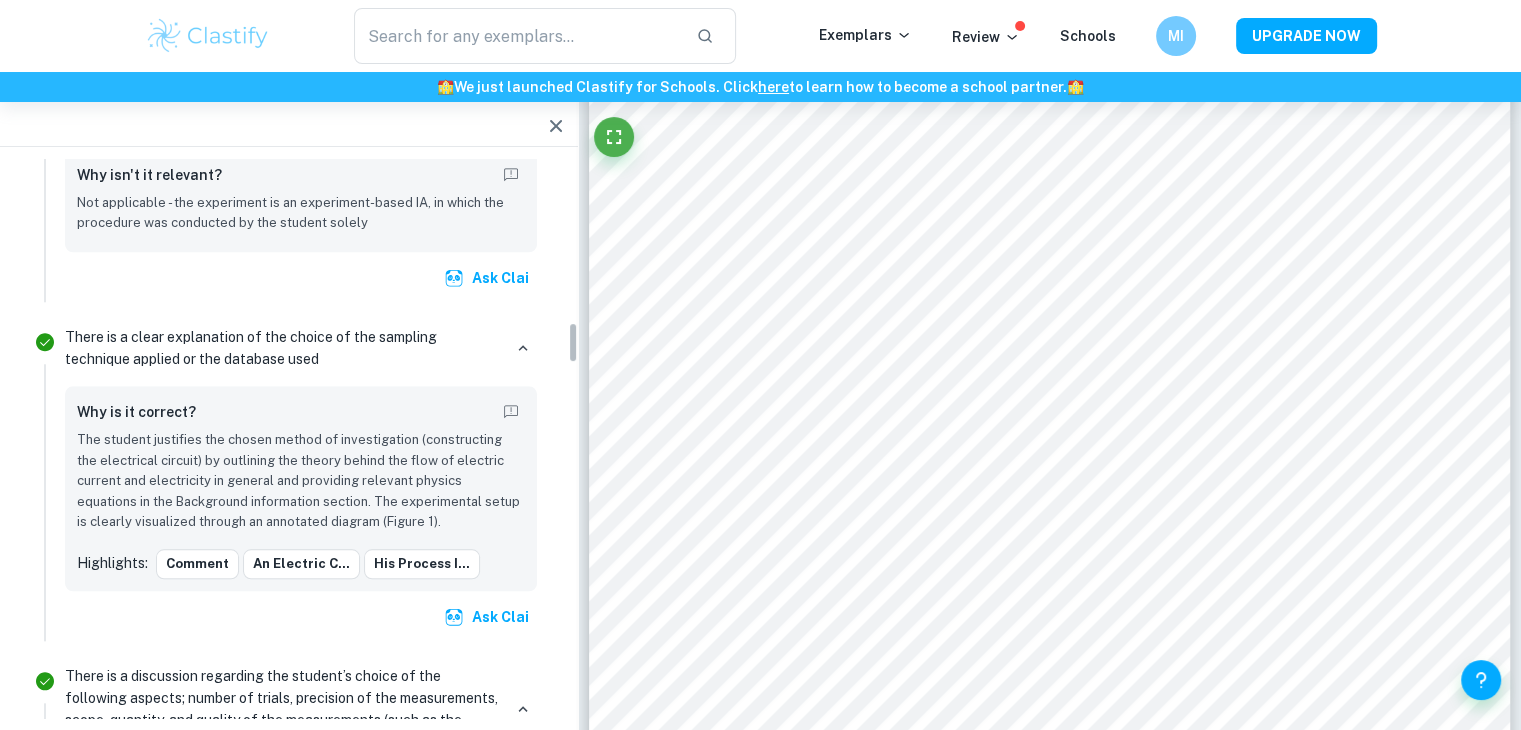 scroll, scrollTop: 2352, scrollLeft: 0, axis: vertical 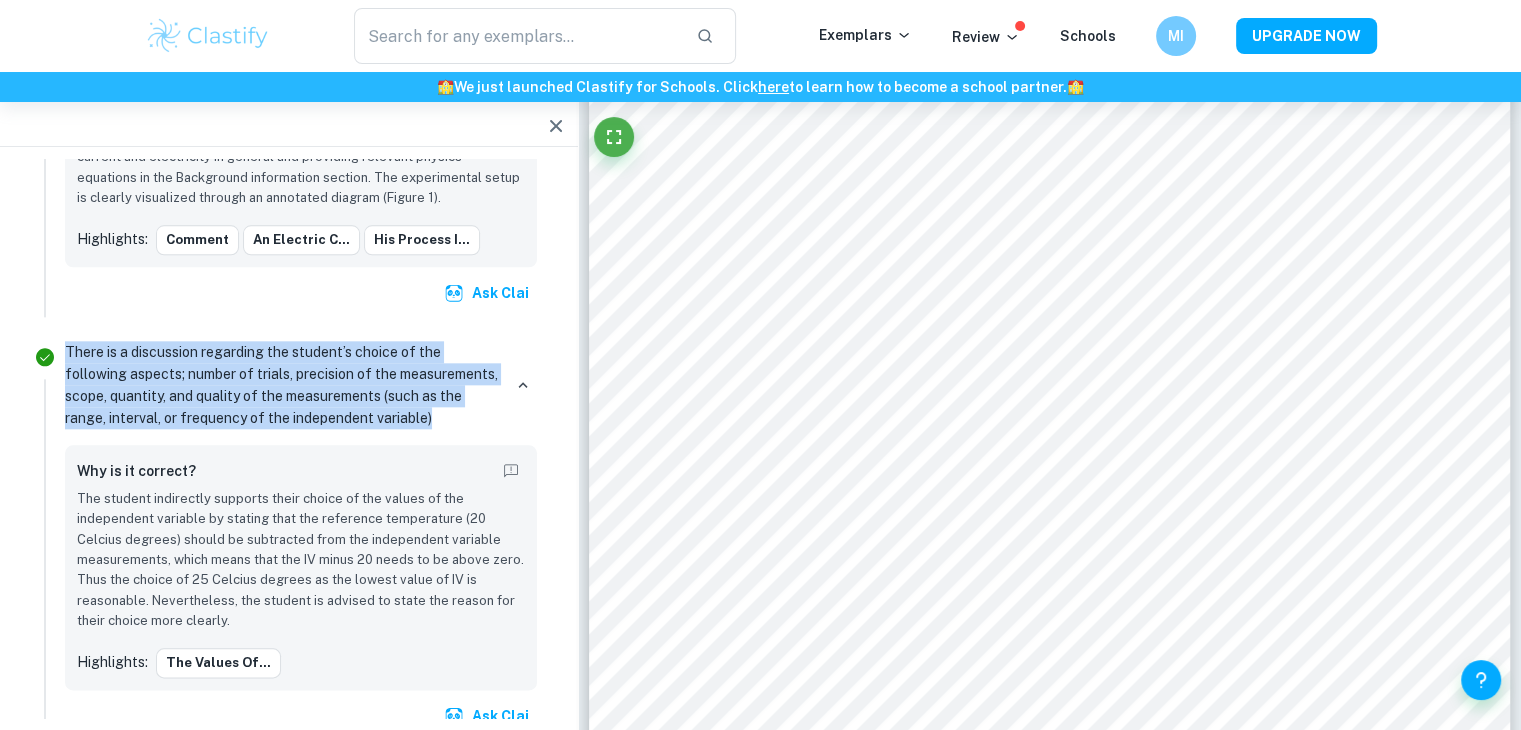 drag, startPoint x: 60, startPoint y: 317, endPoint x: 520, endPoint y: 385, distance: 464.99893 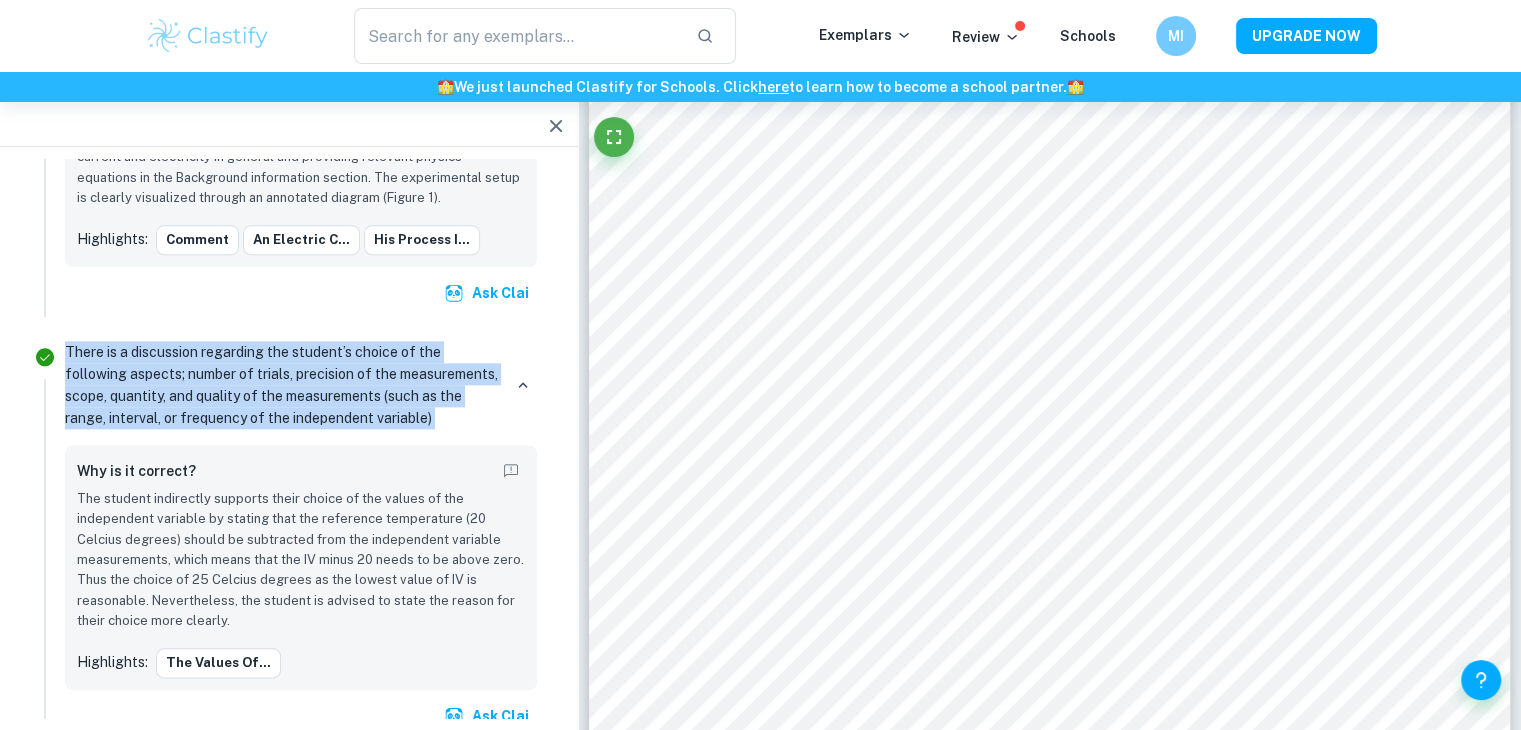 drag, startPoint x: 520, startPoint y: 385, endPoint x: 57, endPoint y: 285, distance: 473.67606 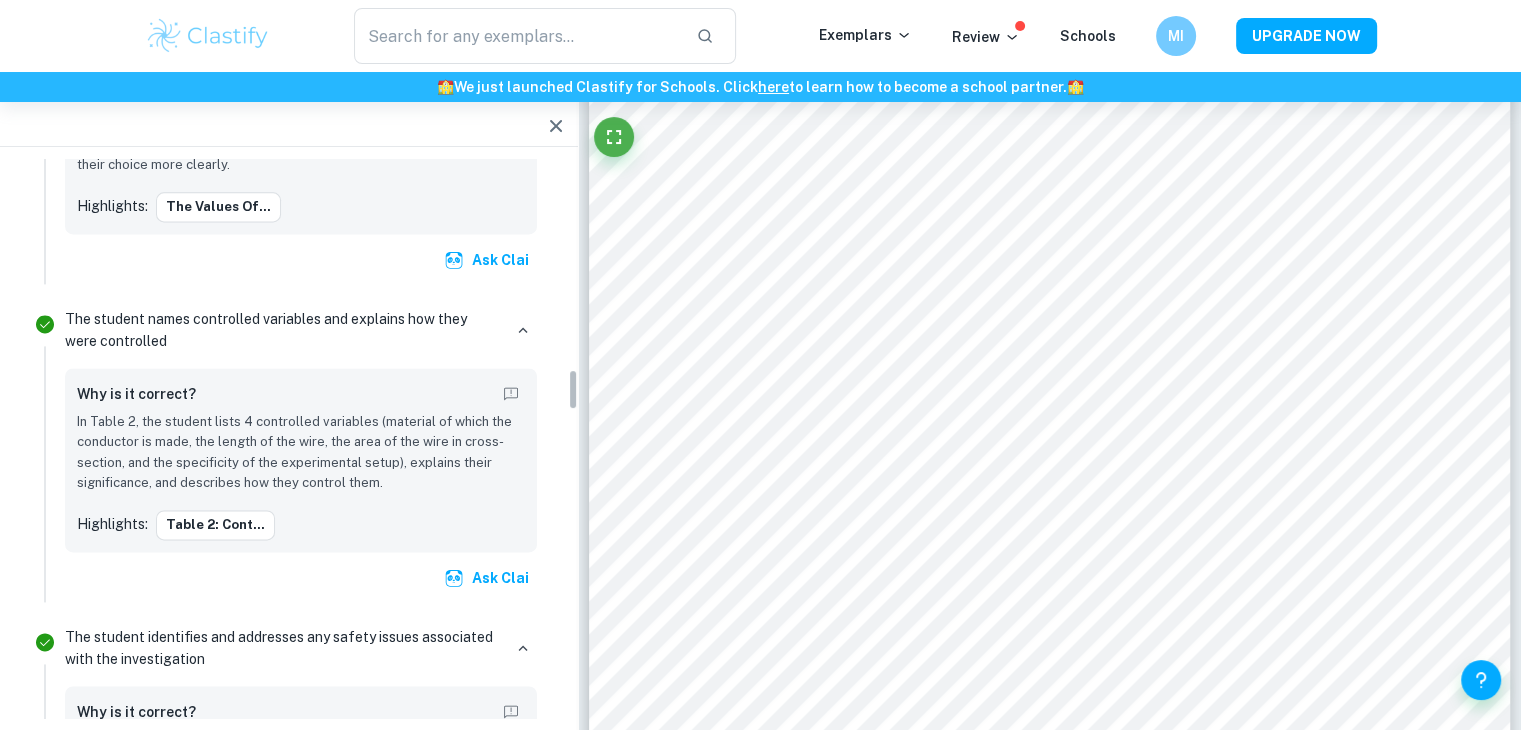 scroll, scrollTop: 2815, scrollLeft: 0, axis: vertical 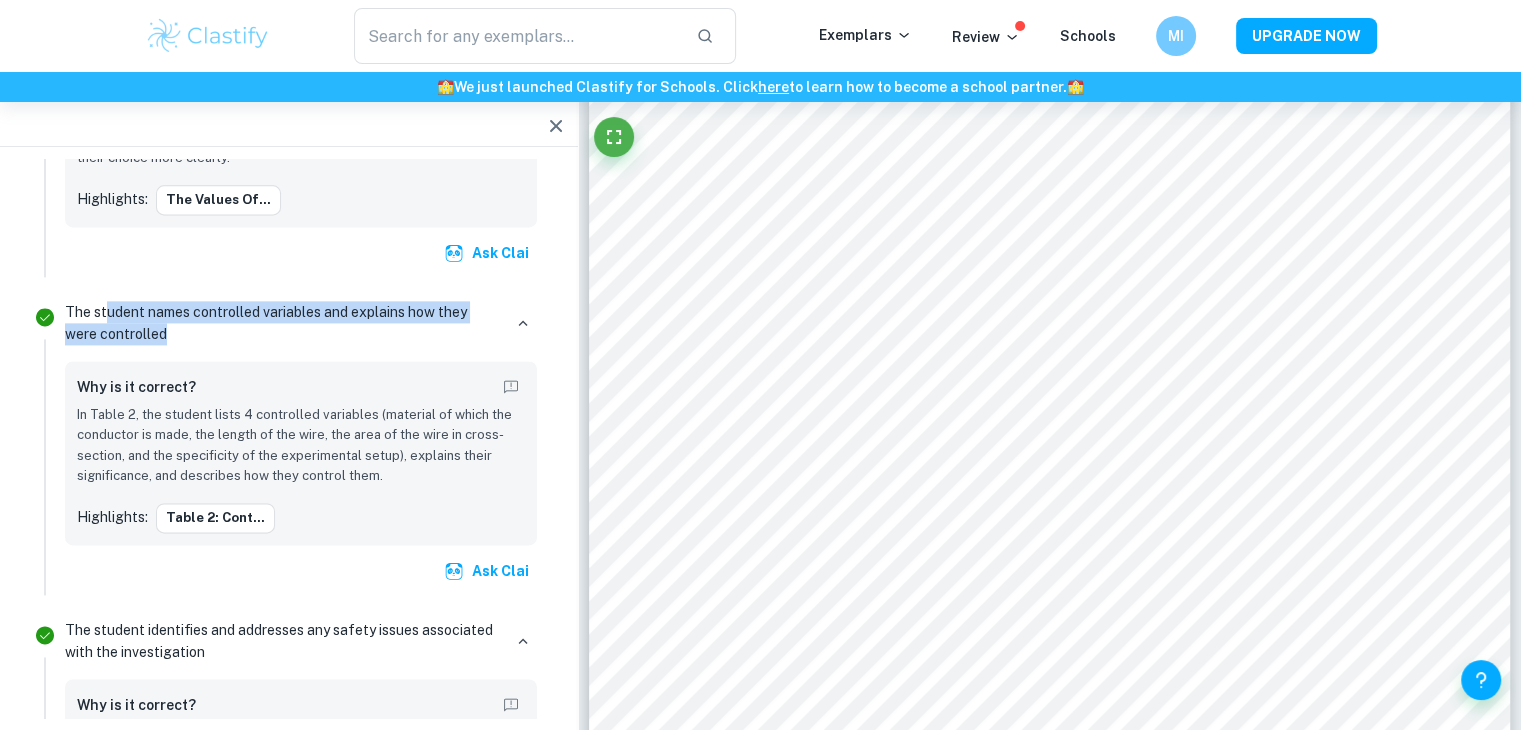 drag, startPoint x: 197, startPoint y: 297, endPoint x: 104, endPoint y: 260, distance: 100.08996 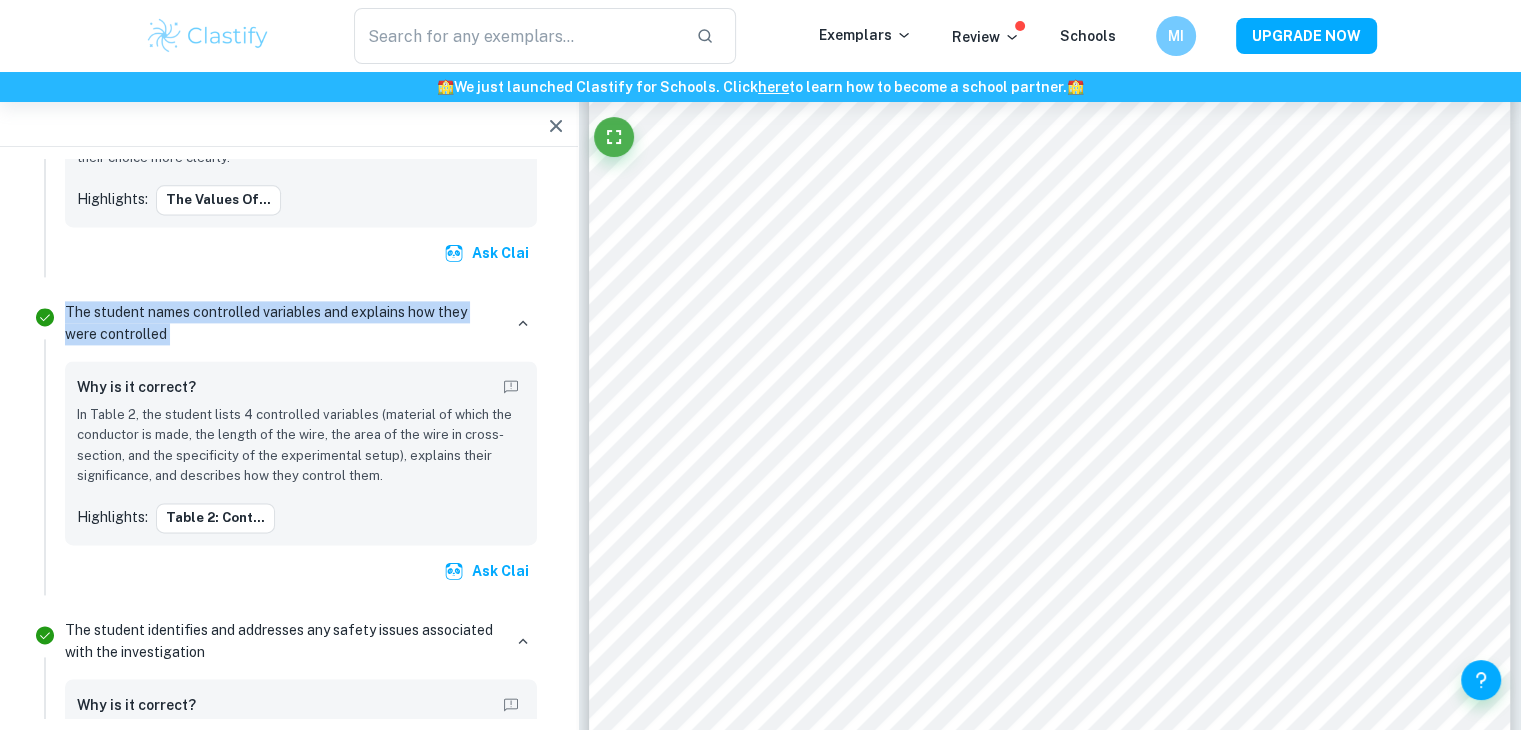drag, startPoint x: 40, startPoint y: 272, endPoint x: 200, endPoint y: 293, distance: 161.37224 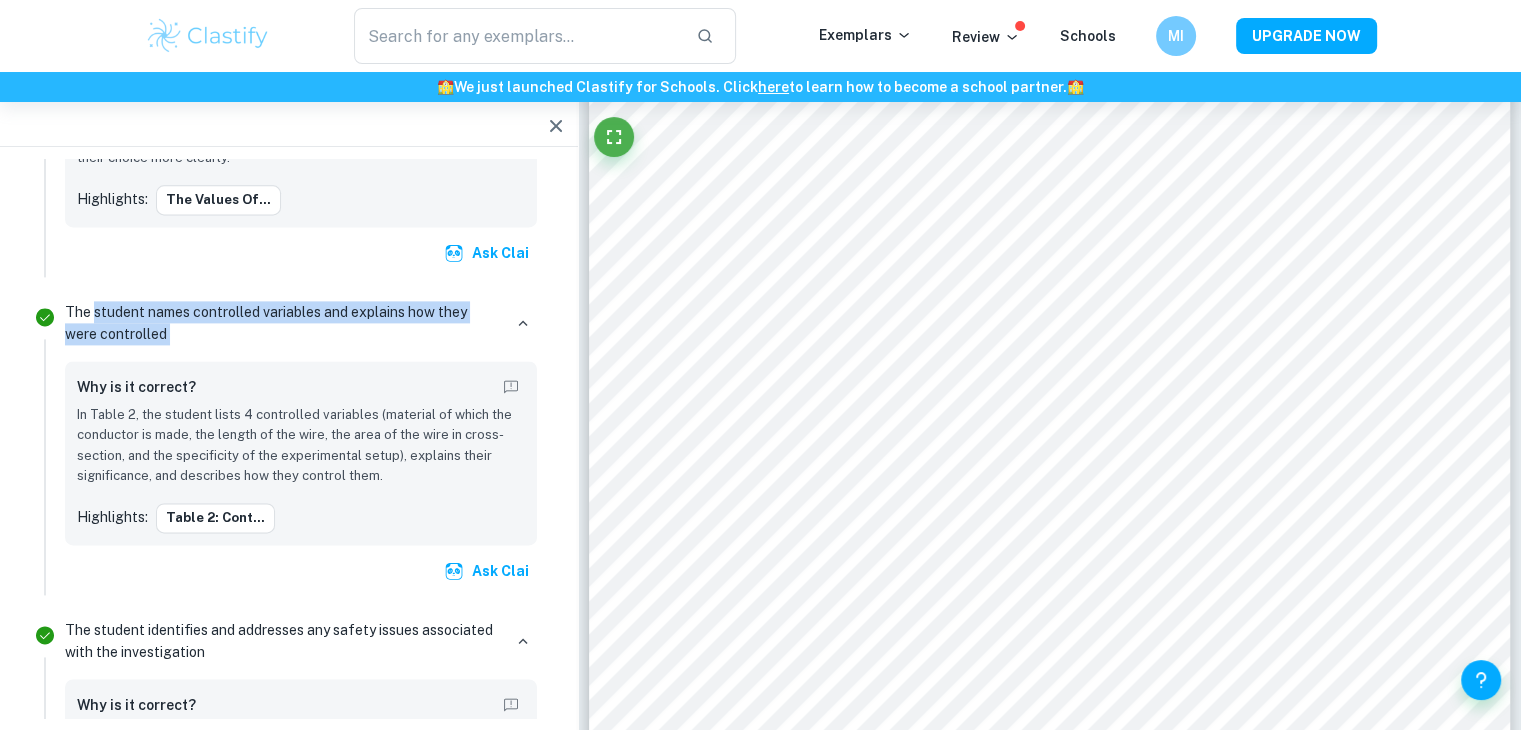 drag, startPoint x: 200, startPoint y: 293, endPoint x: 116, endPoint y: 272, distance: 86.58522 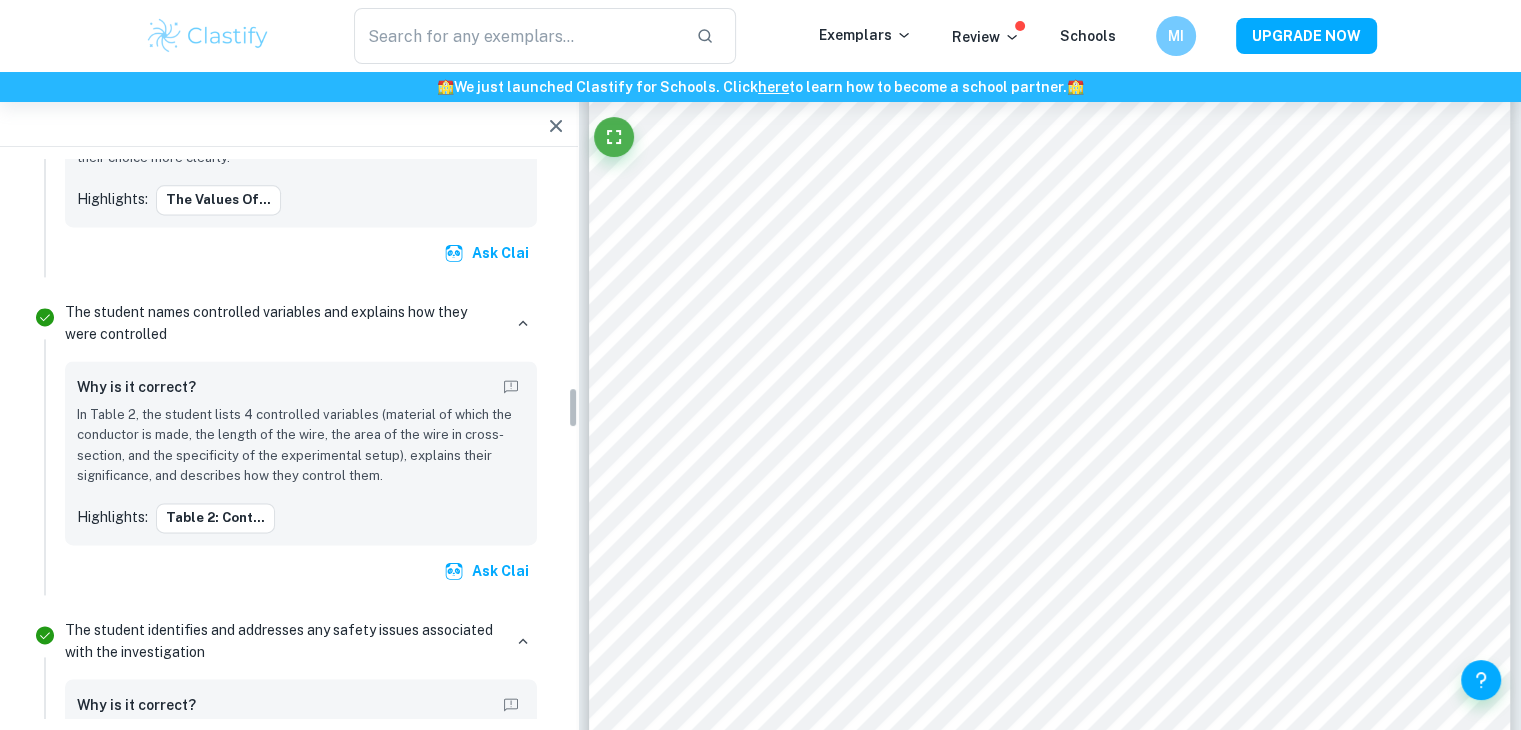 scroll, scrollTop: 3108, scrollLeft: 0, axis: vertical 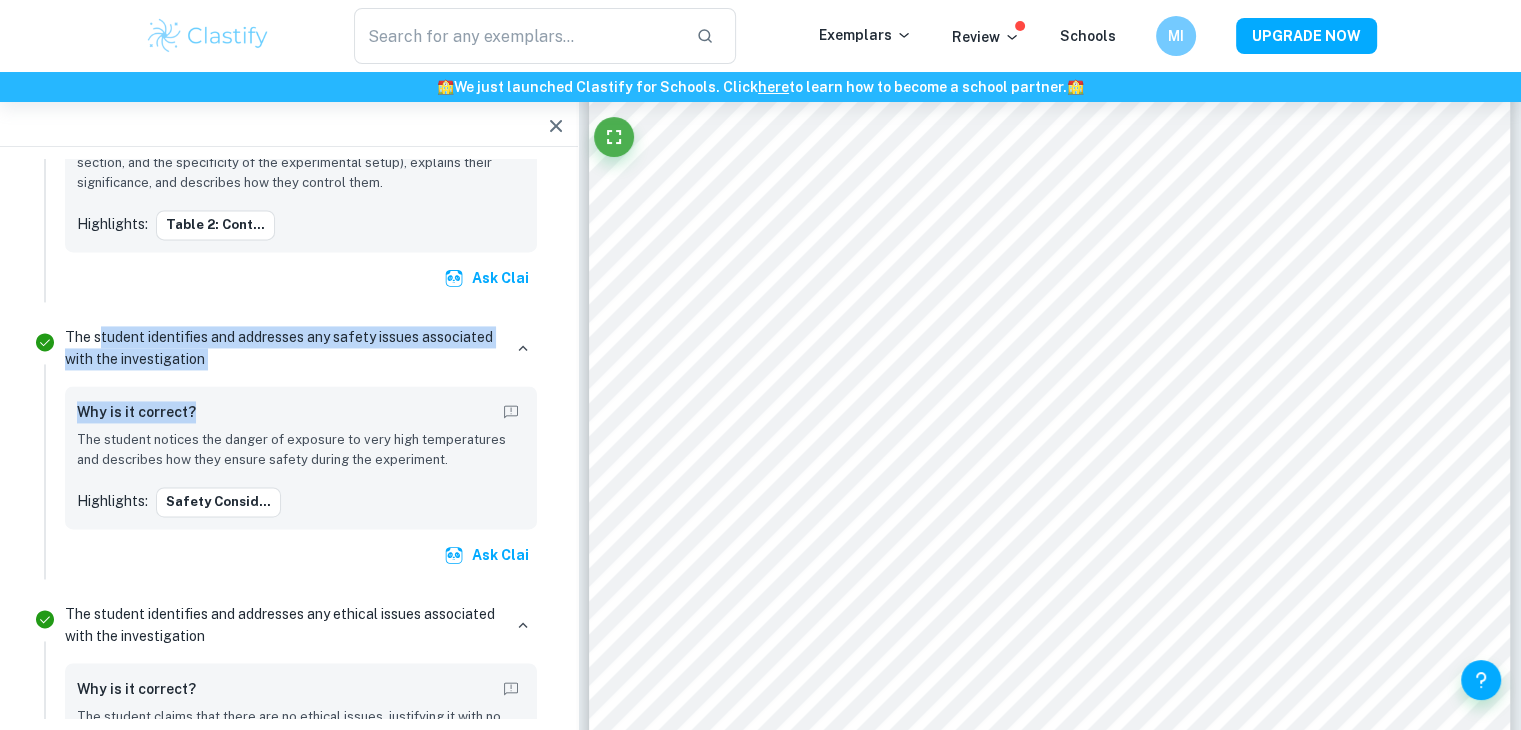 drag, startPoint x: 206, startPoint y: 332, endPoint x: 98, endPoint y: 284, distance: 118.186295 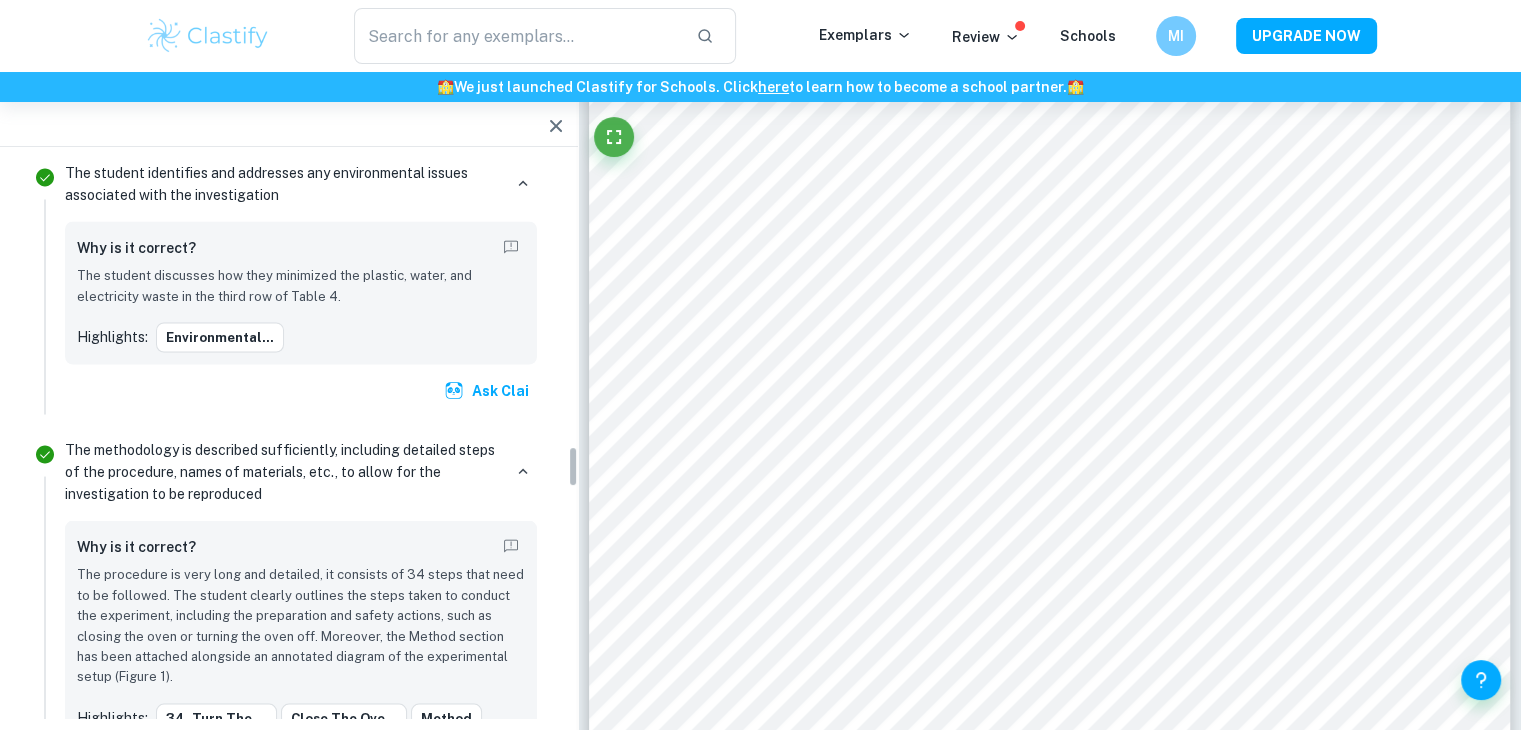 scroll, scrollTop: 3836, scrollLeft: 0, axis: vertical 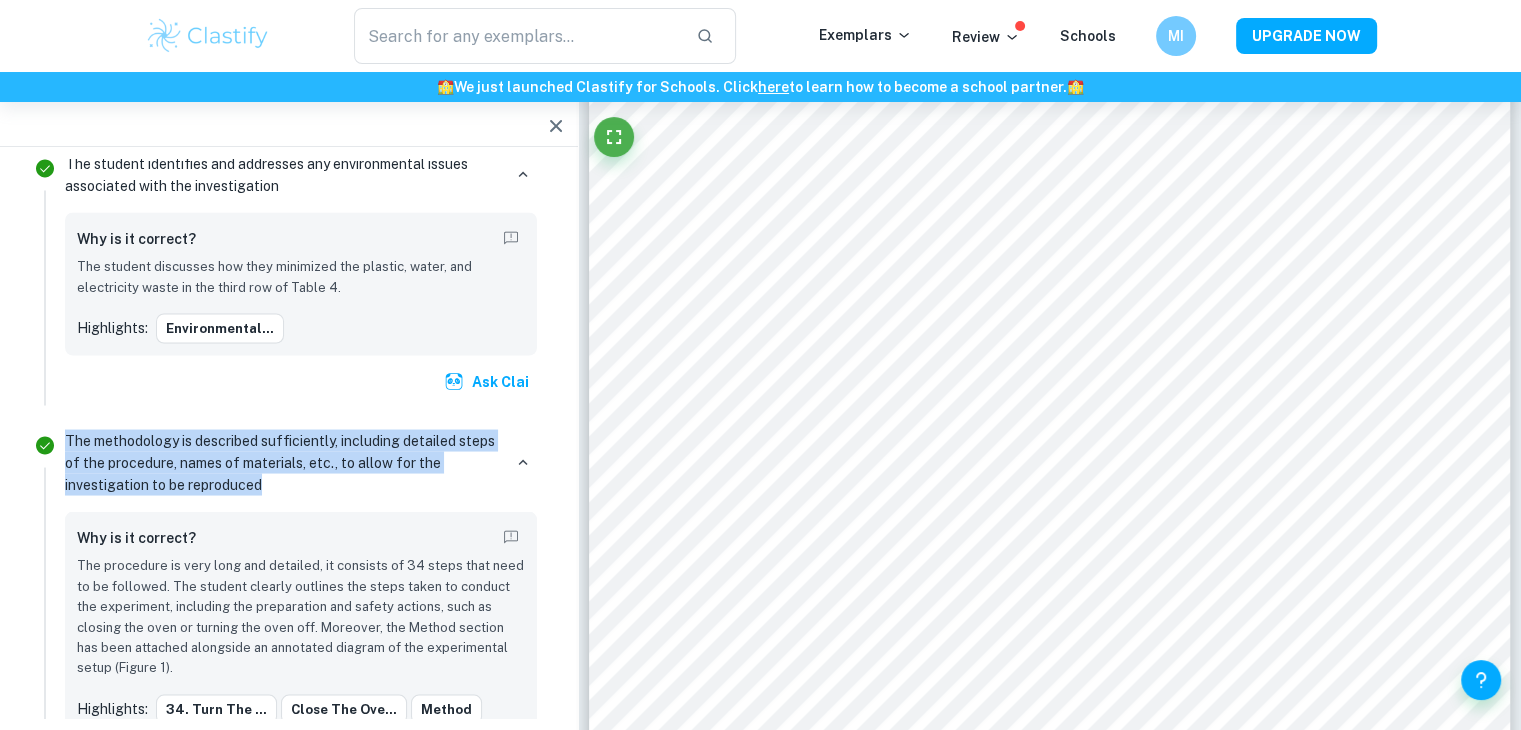 drag, startPoint x: 261, startPoint y: 429, endPoint x: 59, endPoint y: 396, distance: 204.6778 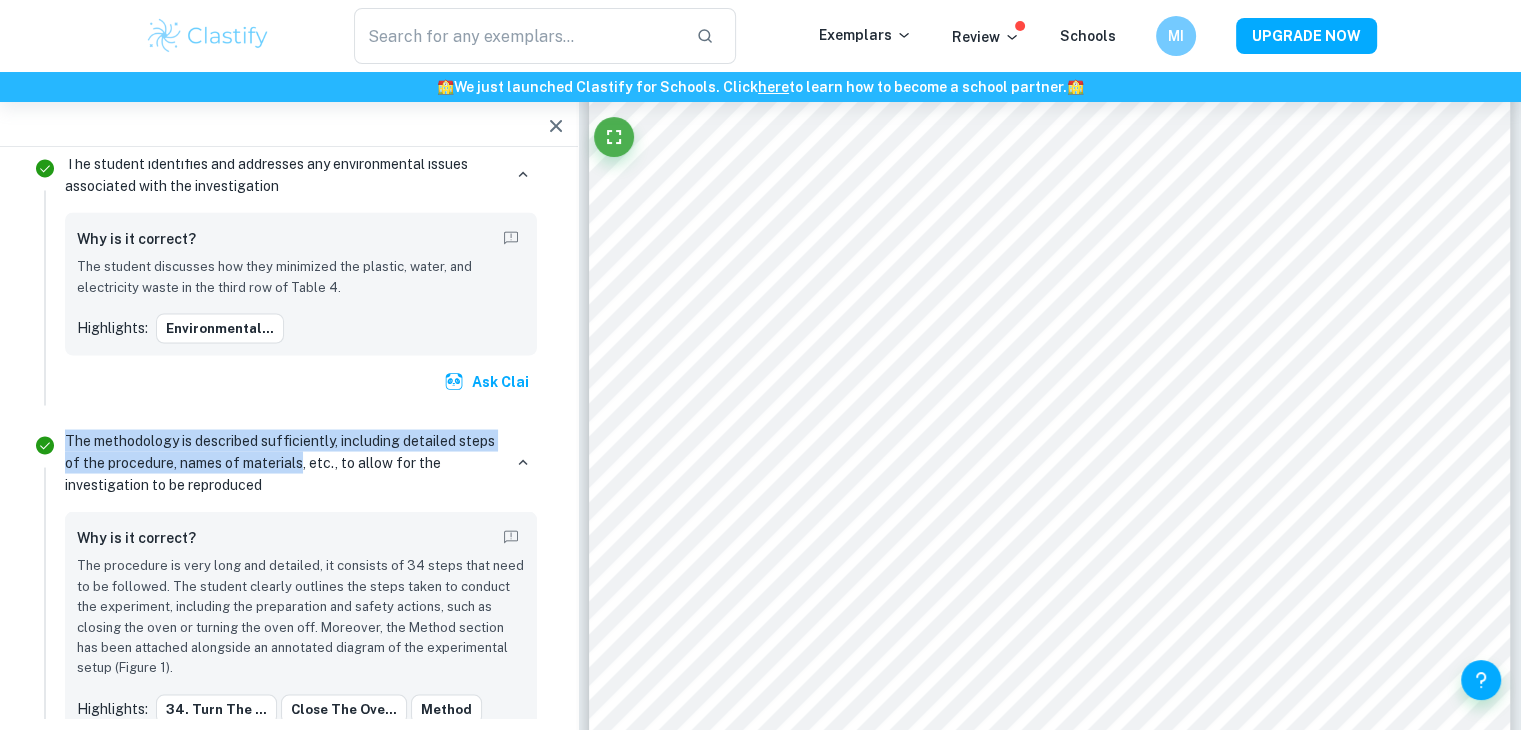 drag, startPoint x: 59, startPoint y: 396, endPoint x: 303, endPoint y: 418, distance: 244.98979 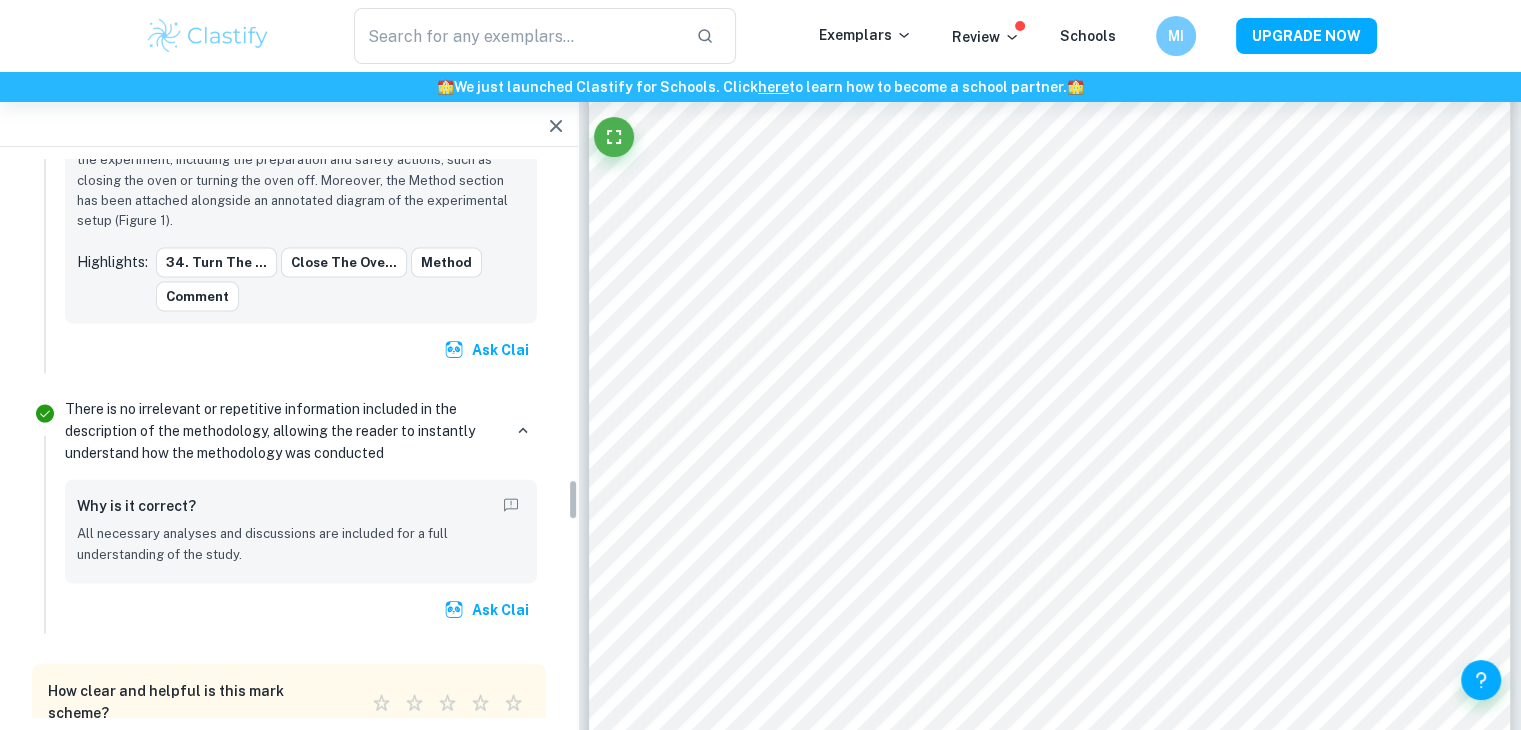 scroll, scrollTop: 4284, scrollLeft: 0, axis: vertical 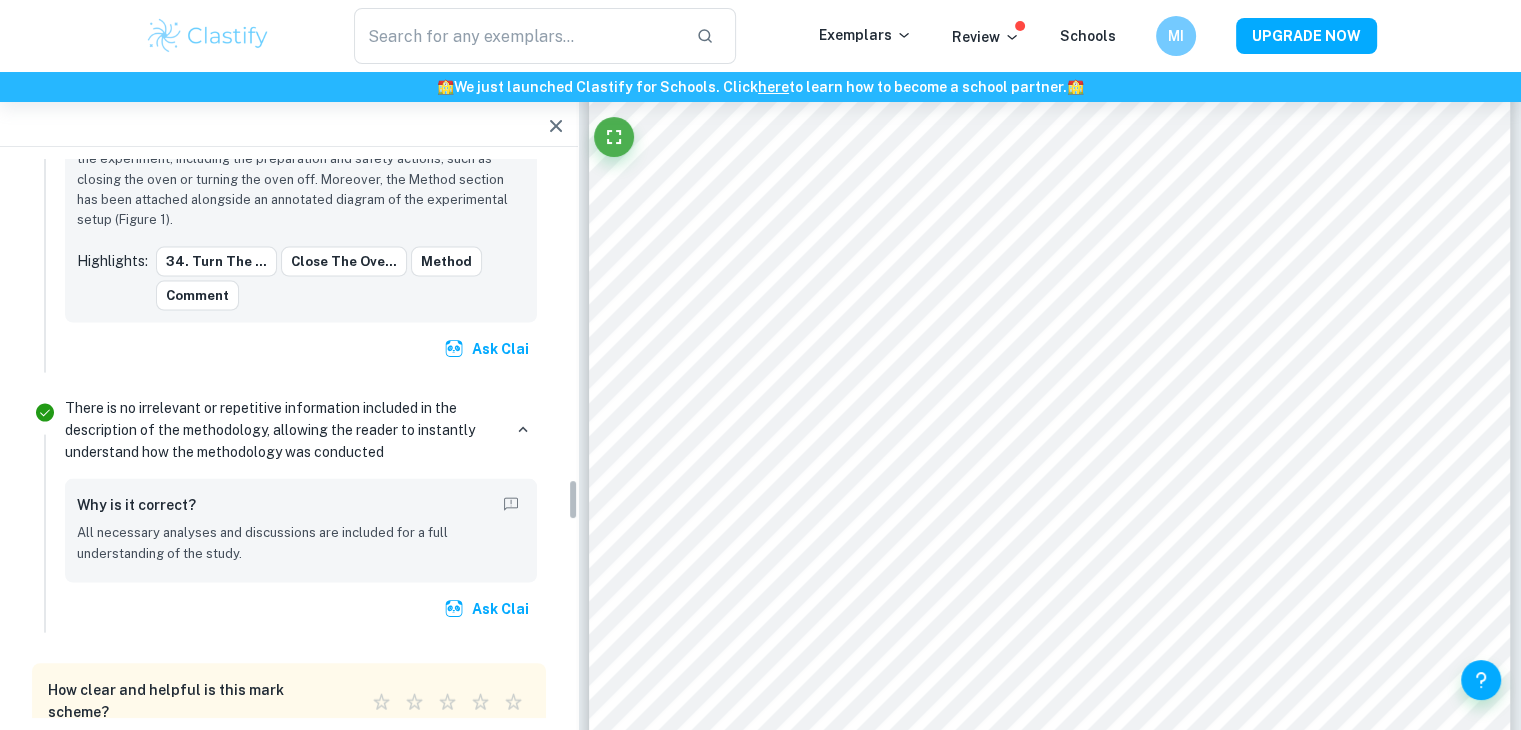 click on "There is no irrelevant or repetitive information included in the description of the methodology, allowing the reader to instantly understand how the methodology was conducted Why is it correct? All necessary analyses and discussions are included for a full understanding of the study. Ask Clai" at bounding box center (301, 511) 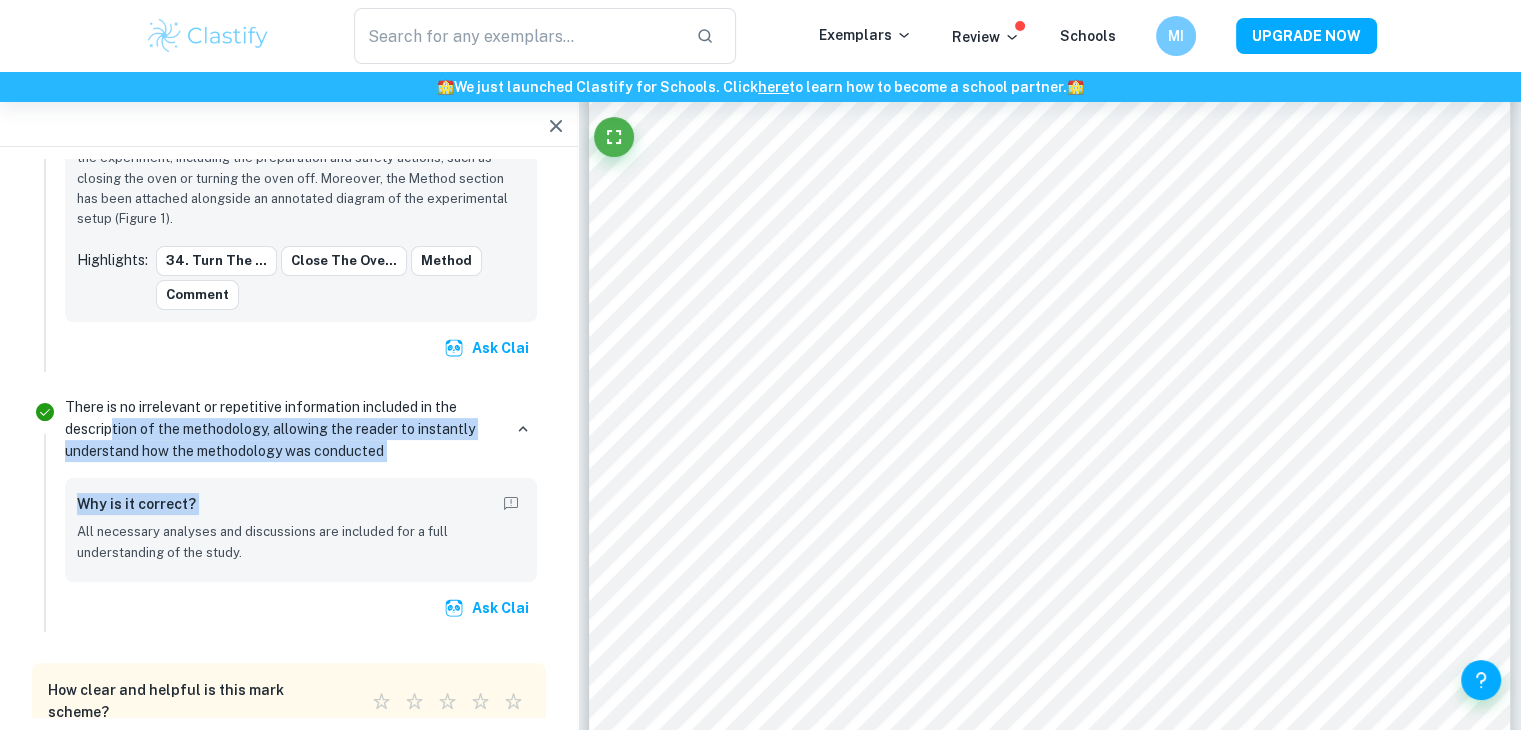 drag, startPoint x: 437, startPoint y: 424, endPoint x: 112, endPoint y: 371, distance: 329.29318 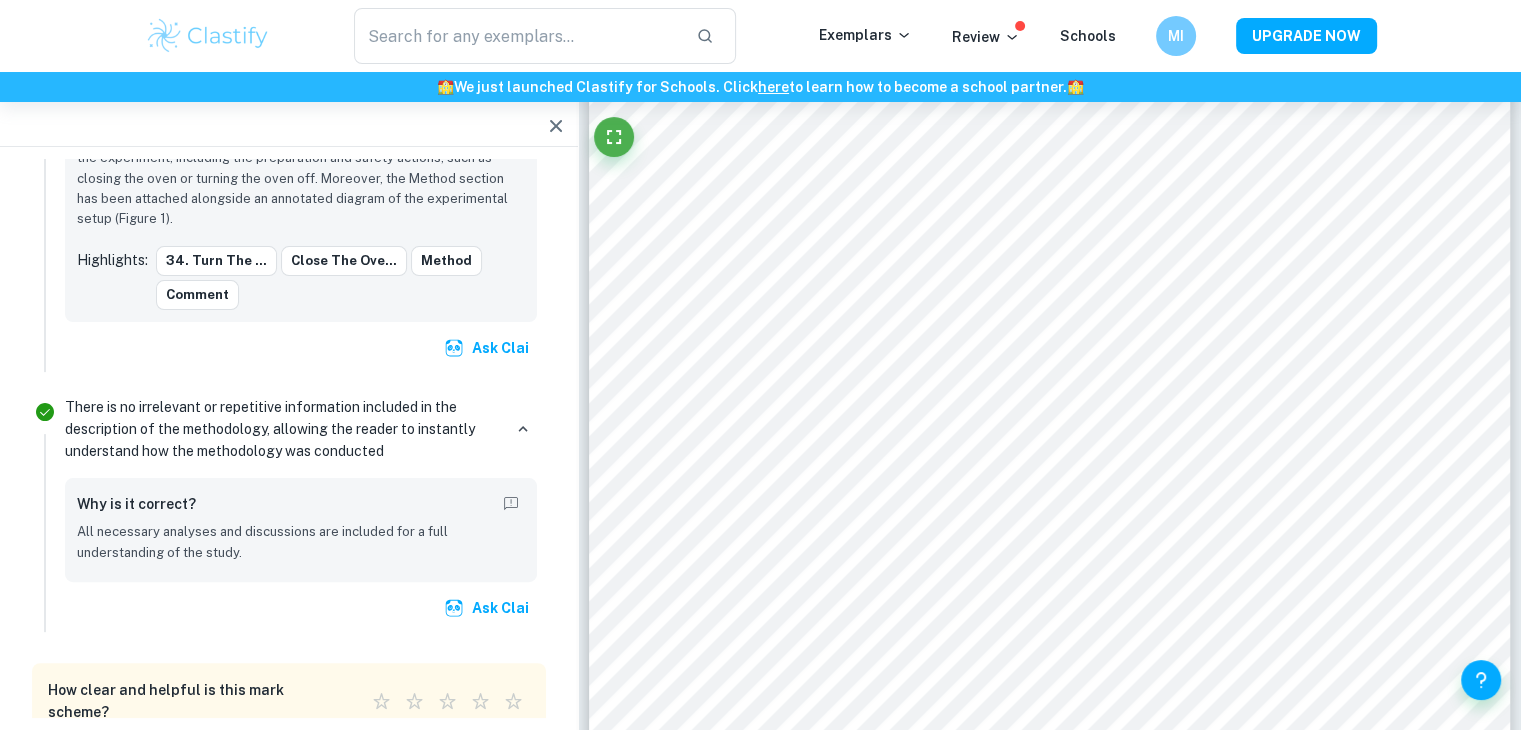 click on "There is no irrelevant or repetitive information included in the description of the methodology, allowing the reader to instantly understand how the methodology was conducted" at bounding box center [283, 429] 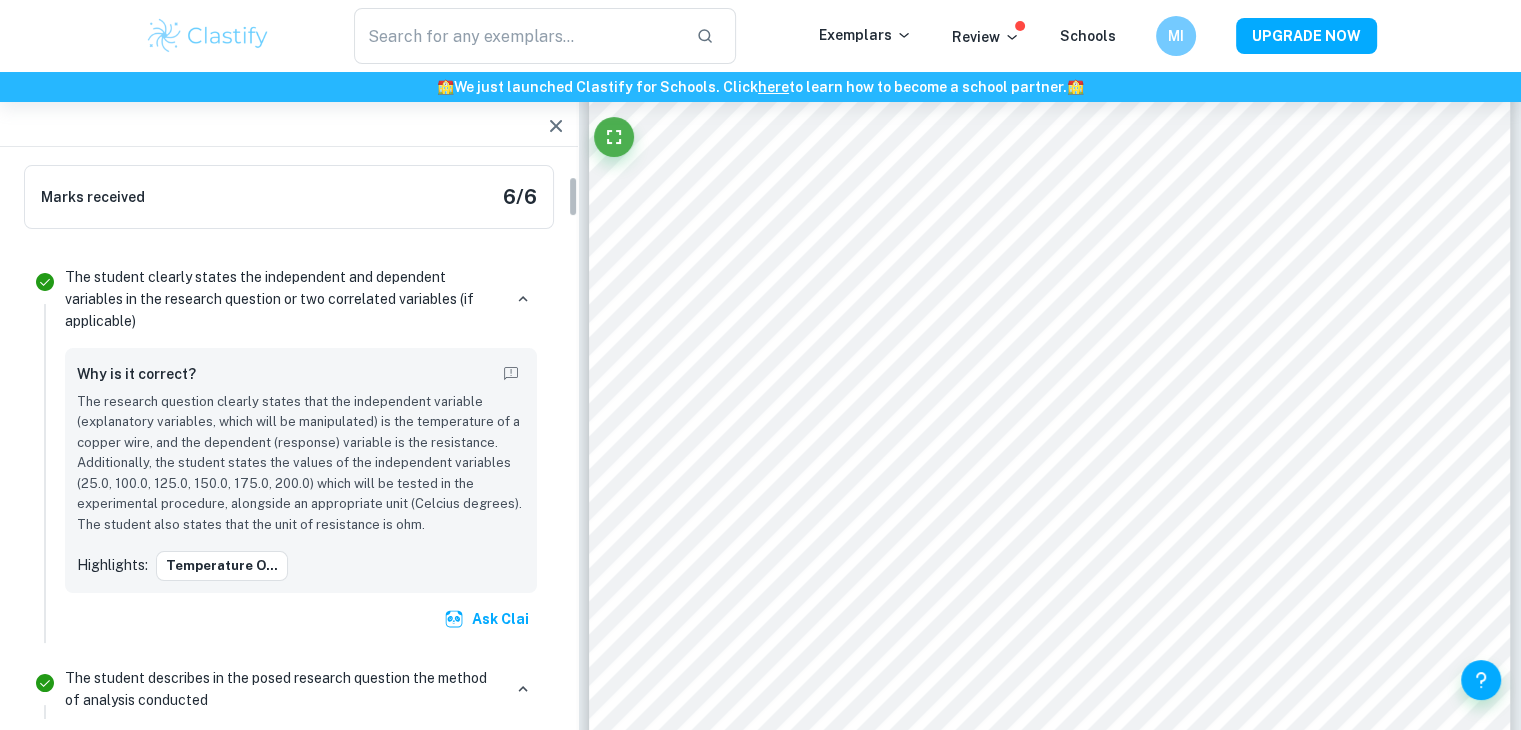 scroll, scrollTop: 0, scrollLeft: 0, axis: both 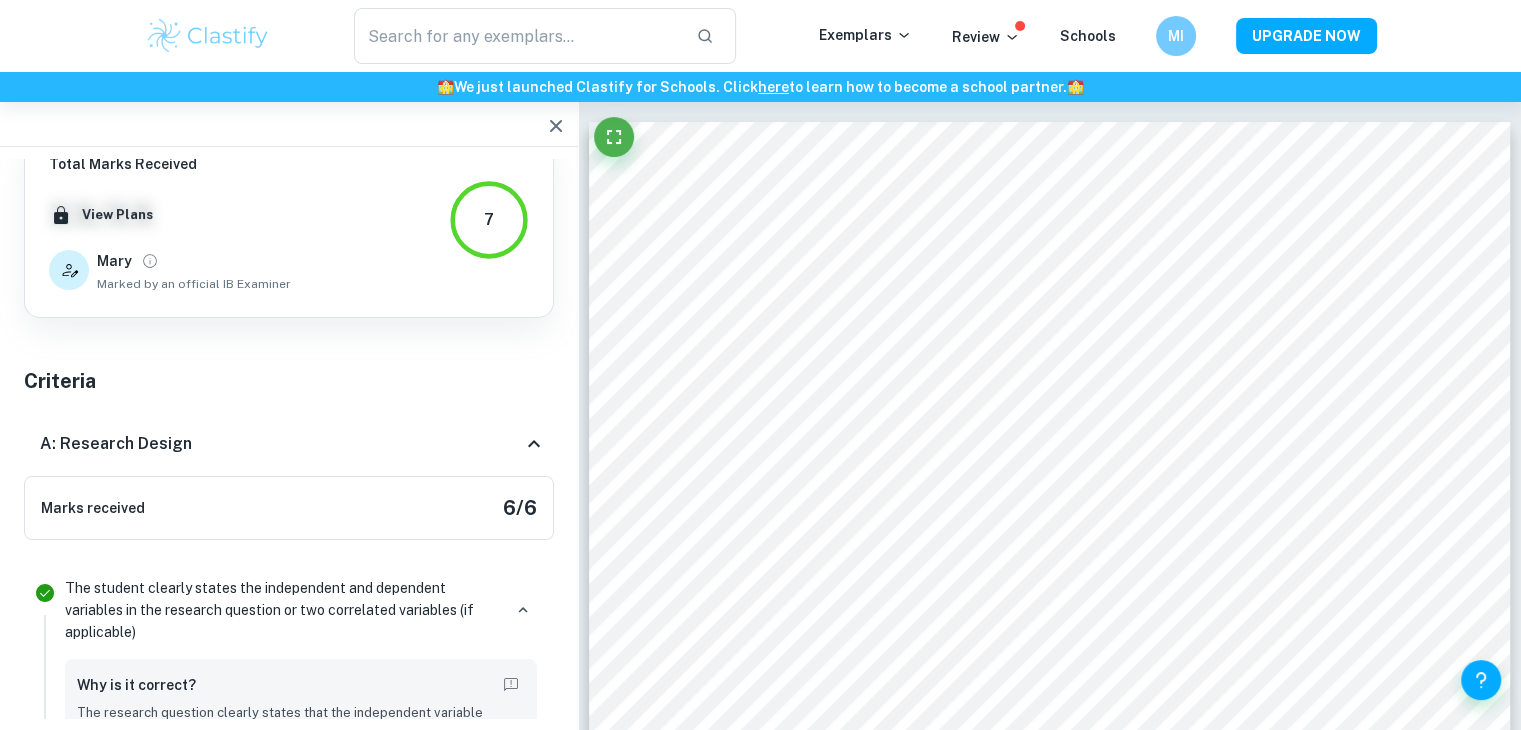 click on "A: Research Design" at bounding box center [281, 444] 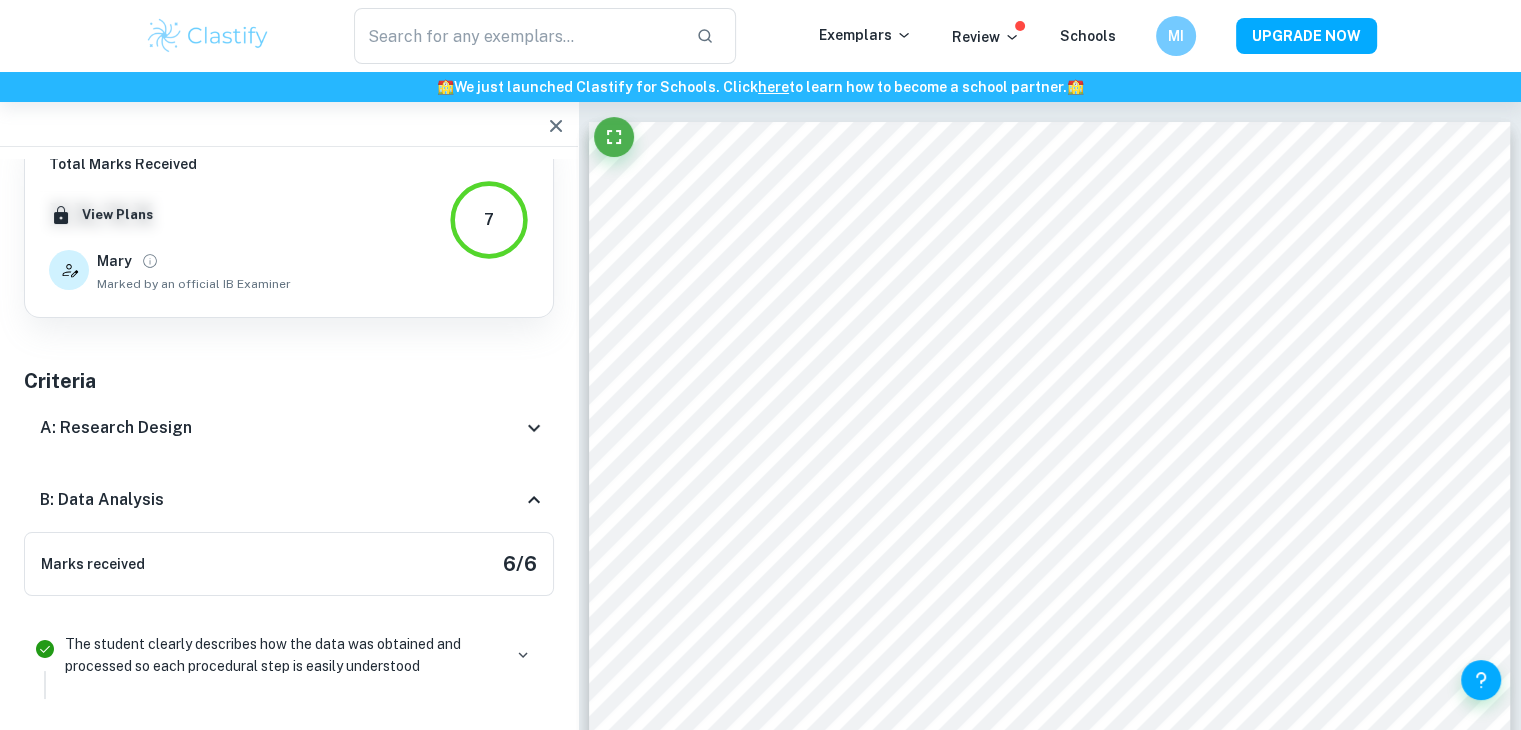 click on "Total Marks Received XX / XX View Plans   Mary Marked by an official IB Examiner 7 Criteria A: Research Design Marks received 6 / 6 The student clearly states the independent and dependent variables in the research question or two correlated variables (if applicable) Why is it correct? The research question clearly states that the independent variable (explanatory variables, which will be manipulated) is the temperature of a copper wire, and the dependent (response) variable is the resistance. Additionally, the student states the values of the independent variables ([TEMP], [TEMP], [TEMP], [TEMP], [TEMP], [TEMP]) which will be tested in the experimental procedure, alongside an appropriate unit ([UNIT]). The student also states that the unit of resistance is ohm. Highlights:   temperature o... Ask Clai The student describes in the posed research question the method of analysis conducted Why is it correct? Highlights:   measured by a... Ask Clai Why is it correct? Highlights:    Background i...  = ý
ÿ" at bounding box center (289, 1622) 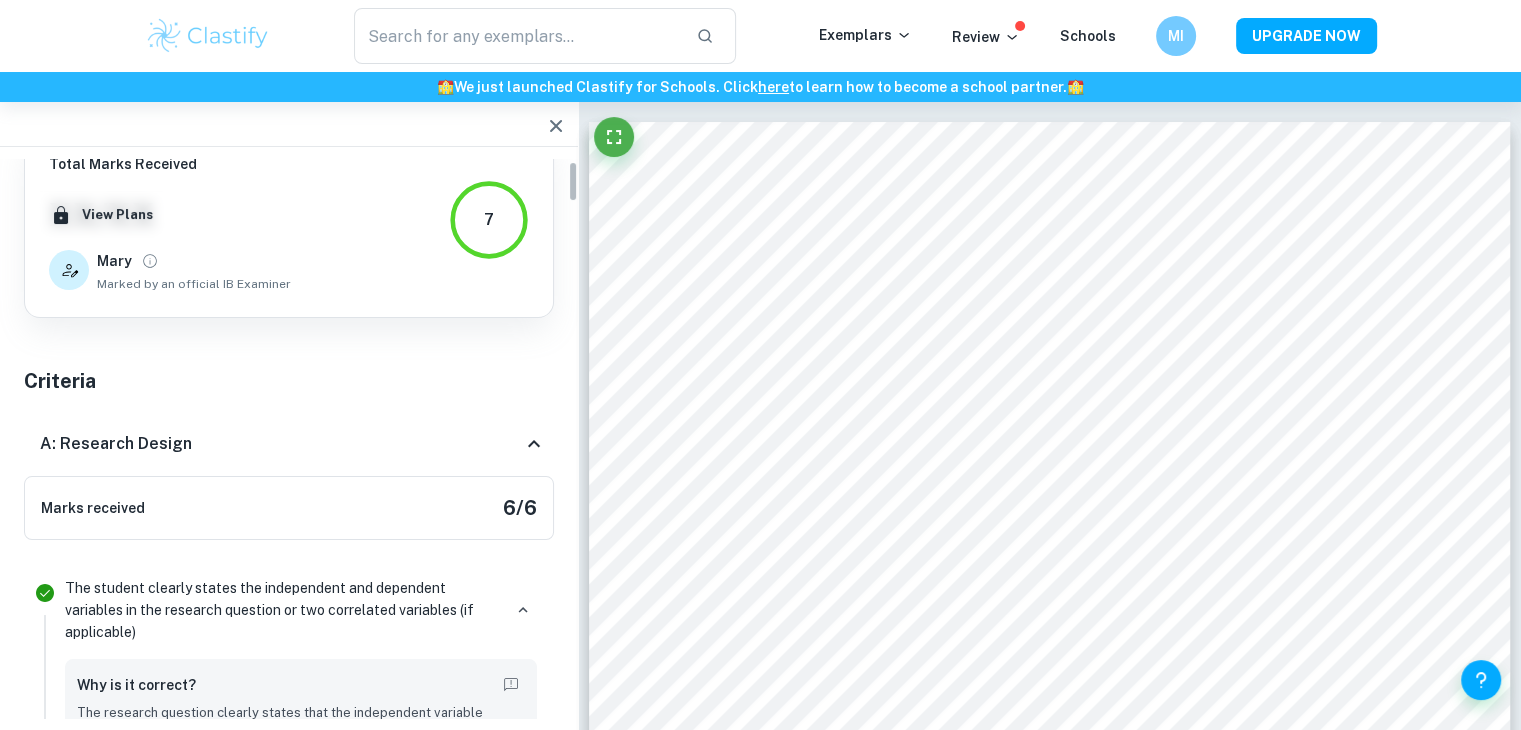 scroll, scrollTop: 55, scrollLeft: 0, axis: vertical 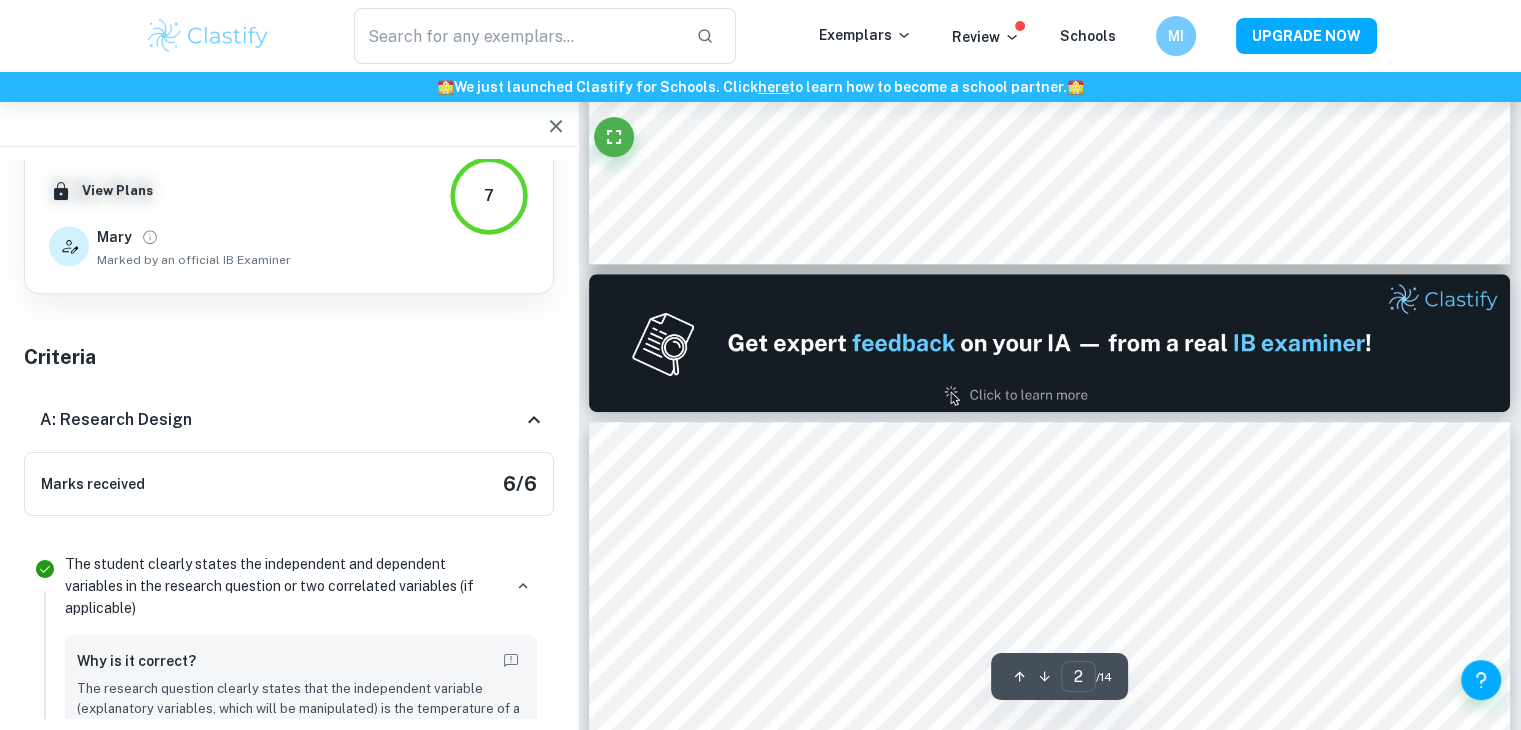 type on "1" 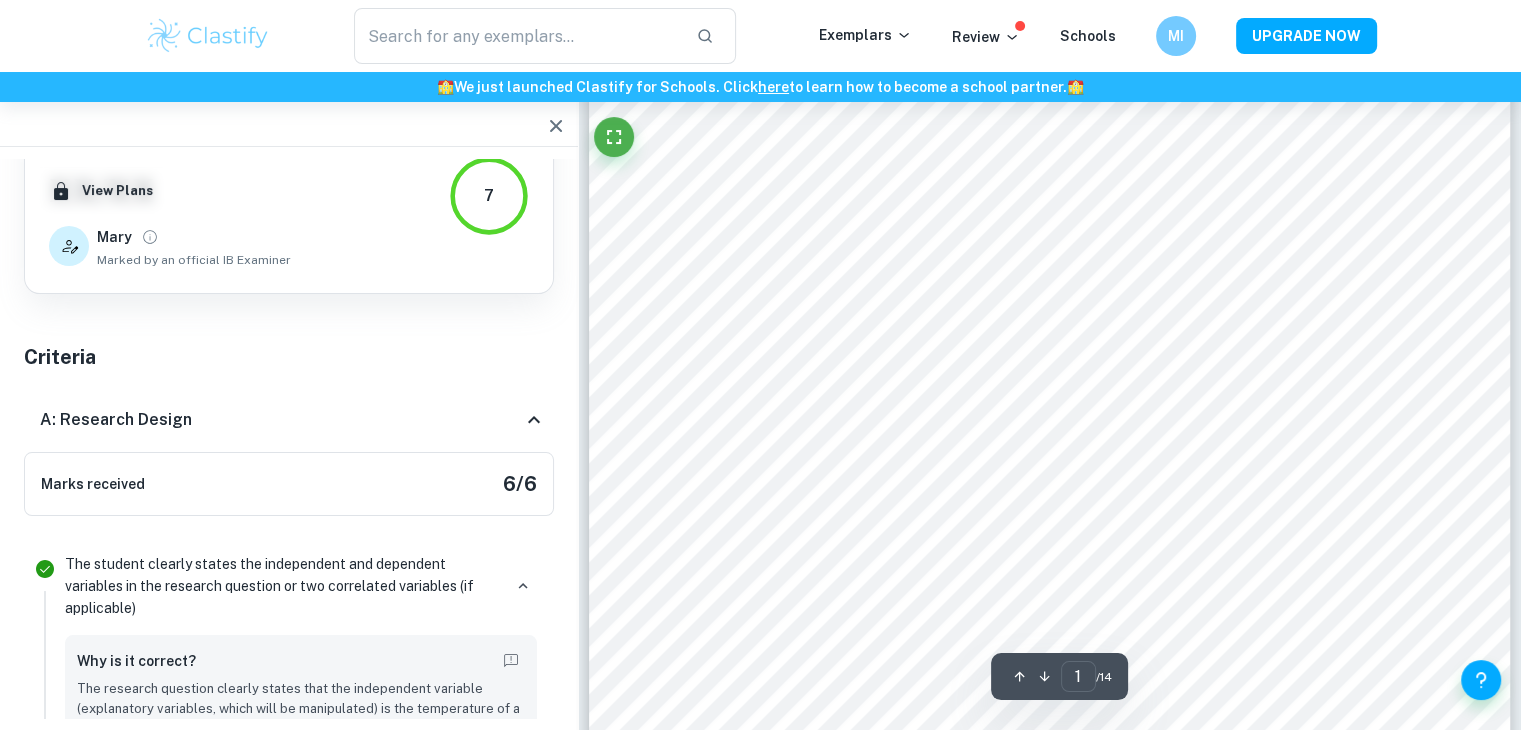 scroll, scrollTop: 87, scrollLeft: 0, axis: vertical 